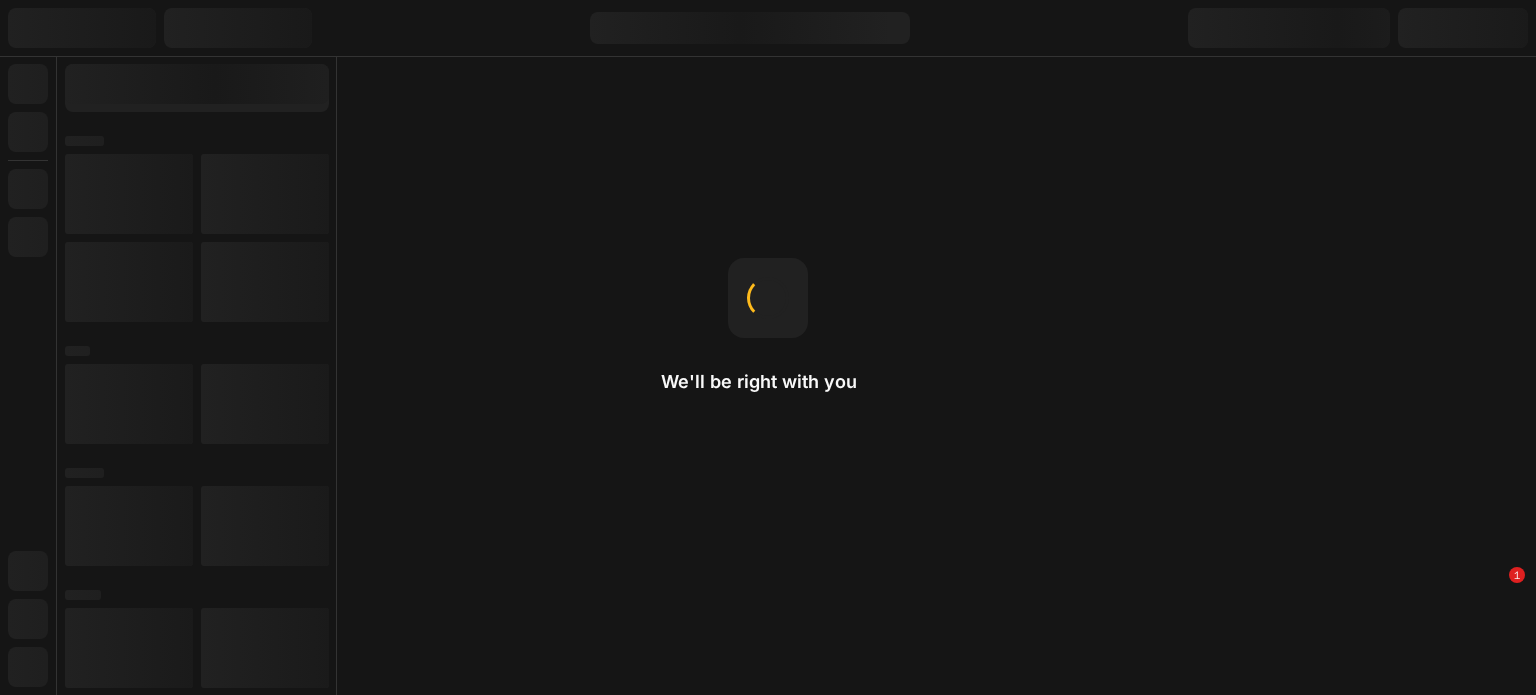 scroll, scrollTop: 0, scrollLeft: 0, axis: both 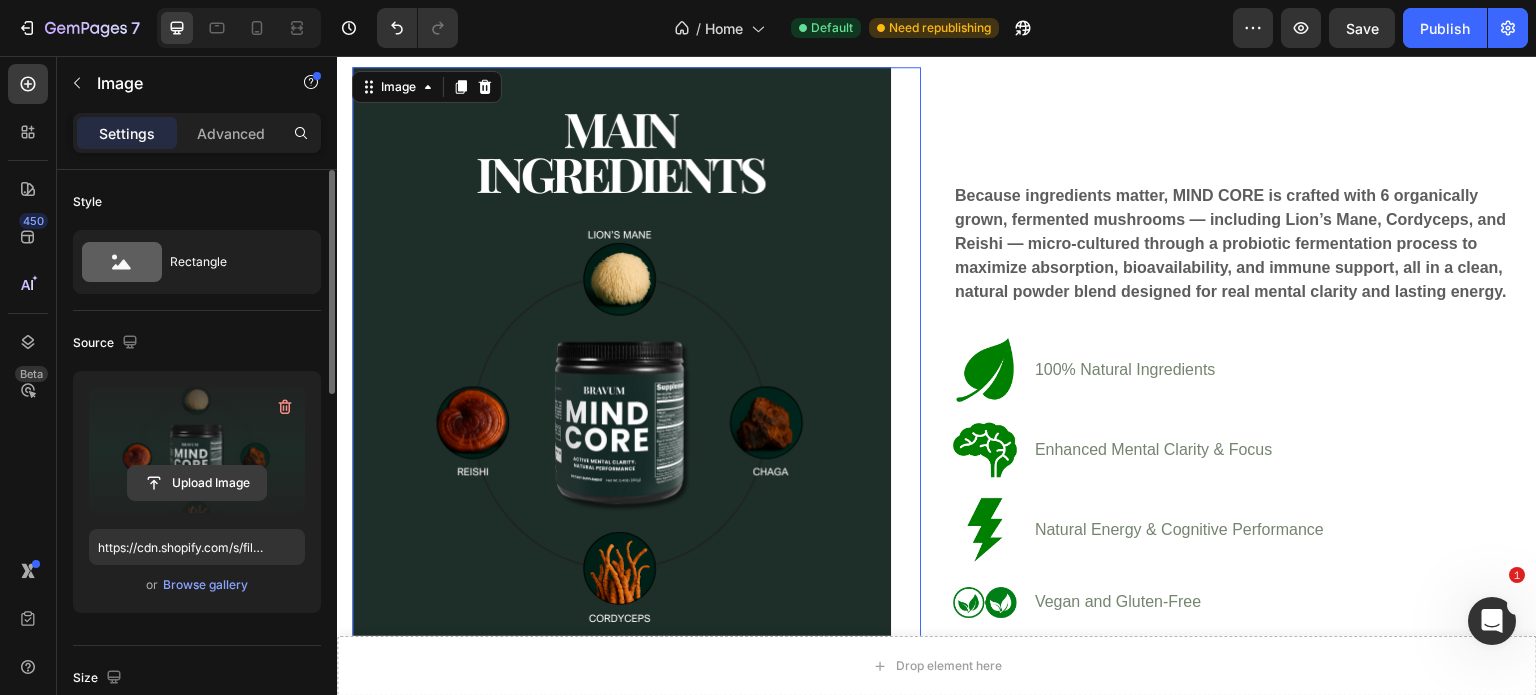 click 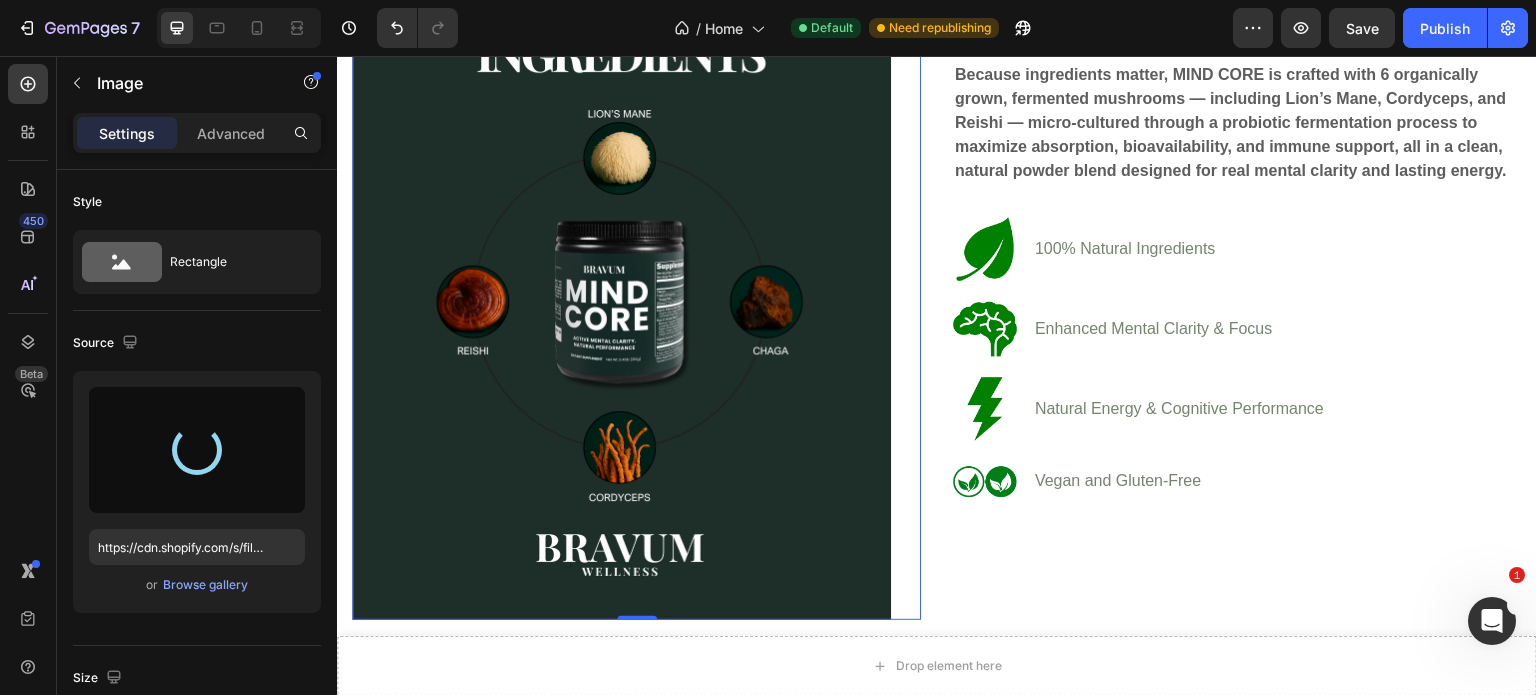 scroll, scrollTop: 1366, scrollLeft: 0, axis: vertical 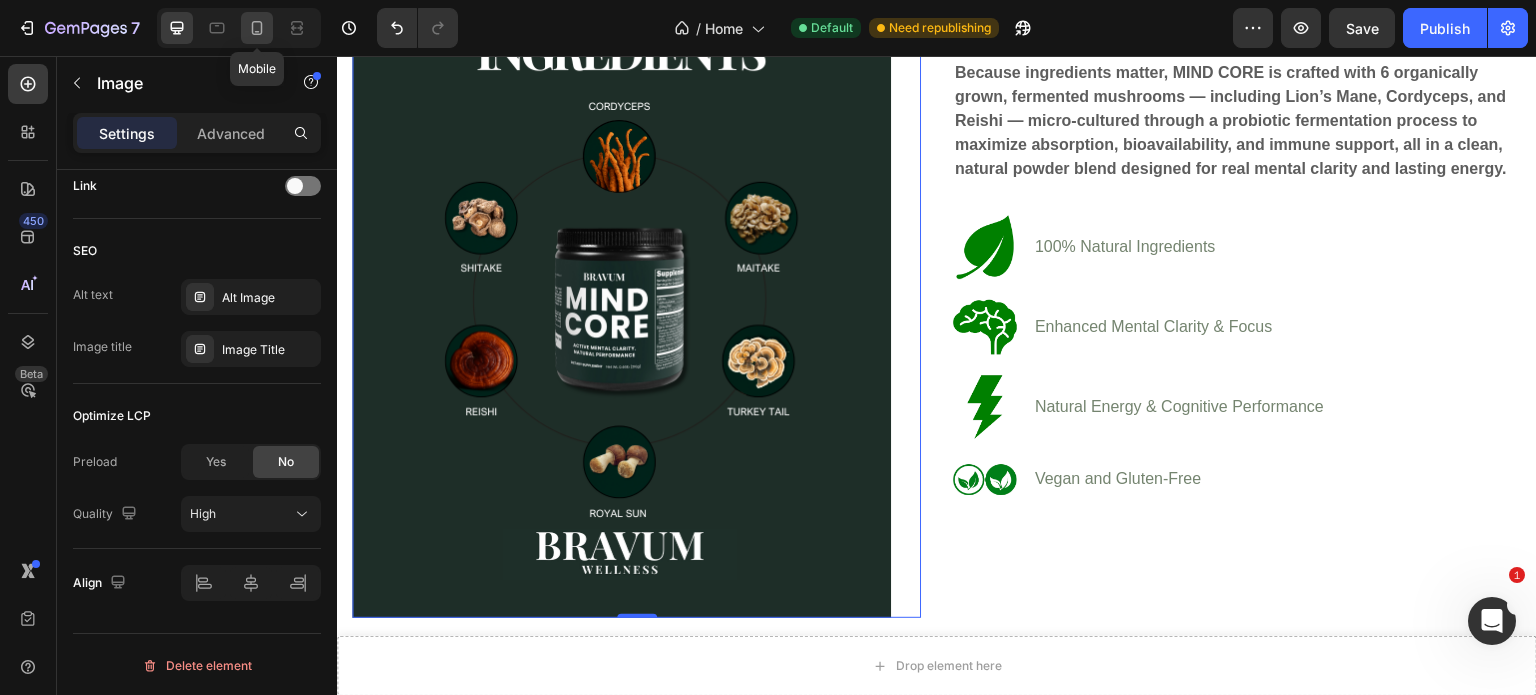 click 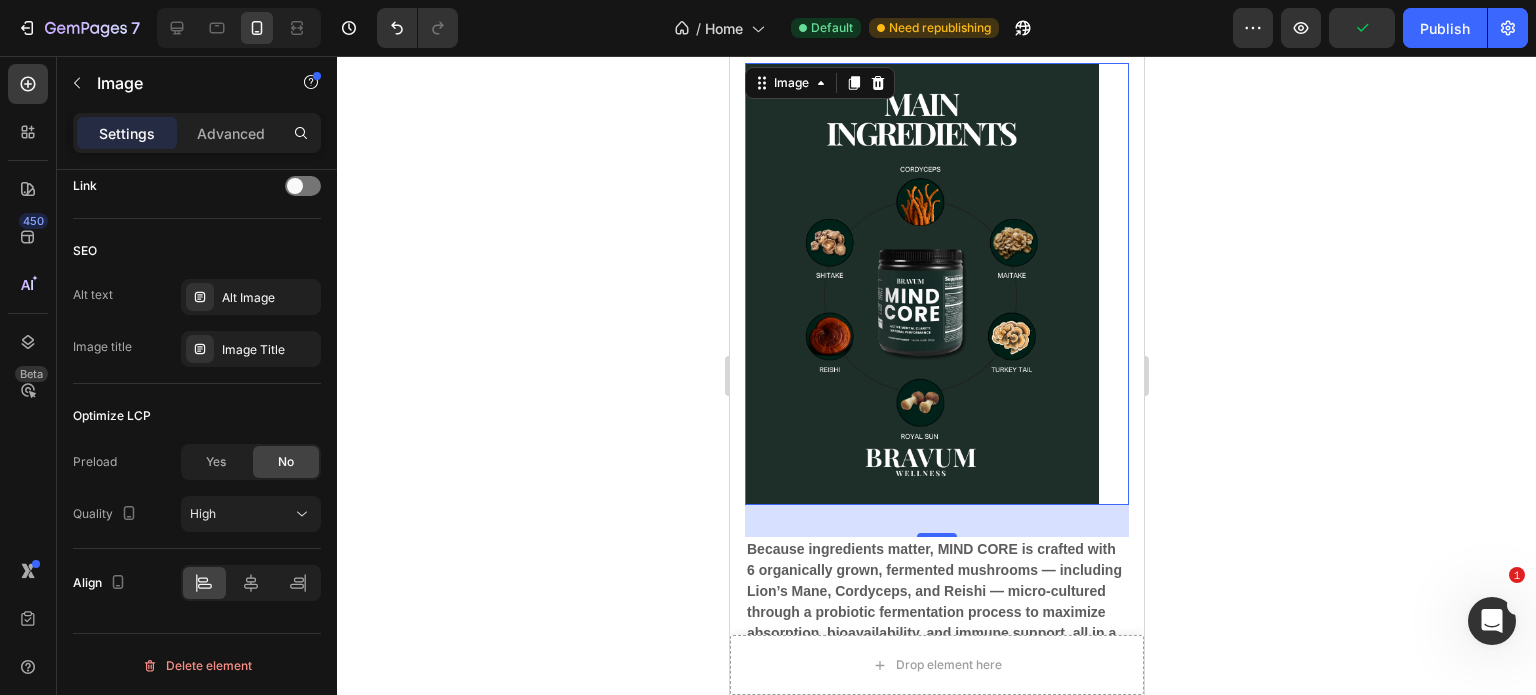 scroll, scrollTop: 1416, scrollLeft: 0, axis: vertical 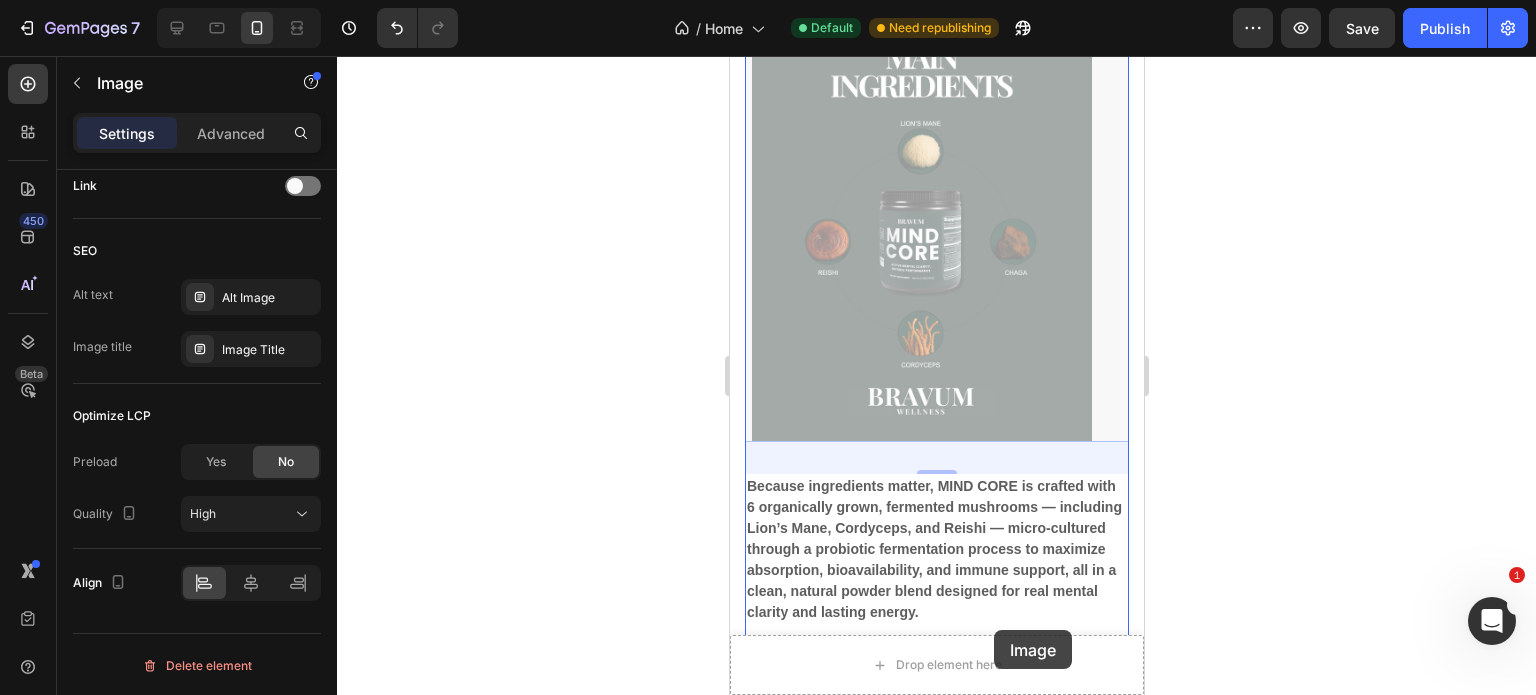 drag, startPoint x: 1013, startPoint y: 345, endPoint x: 993, endPoint y: 630, distance: 285.7009 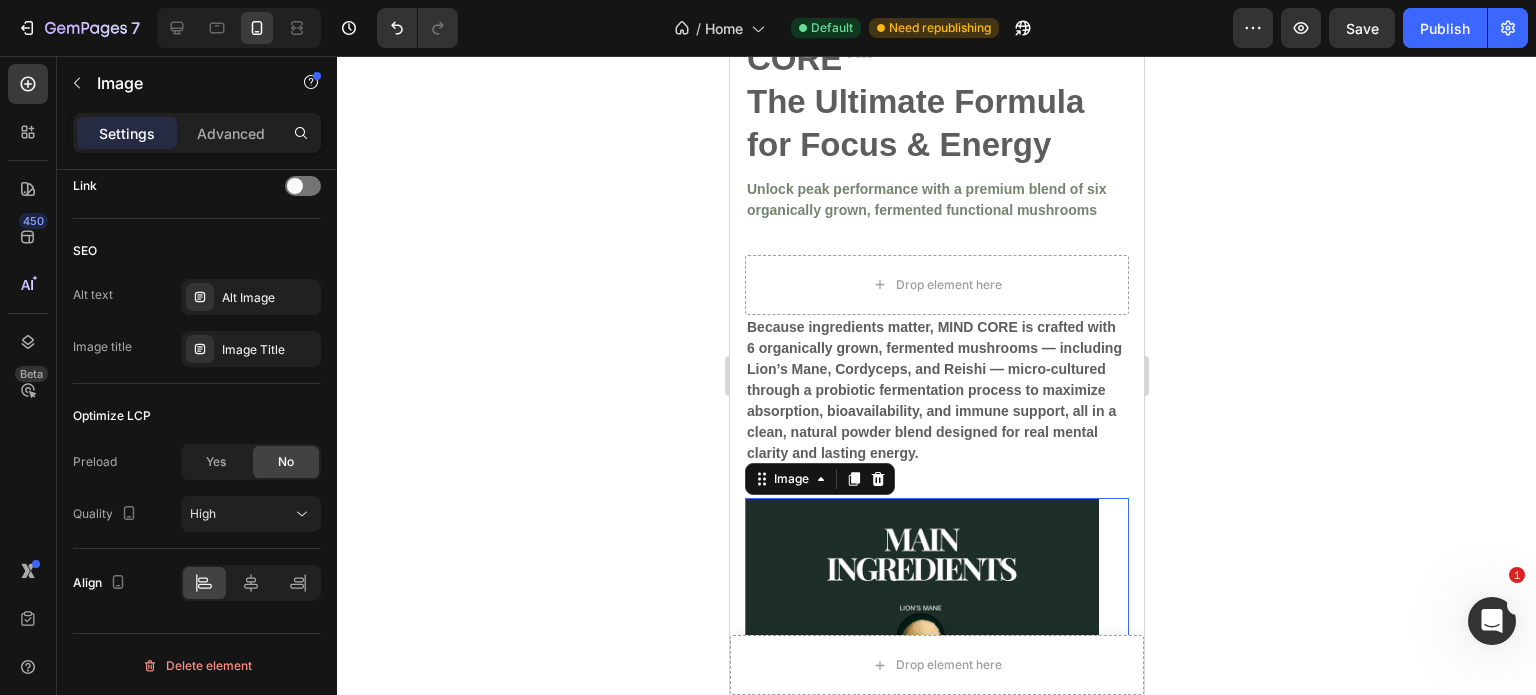 scroll, scrollTop: 1192, scrollLeft: 0, axis: vertical 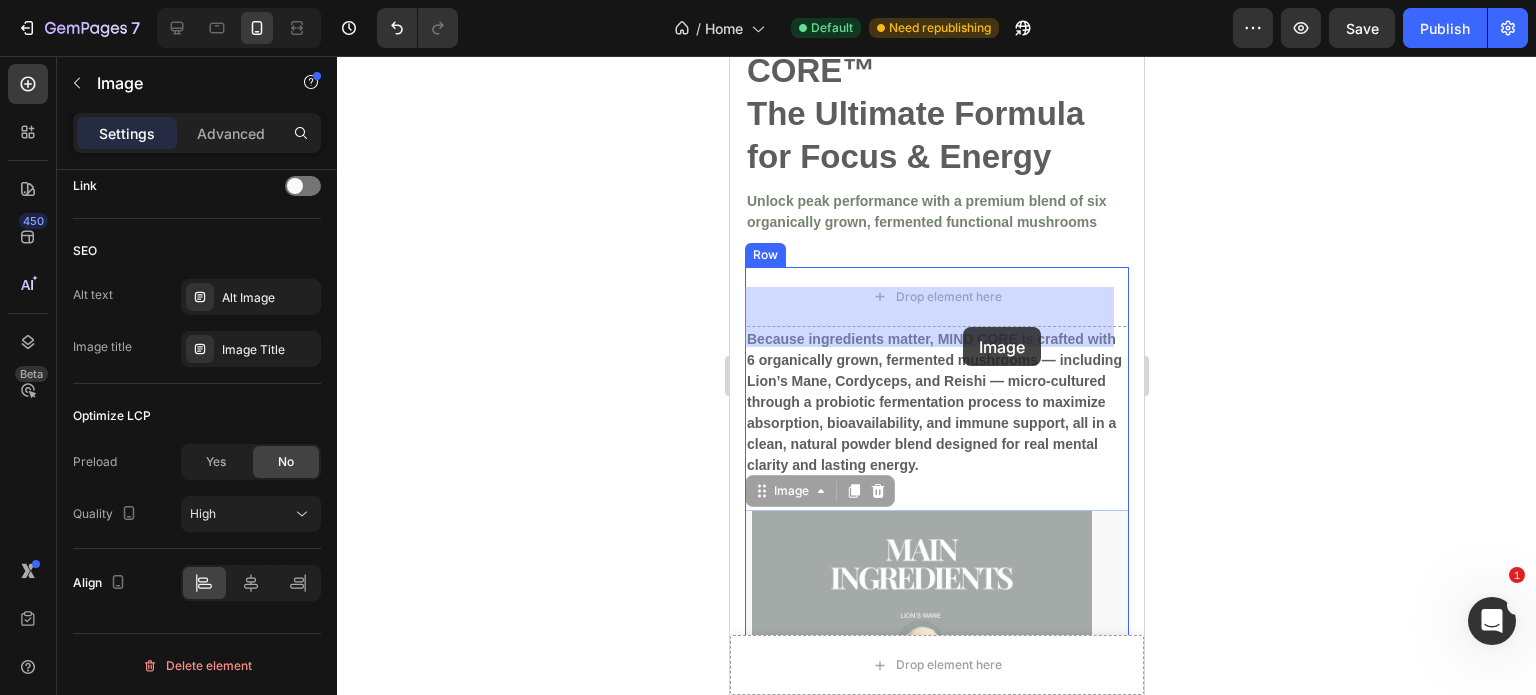 drag, startPoint x: 962, startPoint y: 611, endPoint x: 962, endPoint y: 327, distance: 284 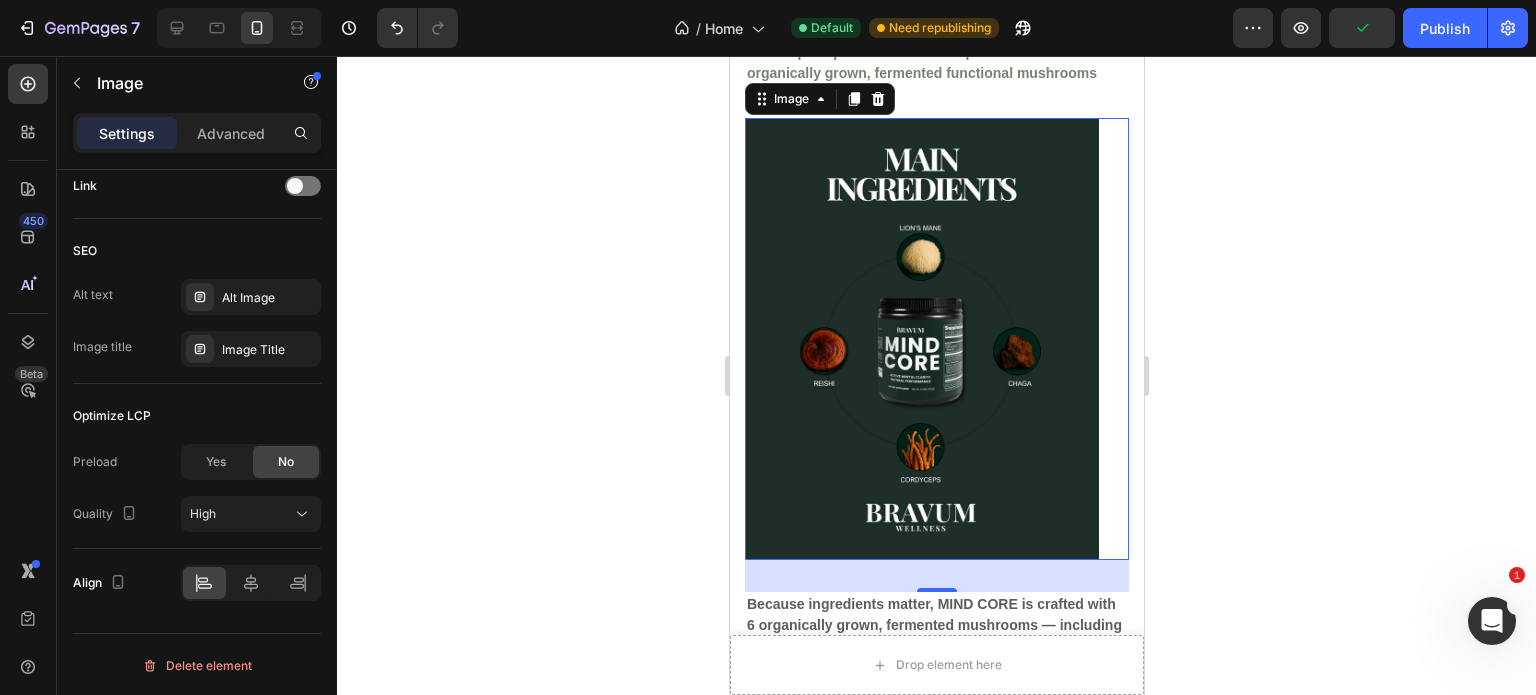 scroll, scrollTop: 1325, scrollLeft: 0, axis: vertical 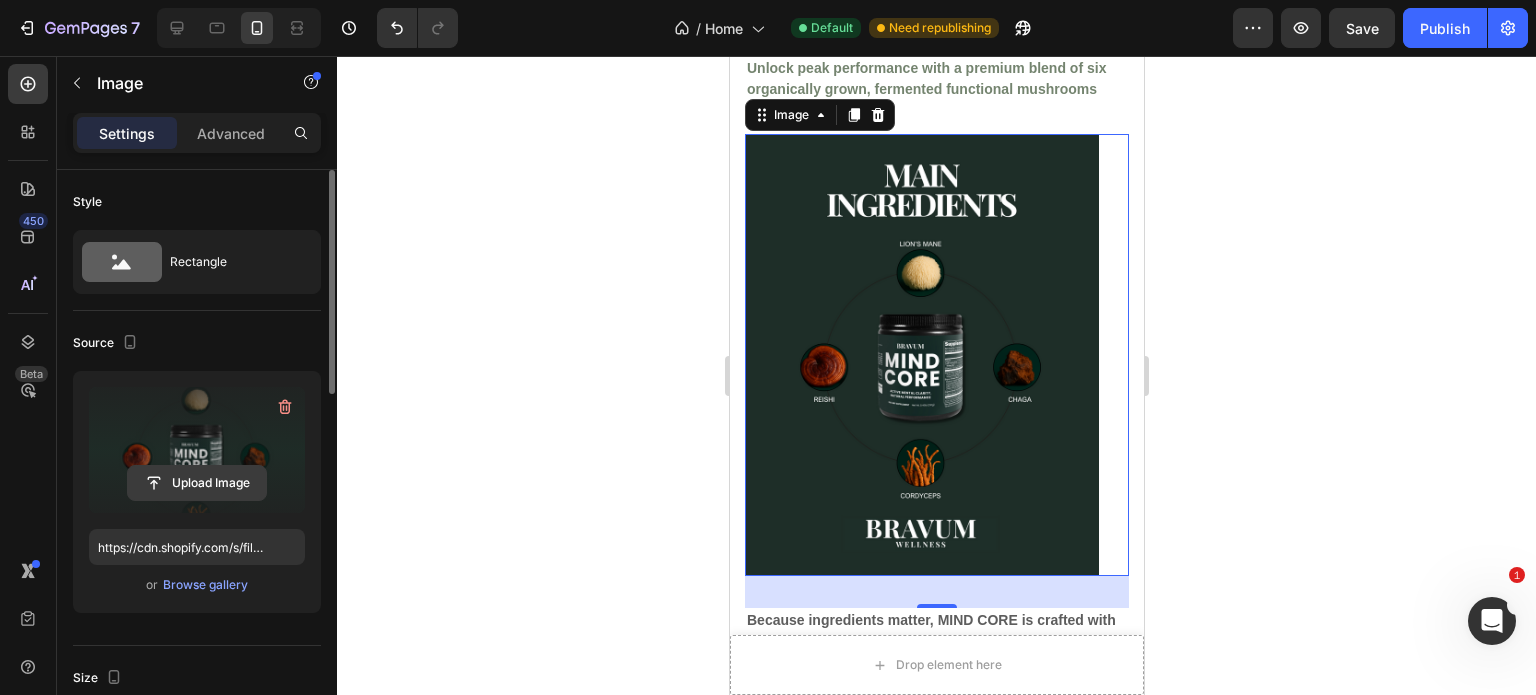 click 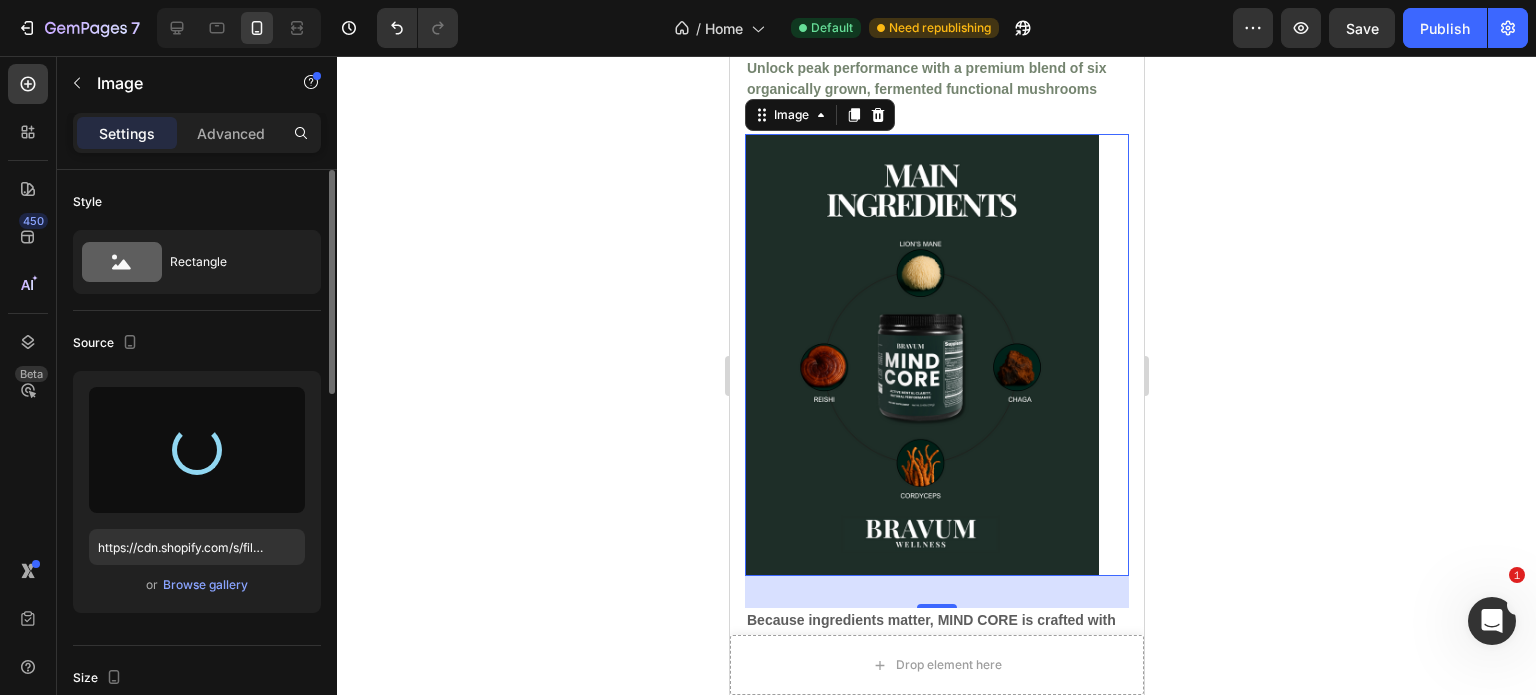 type on "https://cdn.shopify.com/s/files/1/0961/8168/2501/files/gempages_577150551700013606-644e2f18-69c2-45d9-bd7f-1a26fba1ce91.png" 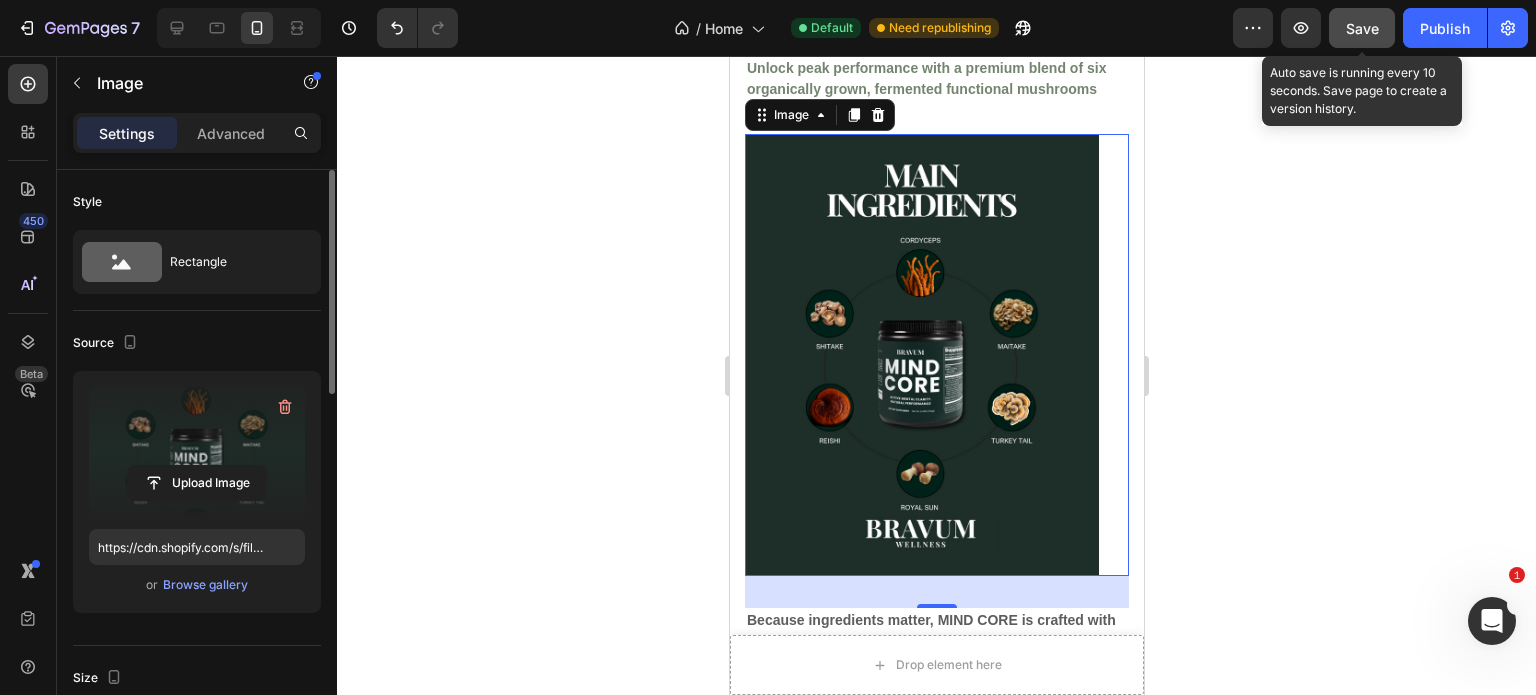 click on "Save" at bounding box center [1362, 28] 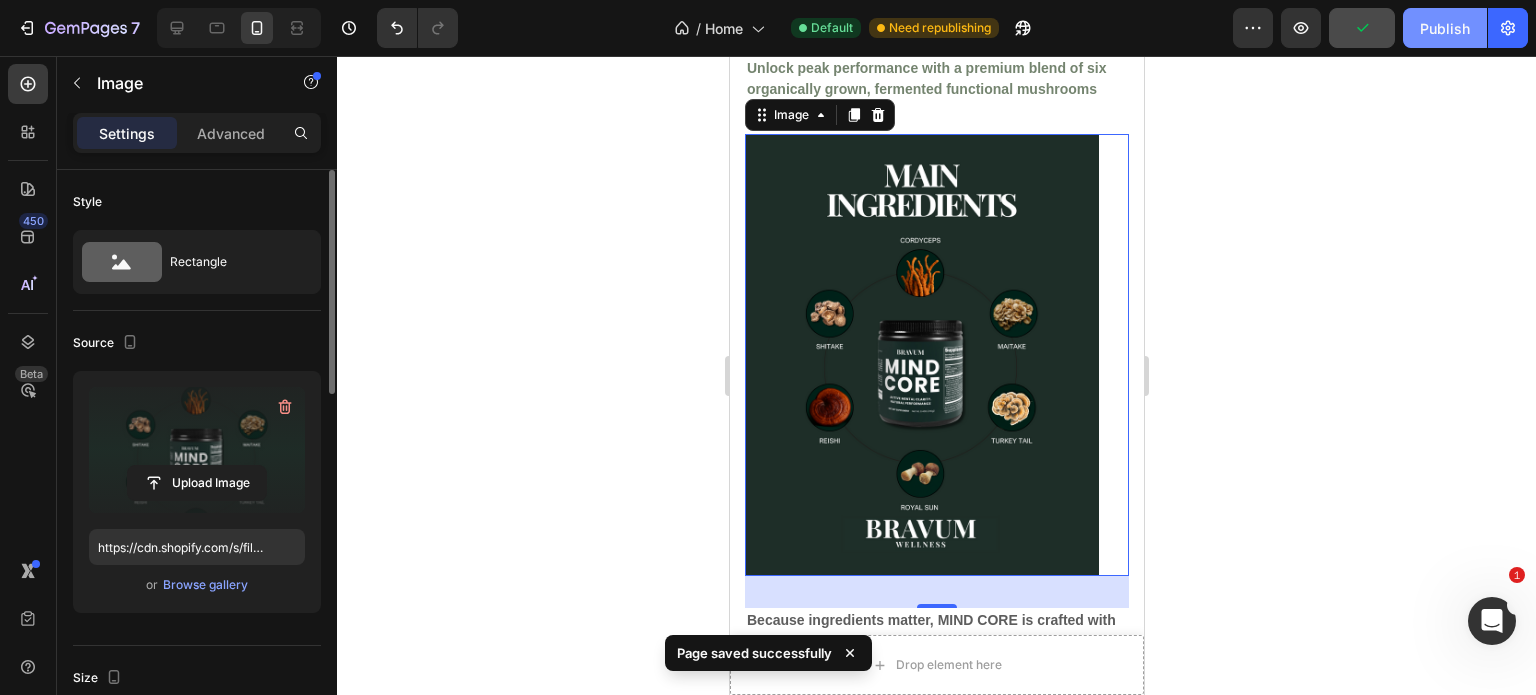 click on "Publish" at bounding box center [1445, 28] 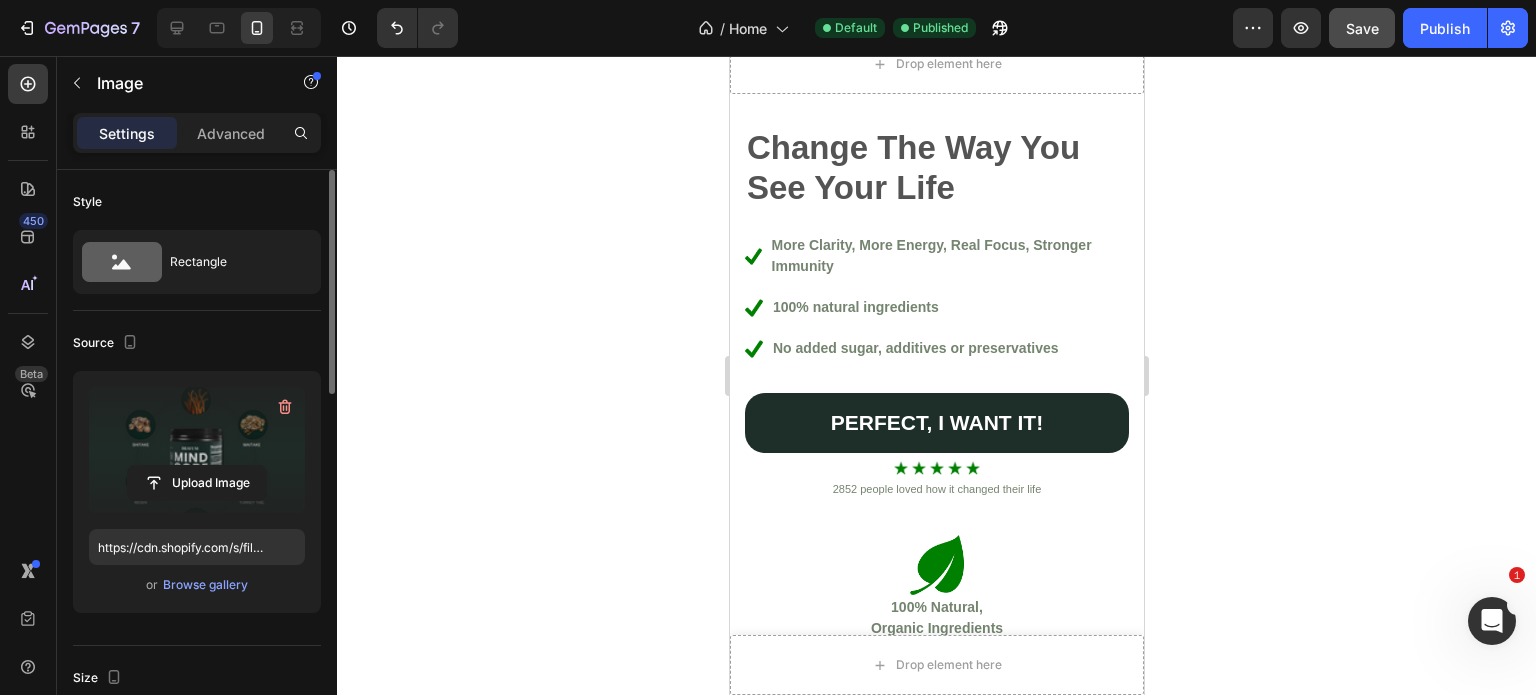 scroll, scrollTop: 148, scrollLeft: 0, axis: vertical 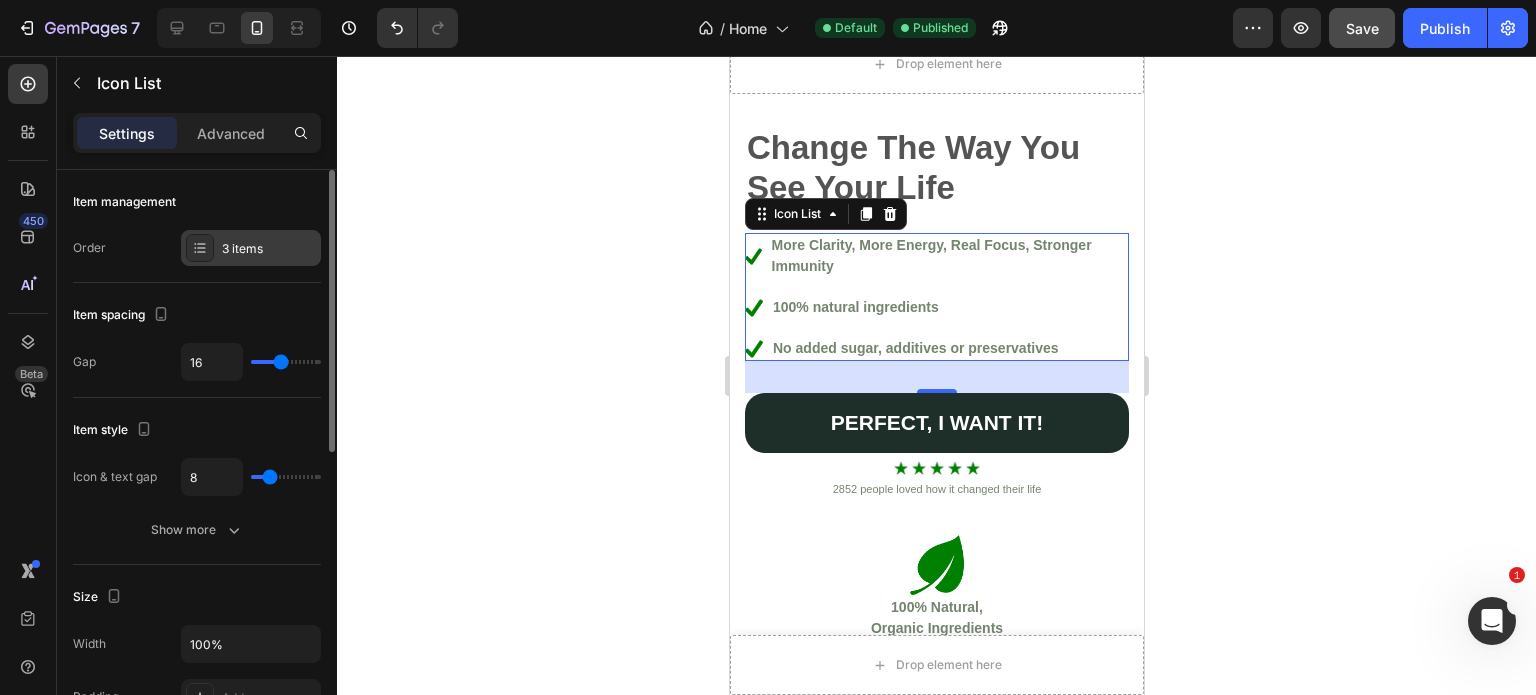 click on "3 items" at bounding box center (251, 248) 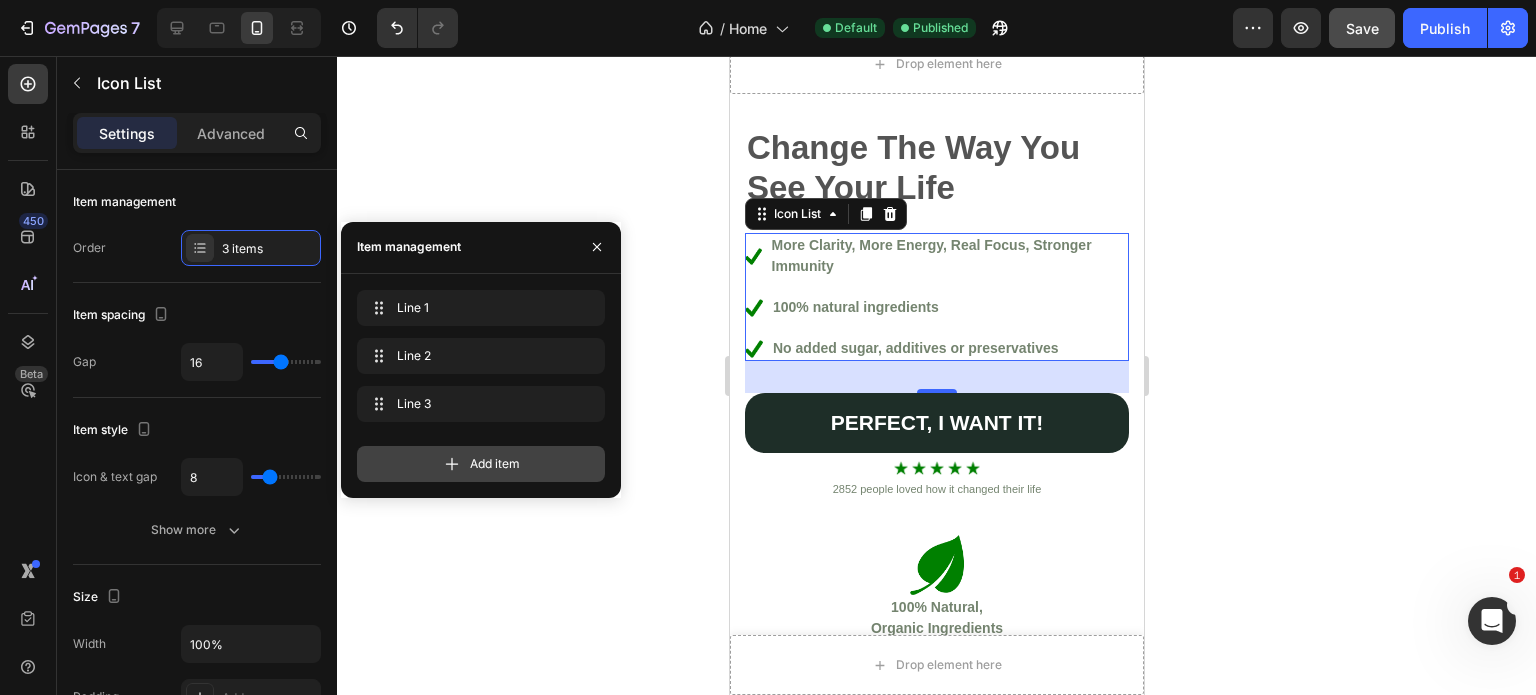 drag, startPoint x: 419, startPoint y: 455, endPoint x: 52, endPoint y: 514, distance: 371.71225 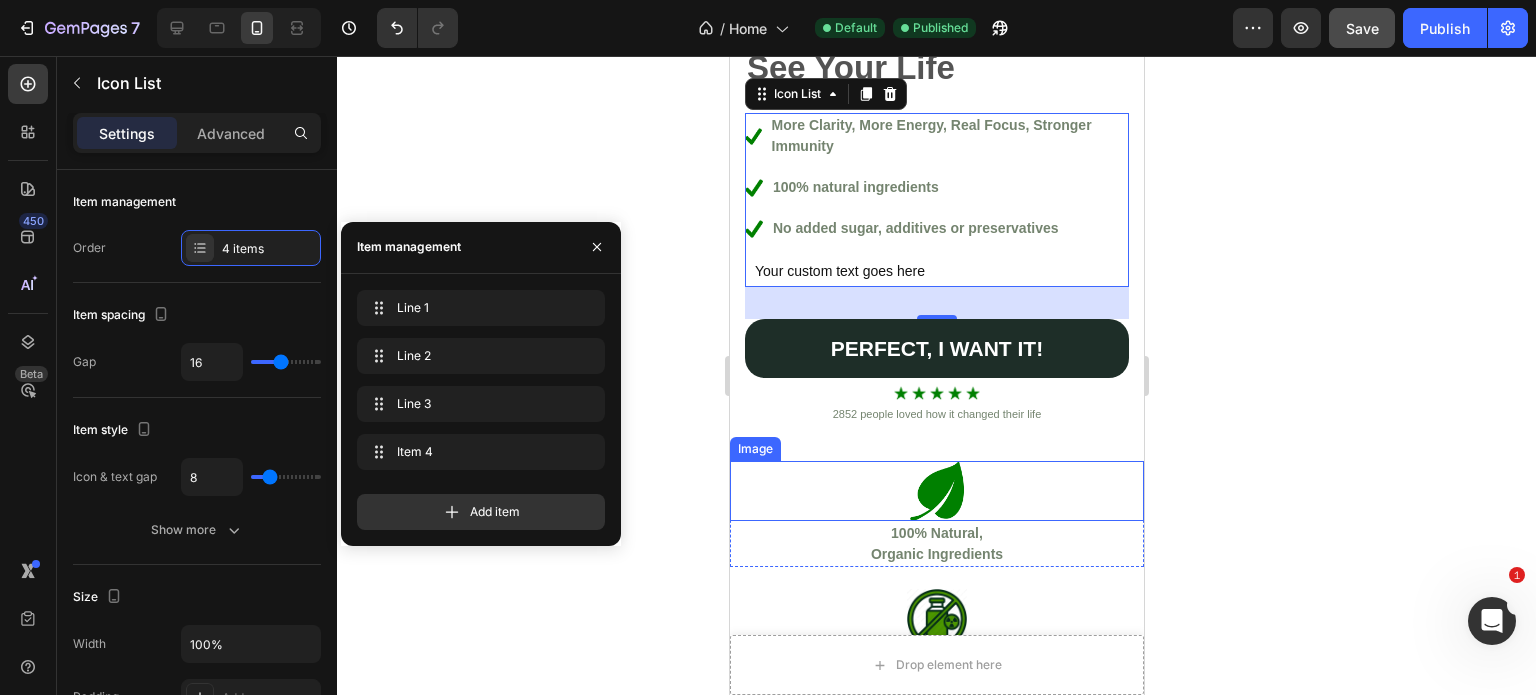 scroll, scrollTop: 270, scrollLeft: 0, axis: vertical 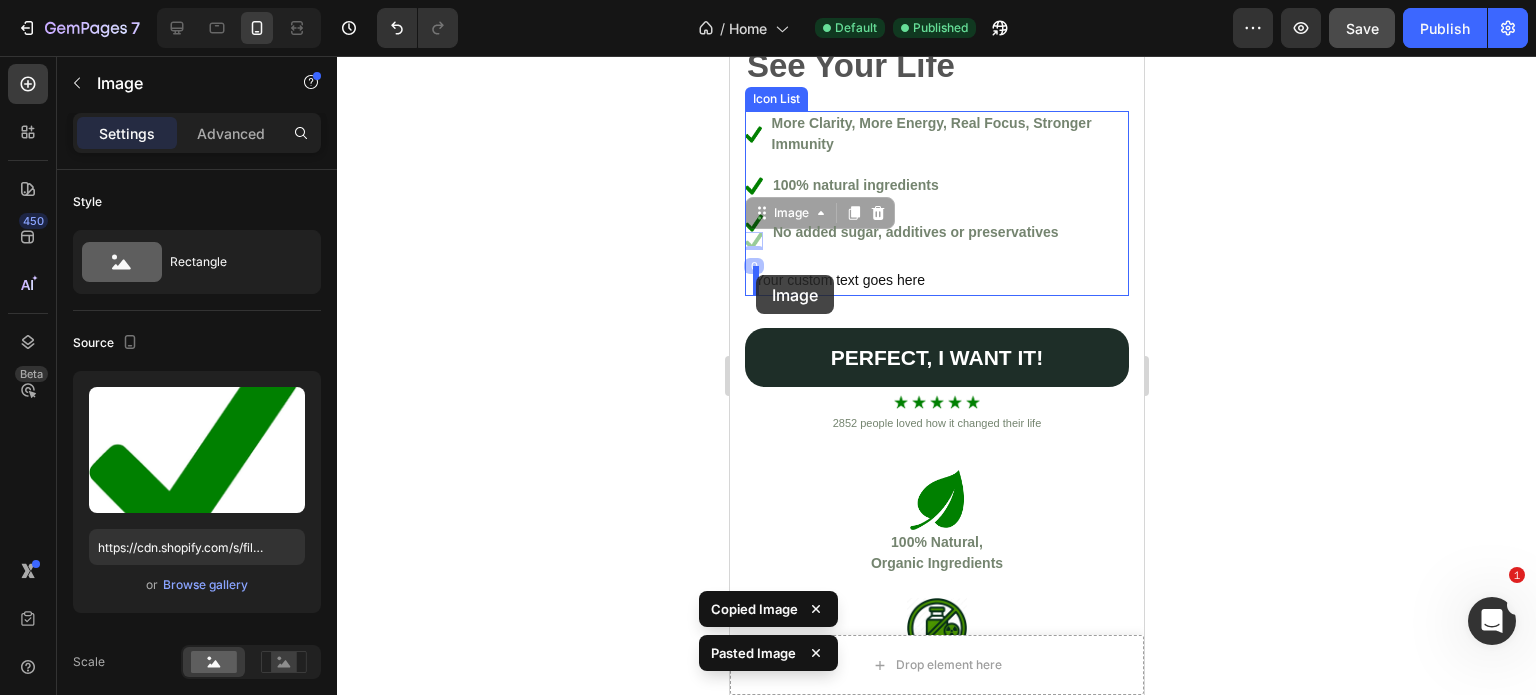 drag, startPoint x: 755, startPoint y: 239, endPoint x: 755, endPoint y: 275, distance: 36 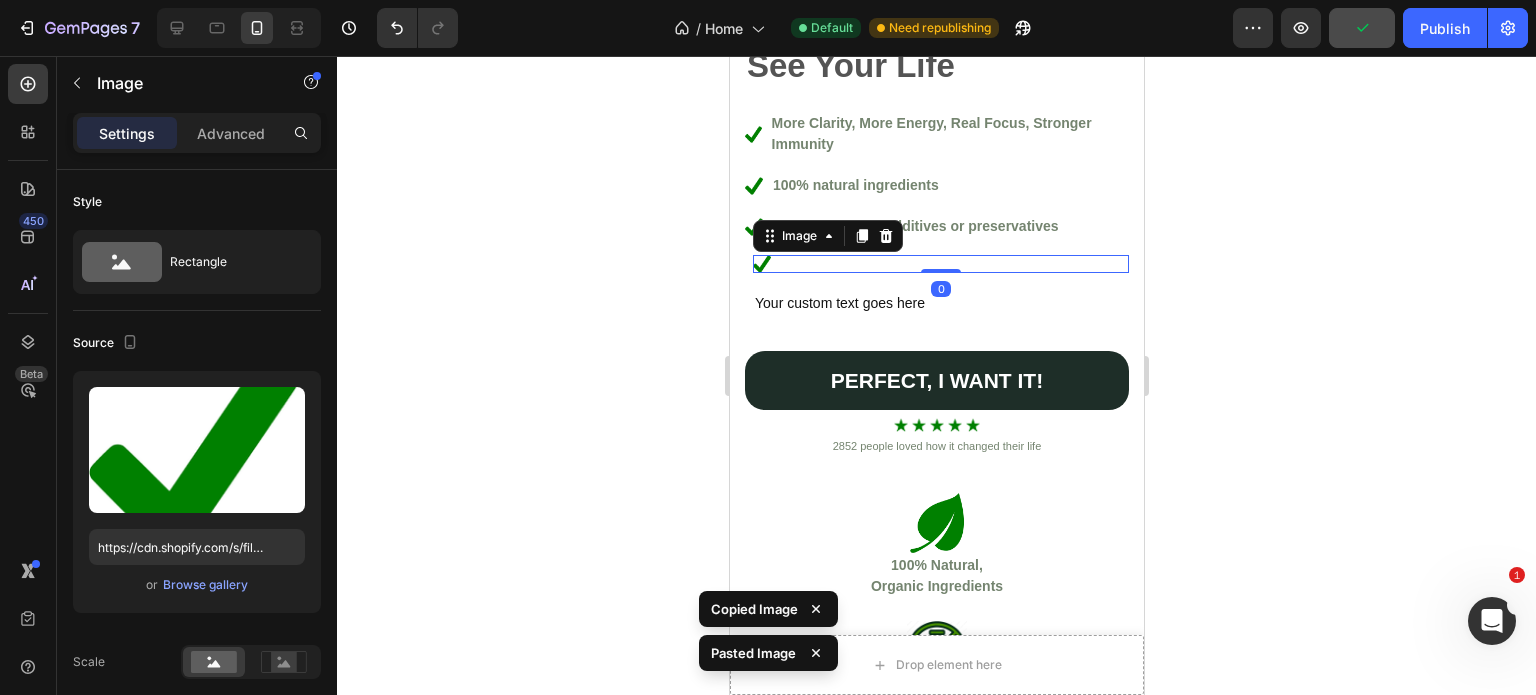 click 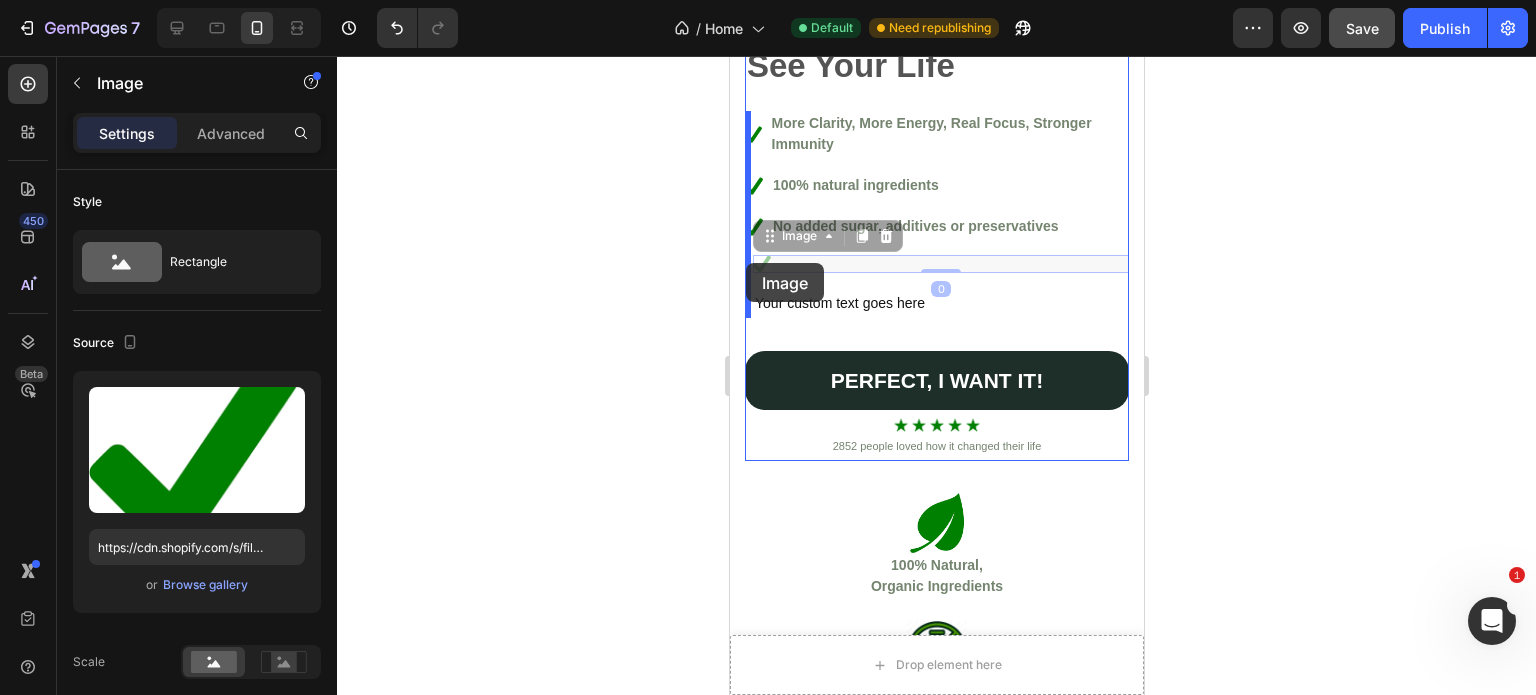 drag, startPoint x: 757, startPoint y: 266, endPoint x: 745, endPoint y: 263, distance: 12.369317 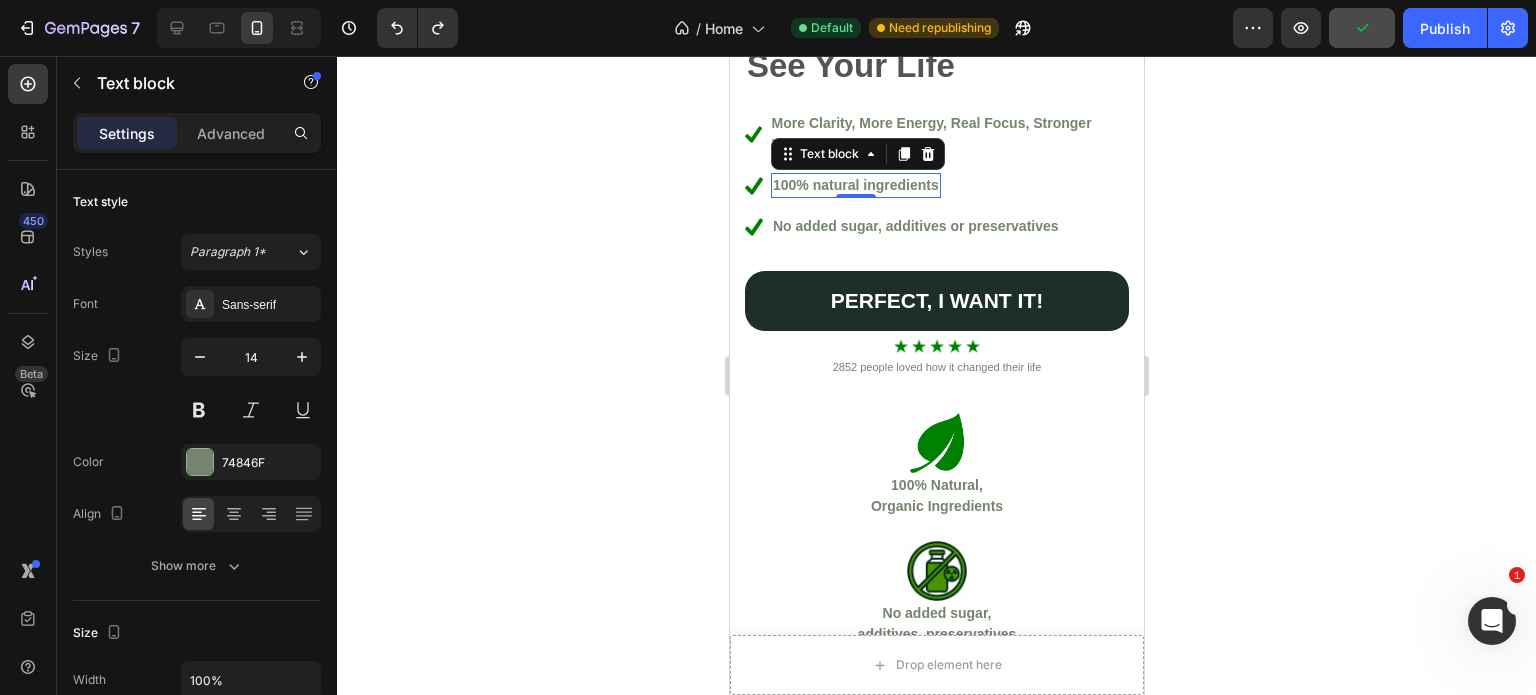 click on "100% natural ingredients" at bounding box center [855, 185] 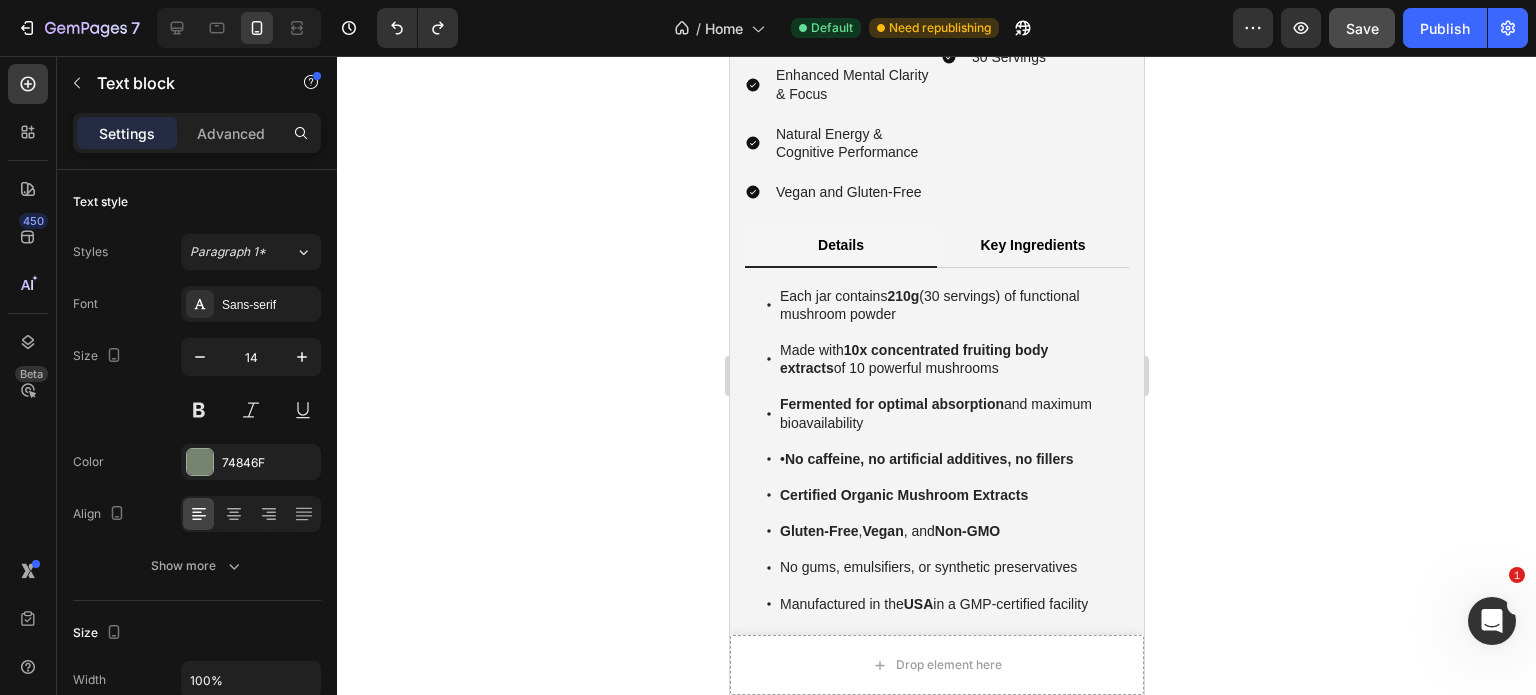 scroll, scrollTop: 4684, scrollLeft: 0, axis: vertical 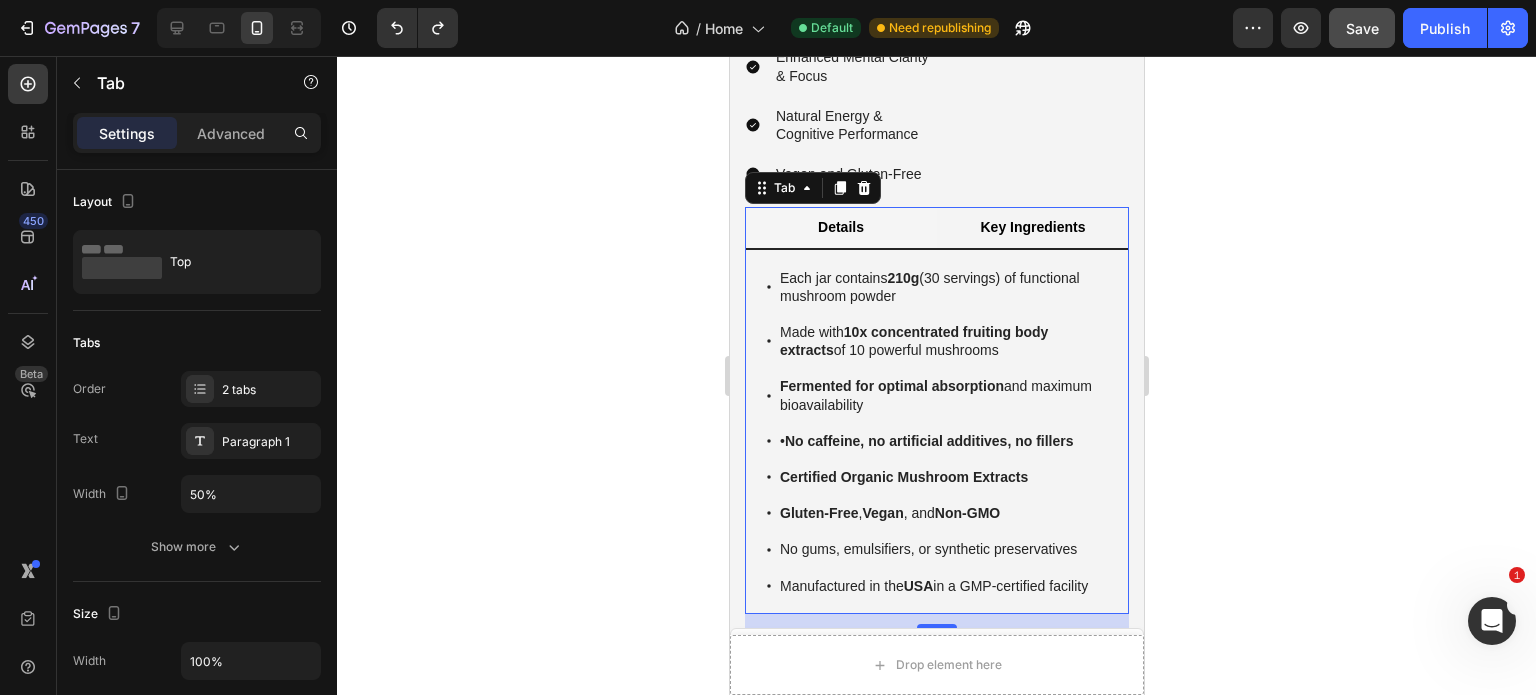 click on "Key Ingredients" at bounding box center (1031, 227) 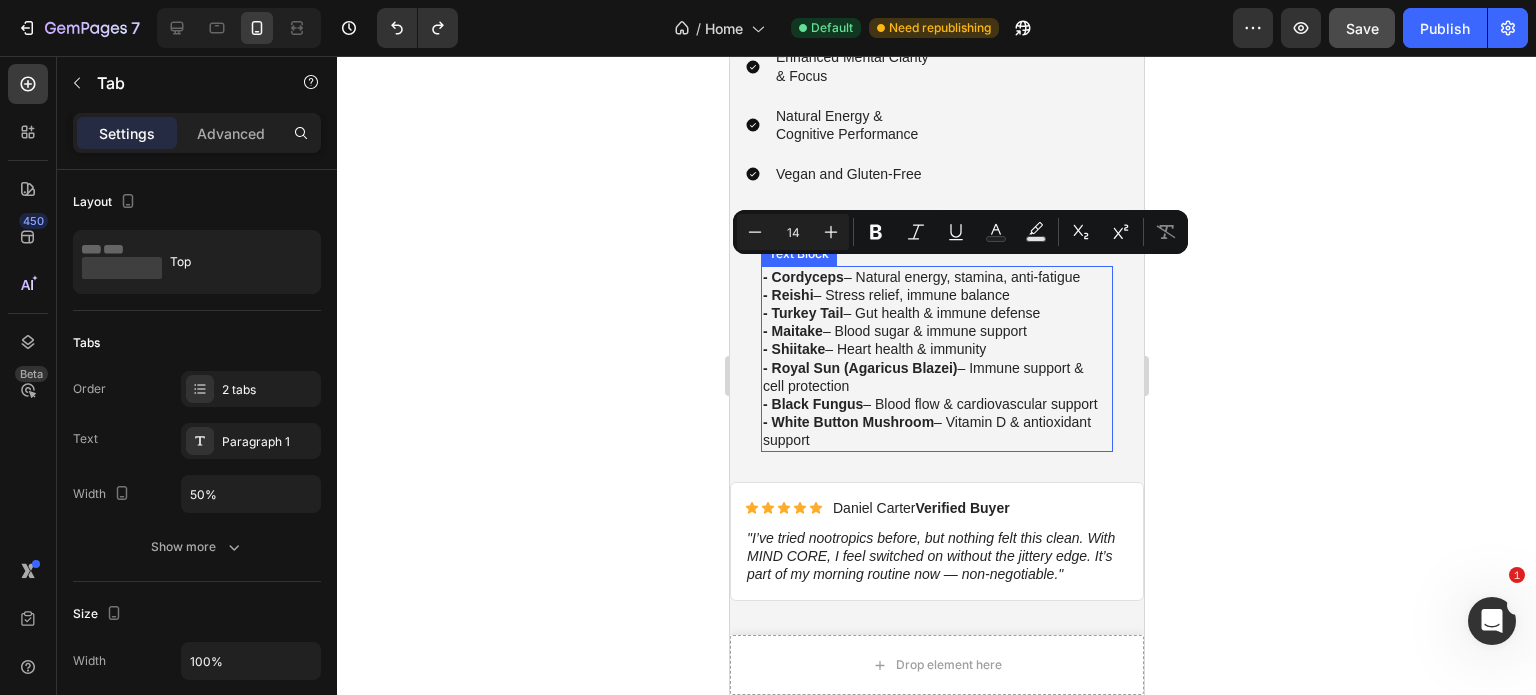 click on "- Cordyceps" at bounding box center (802, 277) 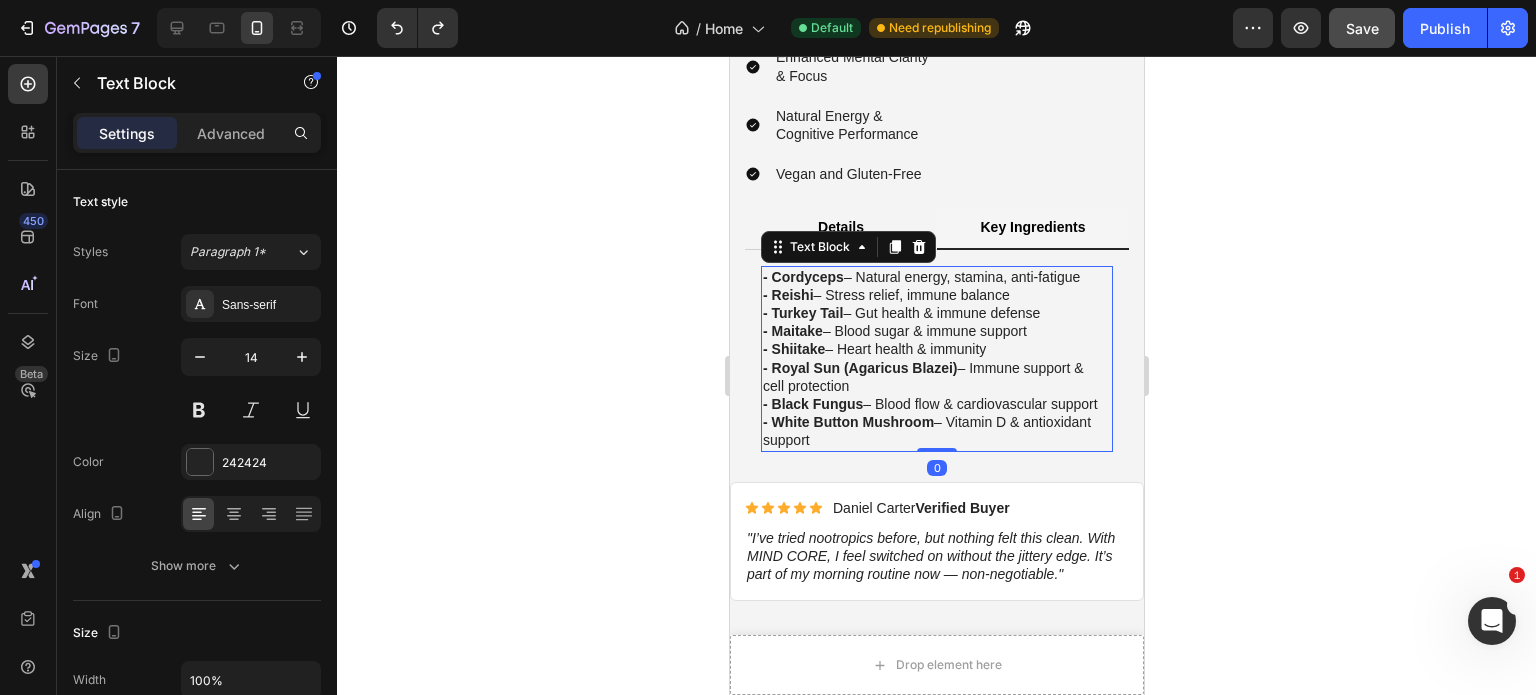 click on "- Cordyceps" at bounding box center [802, 277] 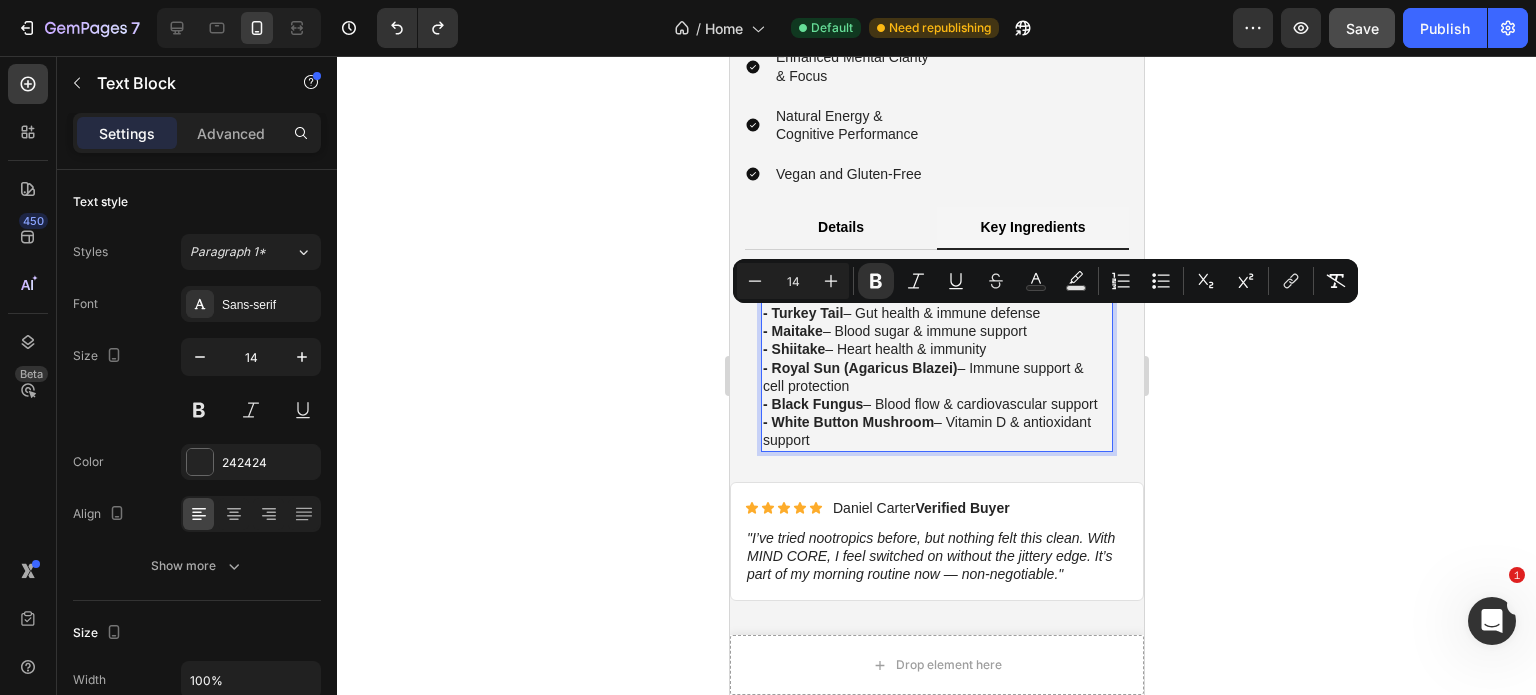 click on "- Cordyceps" at bounding box center (802, 277) 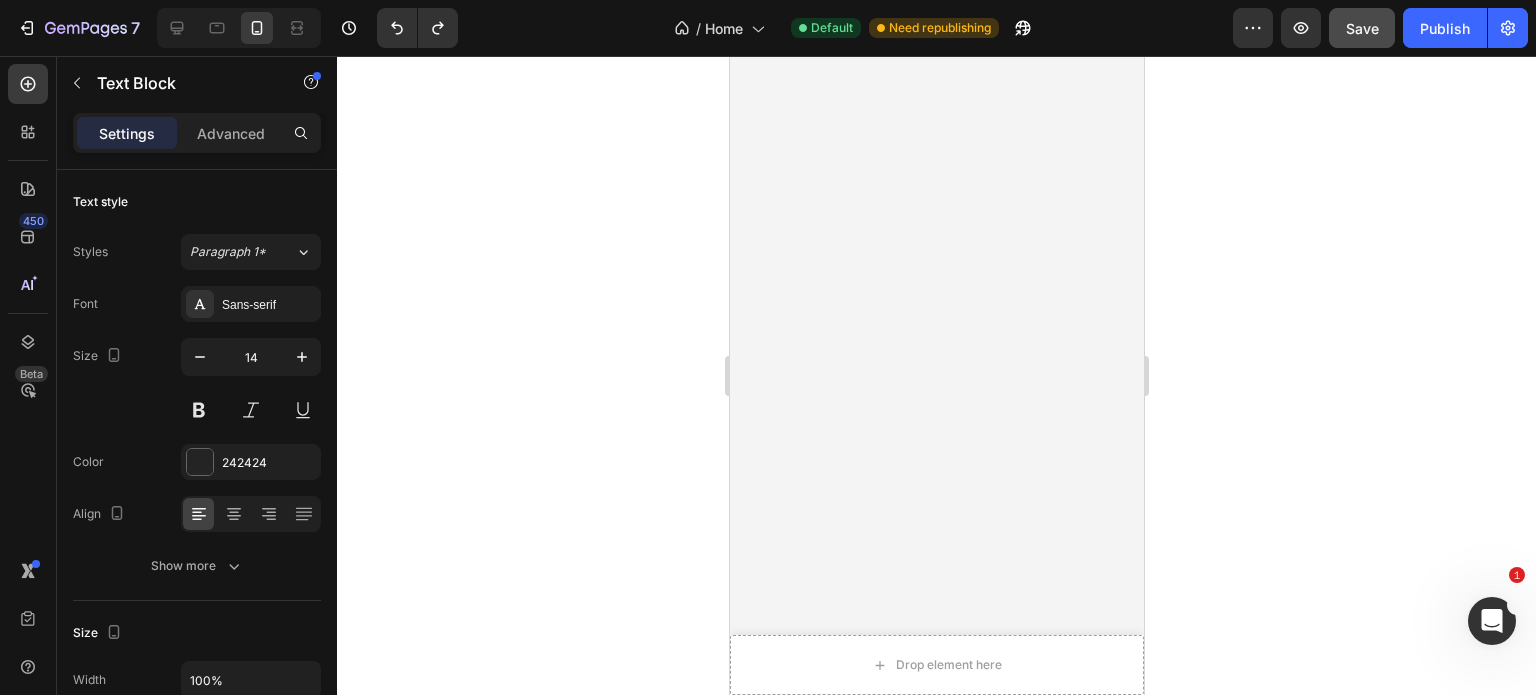 type on "16" 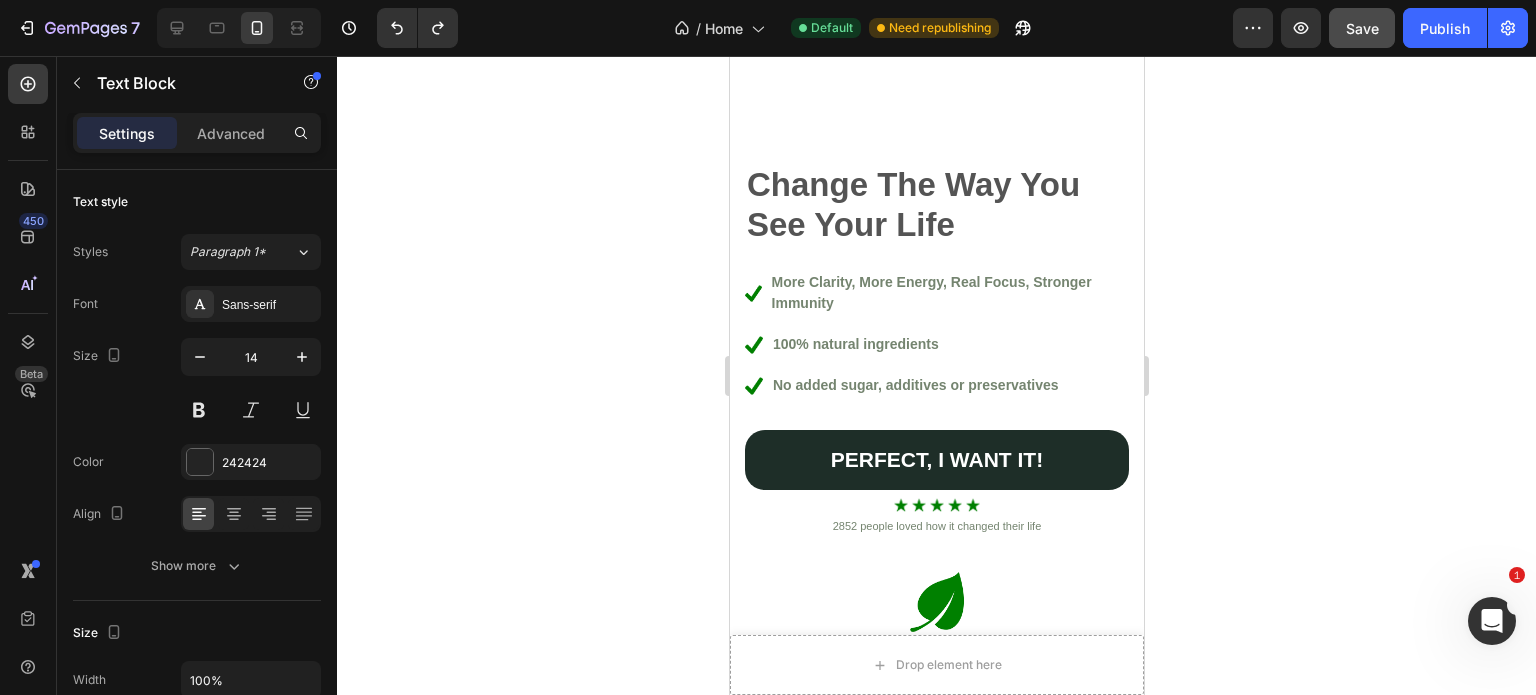 scroll, scrollTop: 91, scrollLeft: 0, axis: vertical 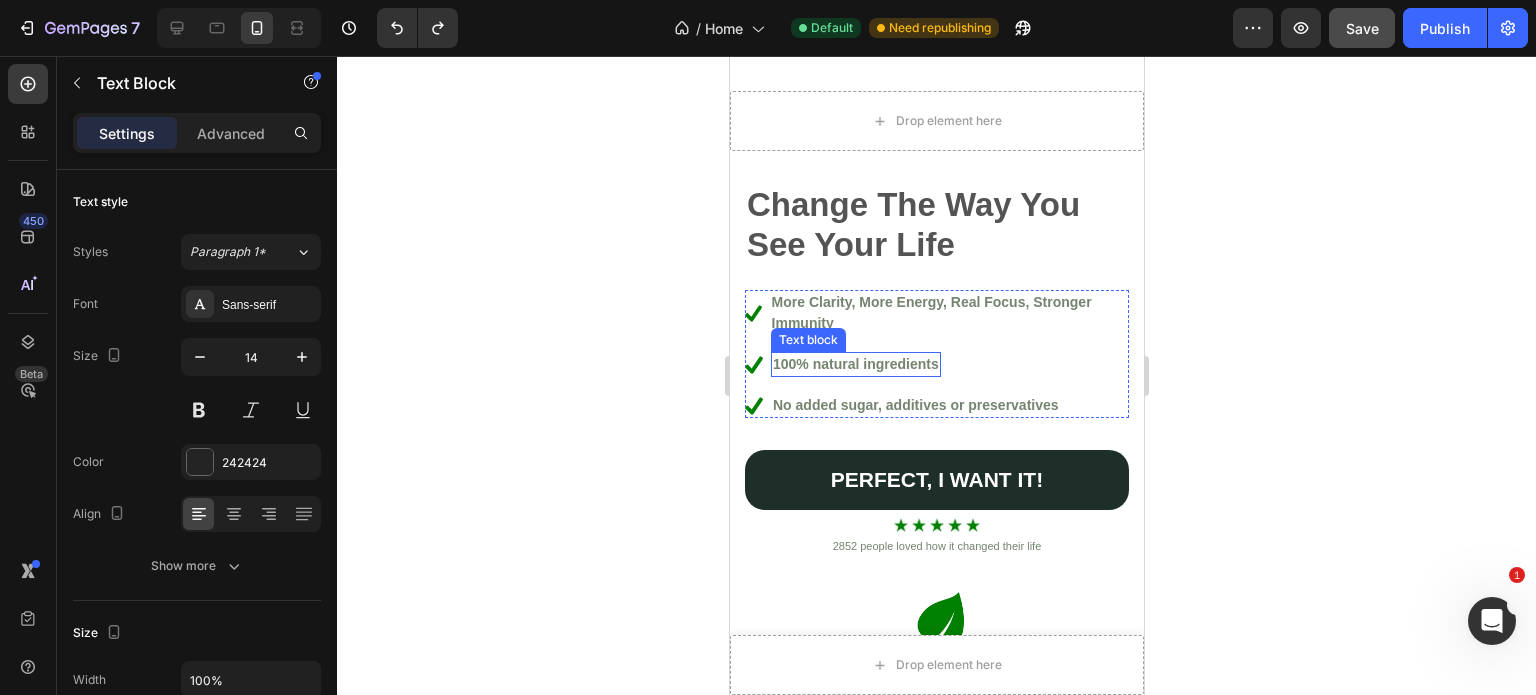 click on "100% natural ingredients" at bounding box center (855, 364) 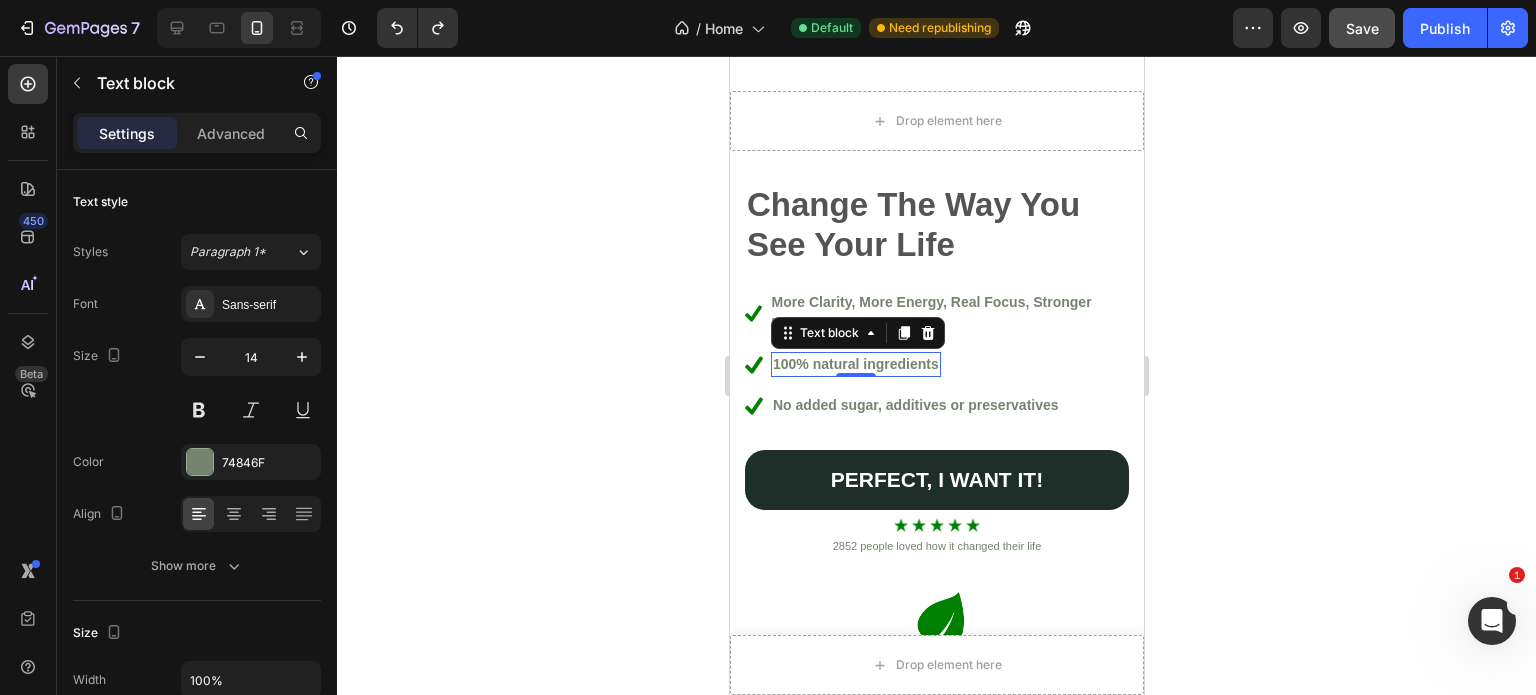 click on "100% natural ingredients" at bounding box center [855, 364] 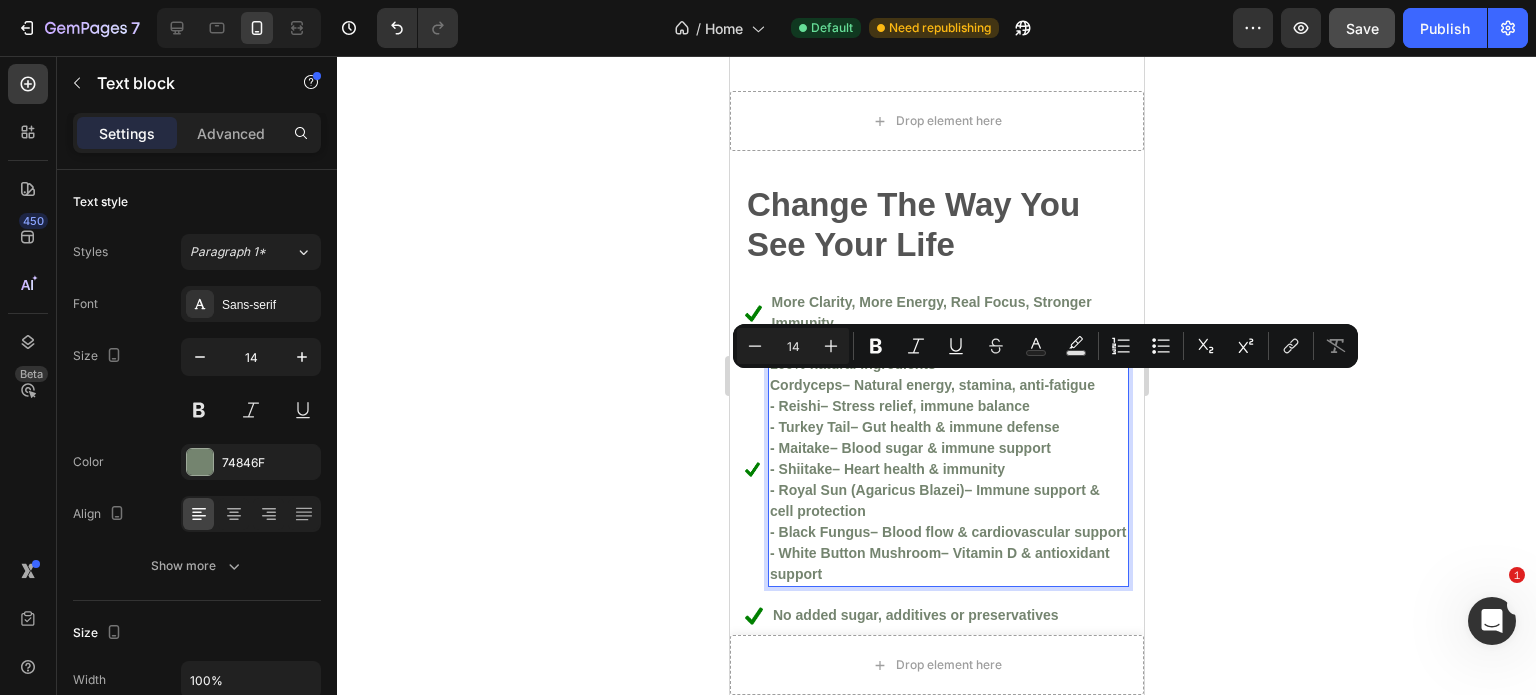 drag, startPoint x: 851, startPoint y: 384, endPoint x: 858, endPoint y: 403, distance: 20.248457 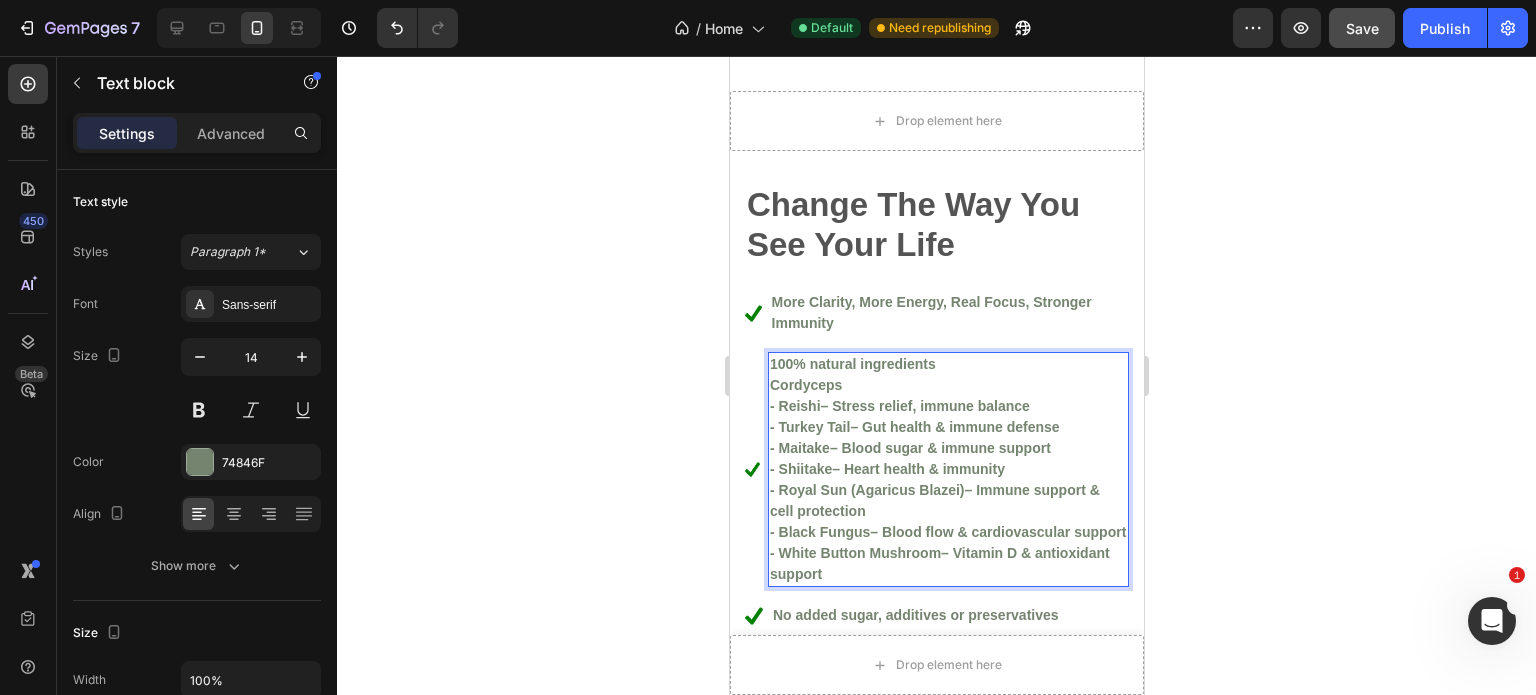 click on "- Reishi" at bounding box center (794, 406) 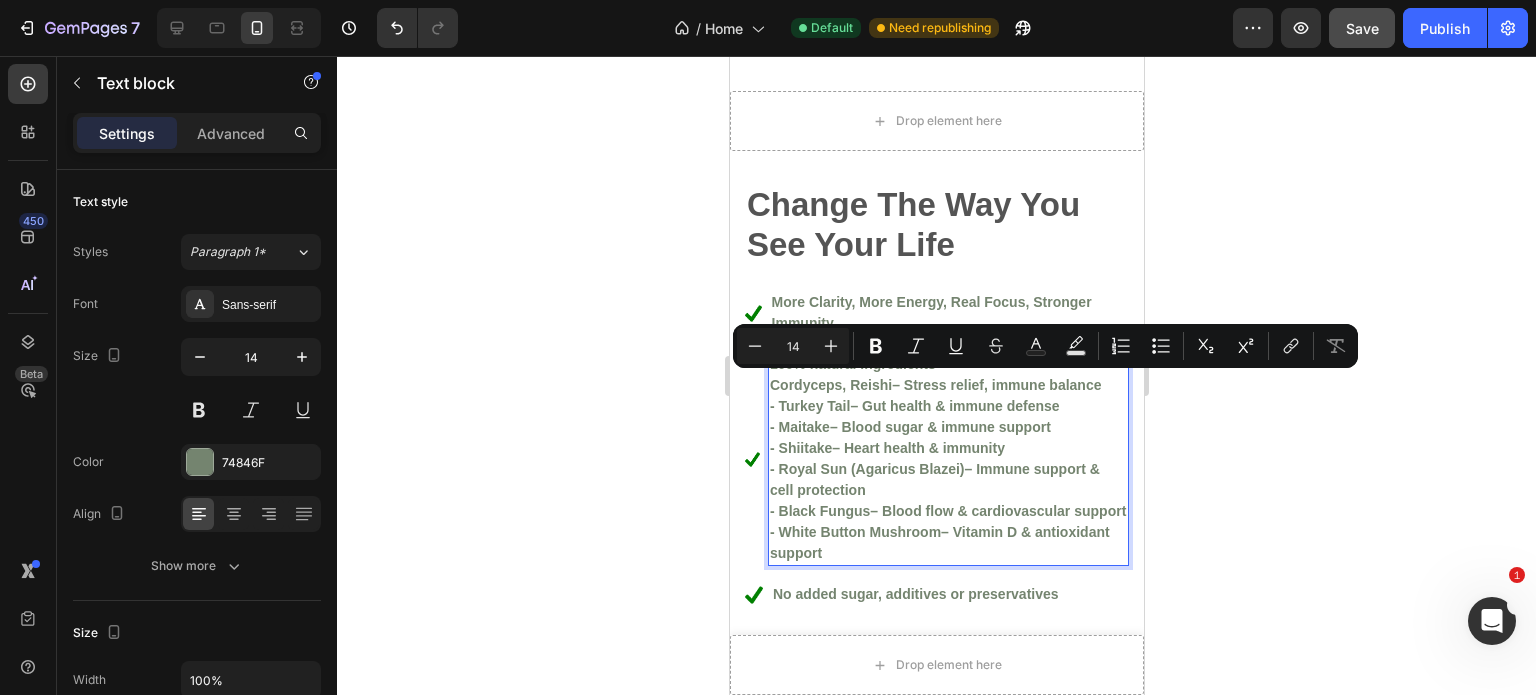 drag, startPoint x: 901, startPoint y: 385, endPoint x: 891, endPoint y: 415, distance: 31.622776 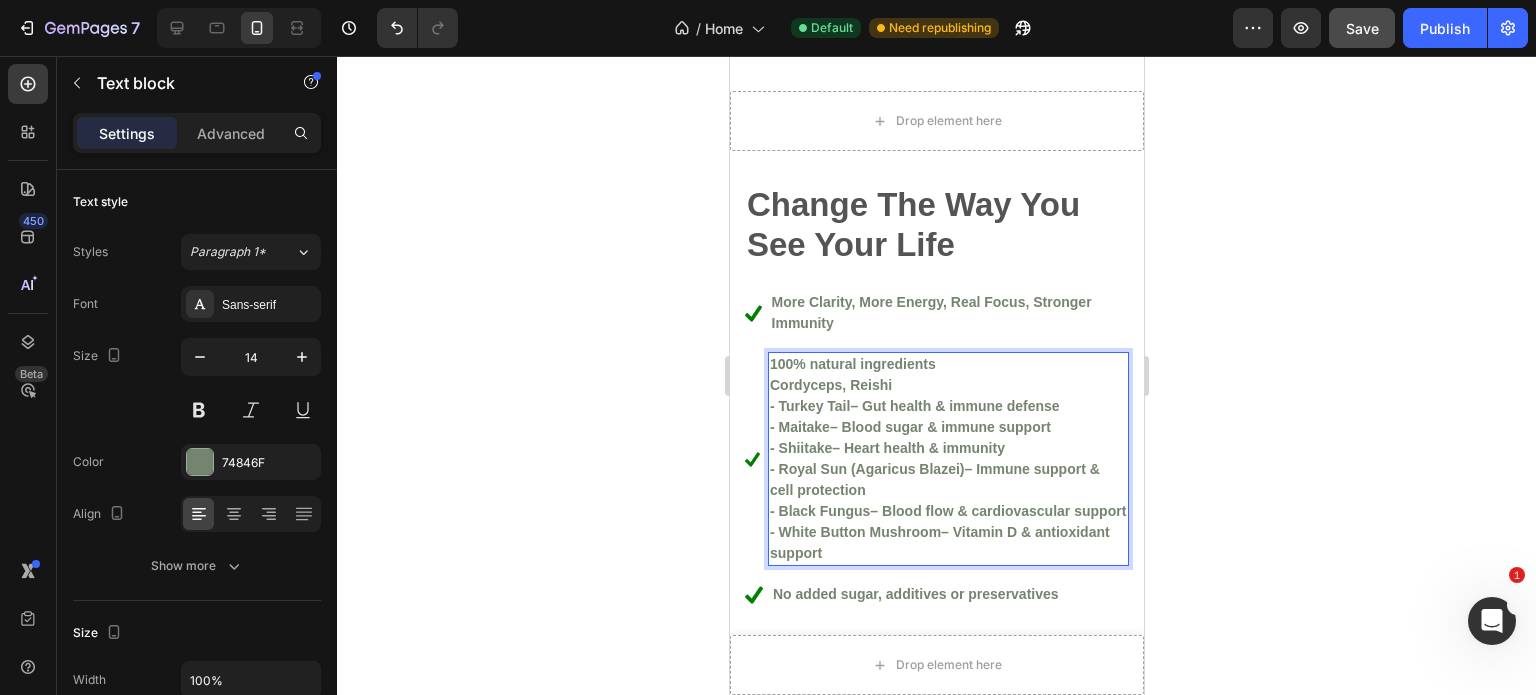 click on "- Turkey Tail" at bounding box center (809, 406) 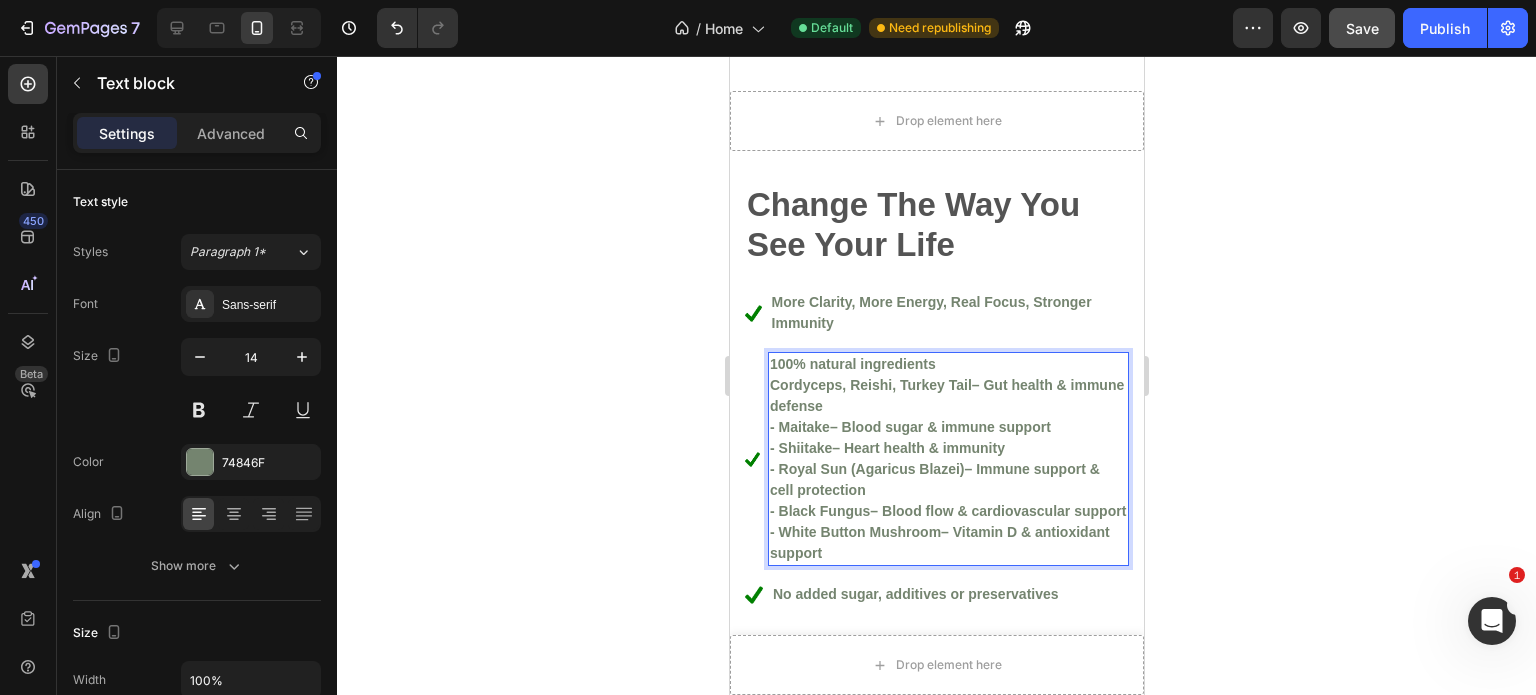 drag, startPoint x: 990, startPoint y: 379, endPoint x: 1009, endPoint y: 403, distance: 30.610456 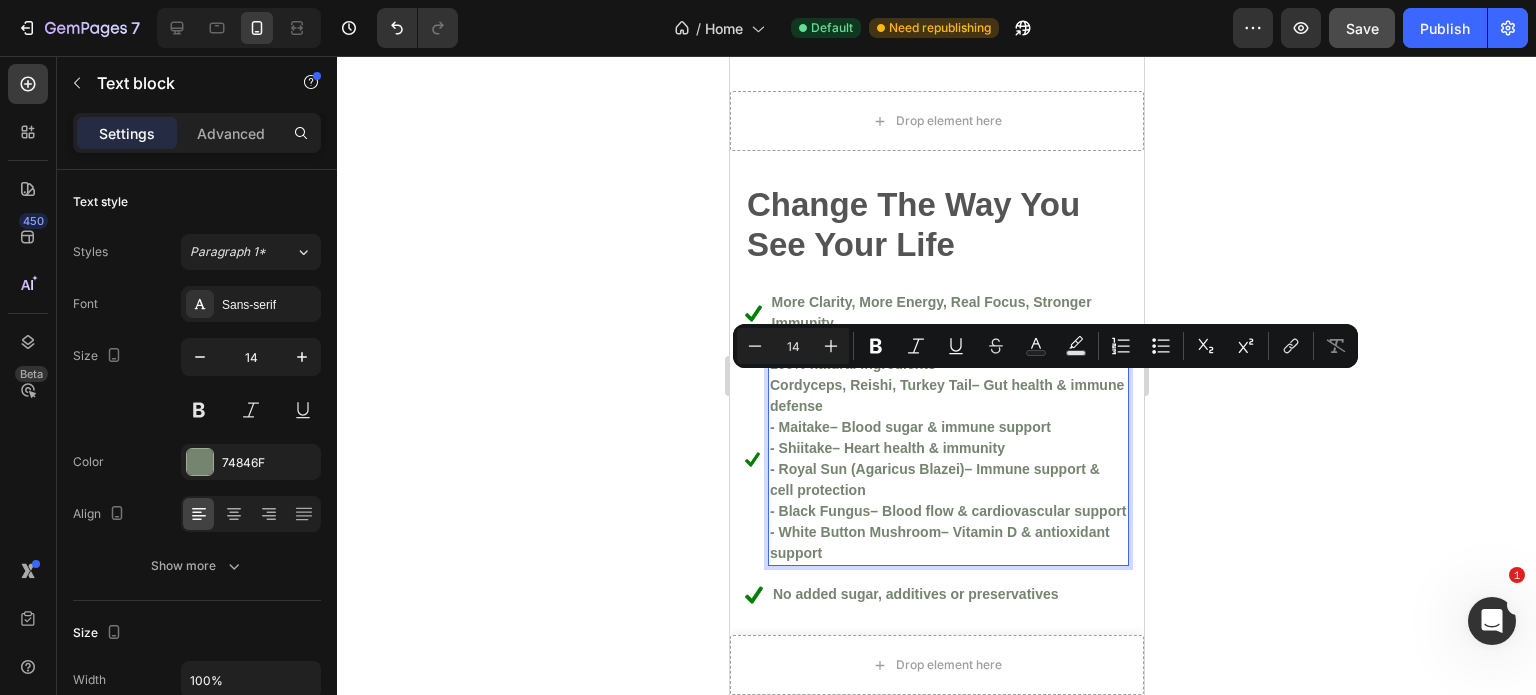 drag, startPoint x: 981, startPoint y: 383, endPoint x: 993, endPoint y: 405, distance: 25.059929 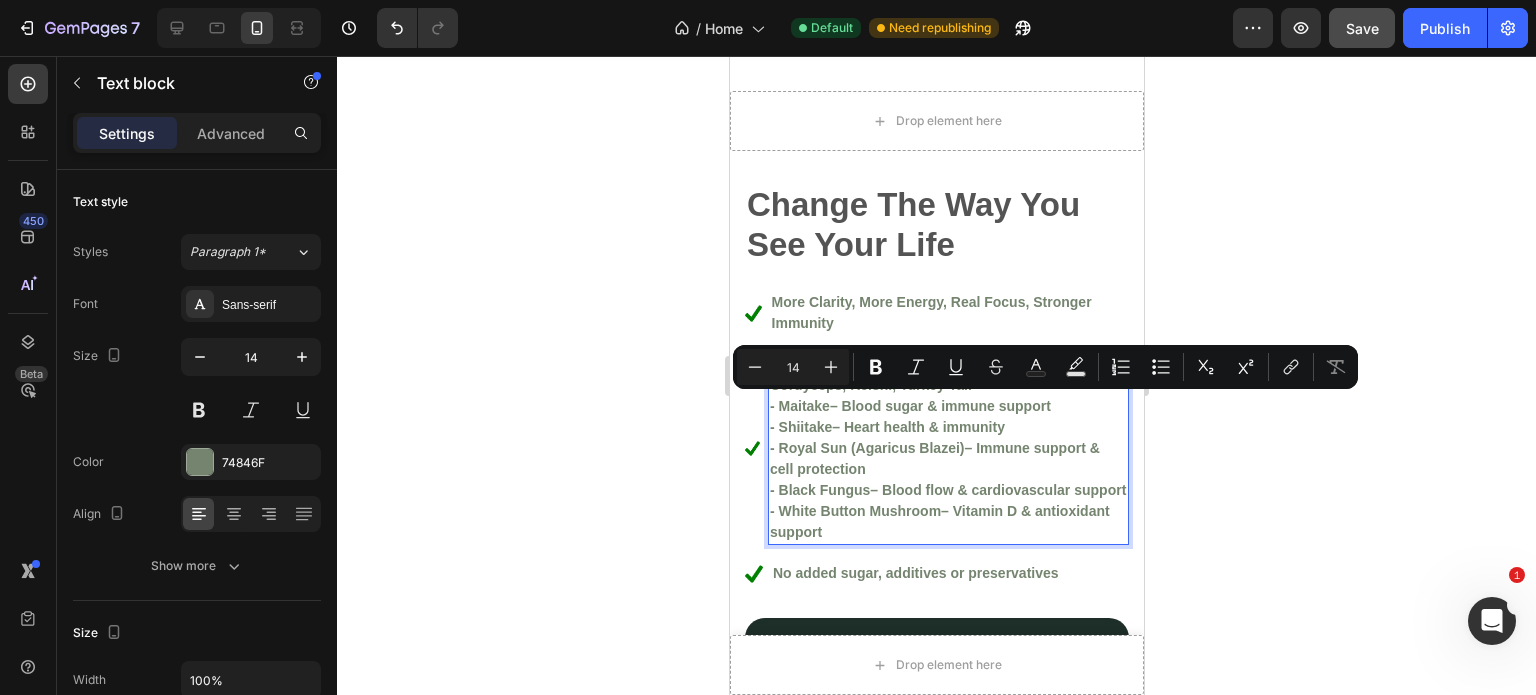 drag, startPoint x: 831, startPoint y: 405, endPoint x: 1085, endPoint y: 405, distance: 254 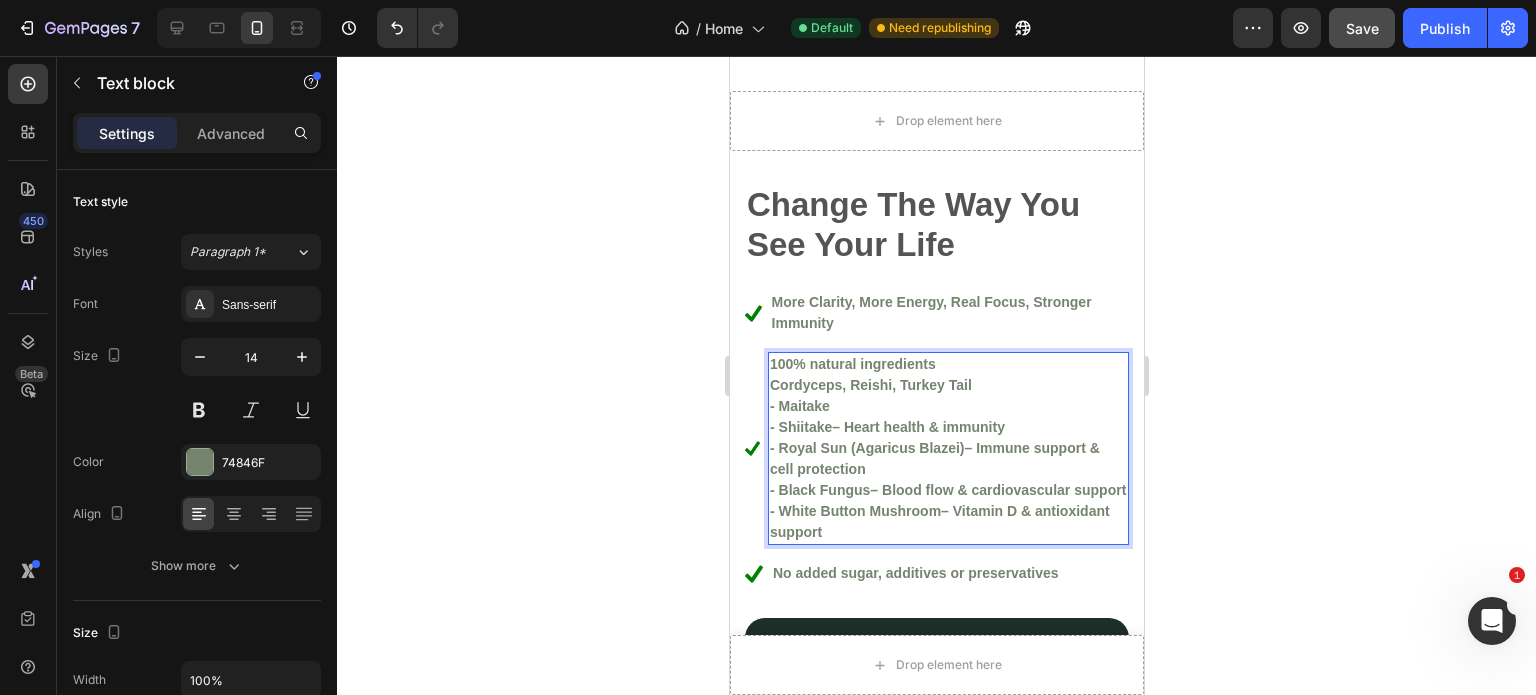 drag, startPoint x: 833, startPoint y: 427, endPoint x: 1030, endPoint y: 431, distance: 197.0406 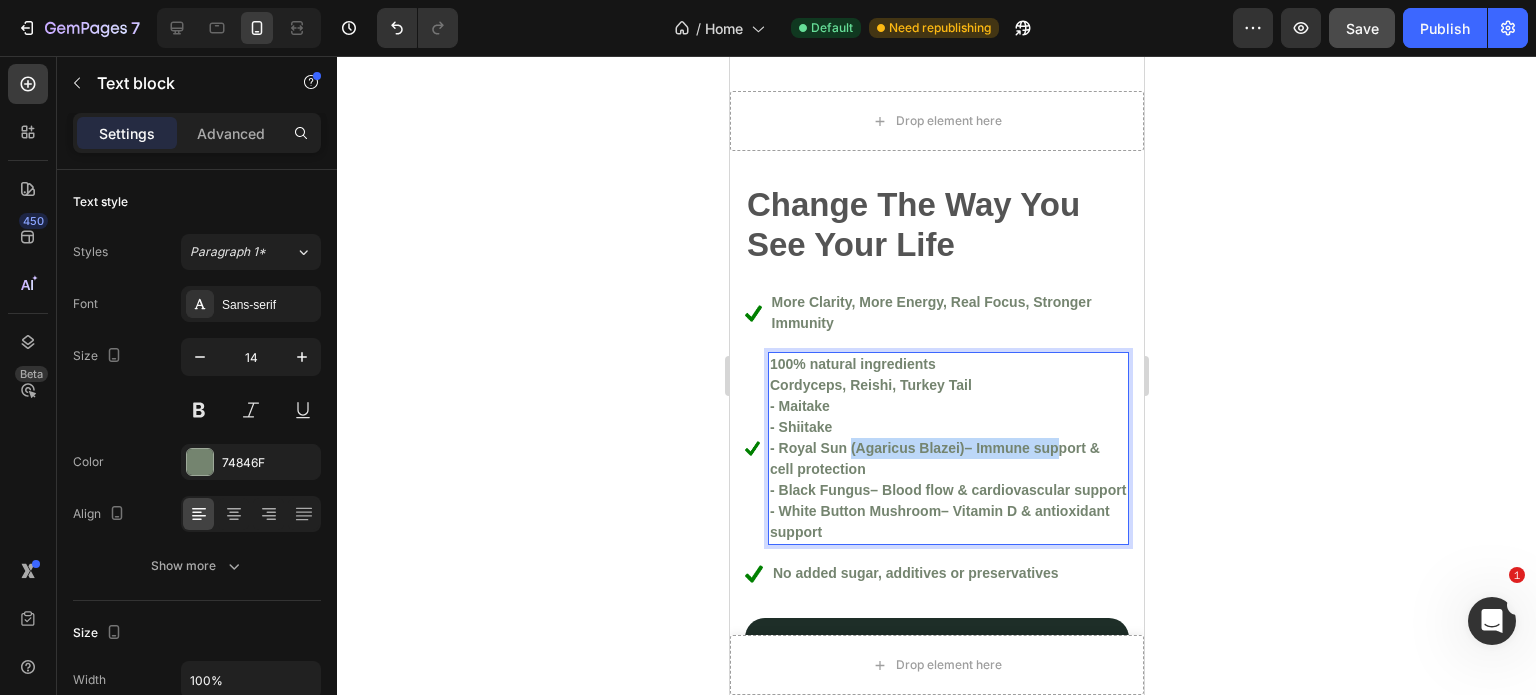 drag, startPoint x: 853, startPoint y: 446, endPoint x: 1060, endPoint y: 449, distance: 207.02174 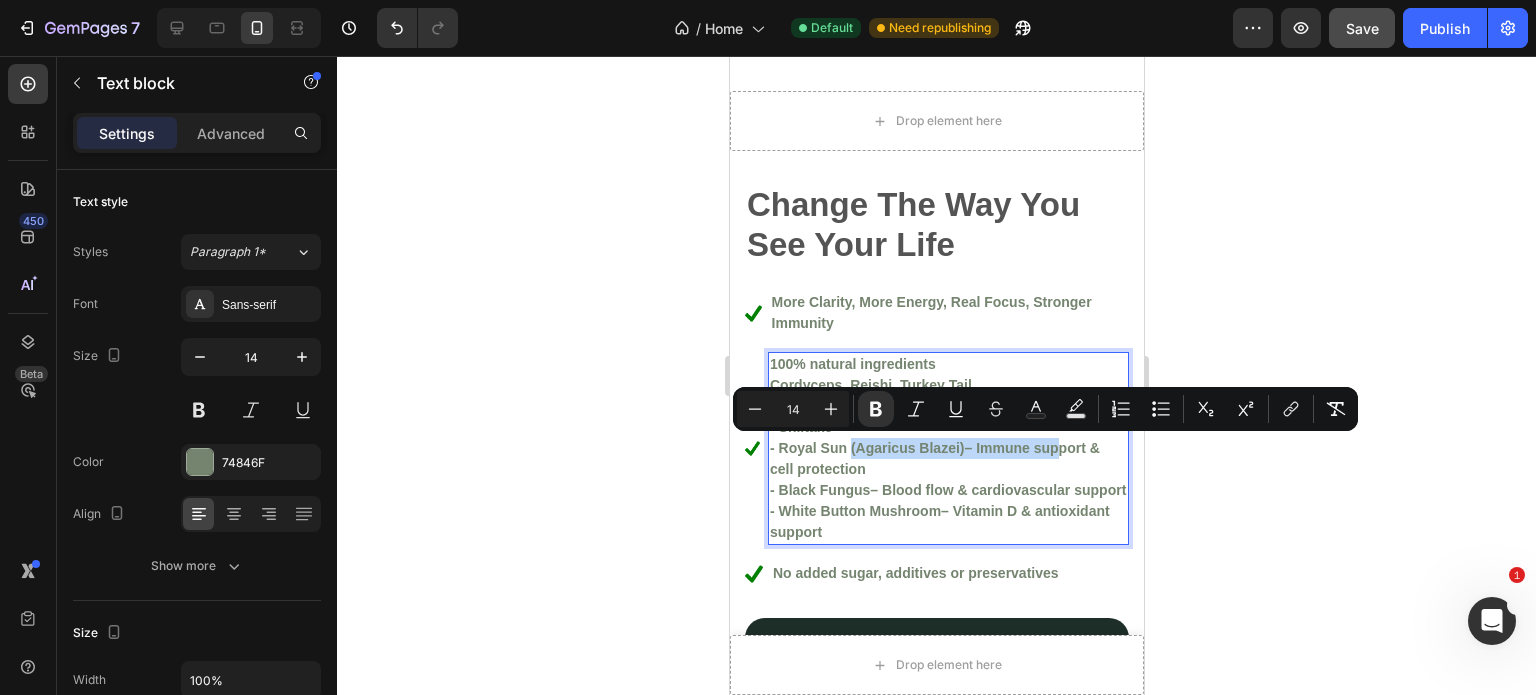 click on "- Royal Sun (Agaricus Blazei)  – Immune support & cell protection" at bounding box center [947, 459] 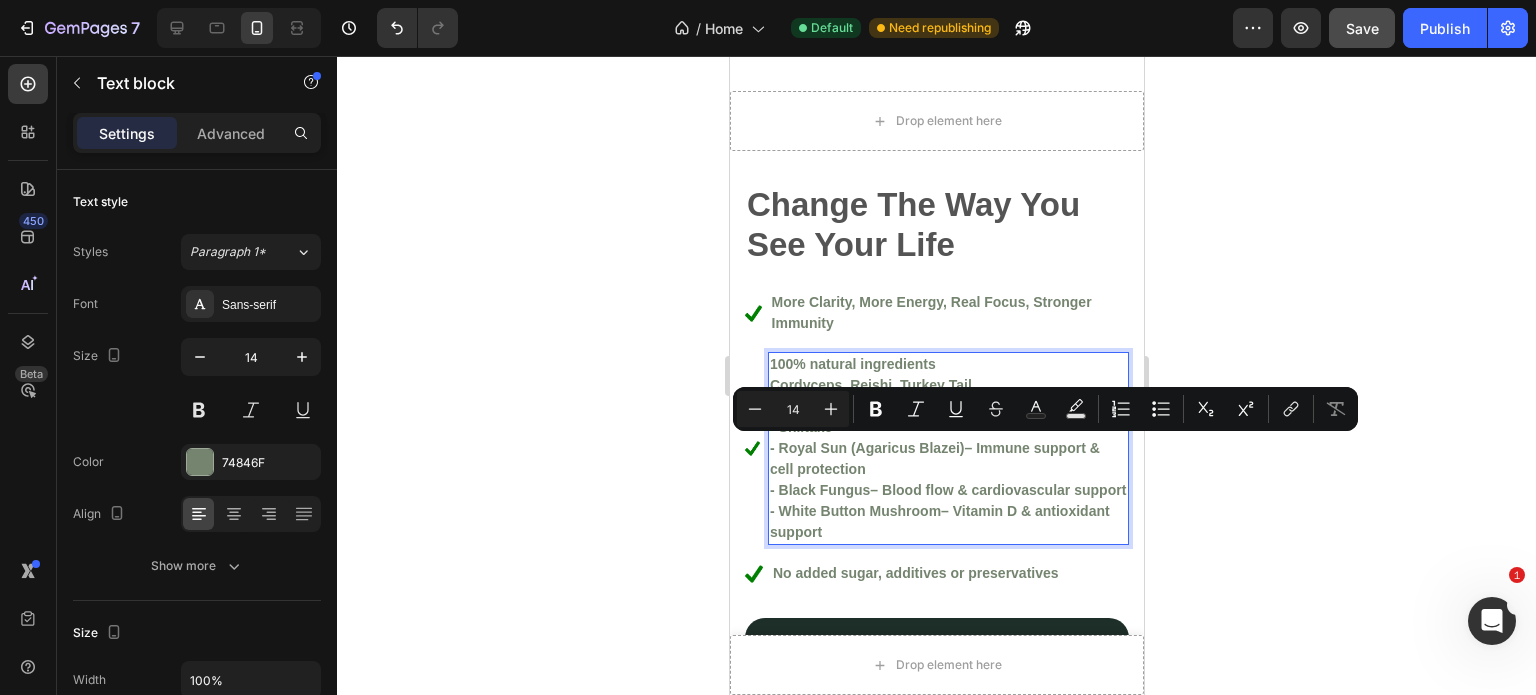 drag, startPoint x: 969, startPoint y: 445, endPoint x: 989, endPoint y: 476, distance: 36.891735 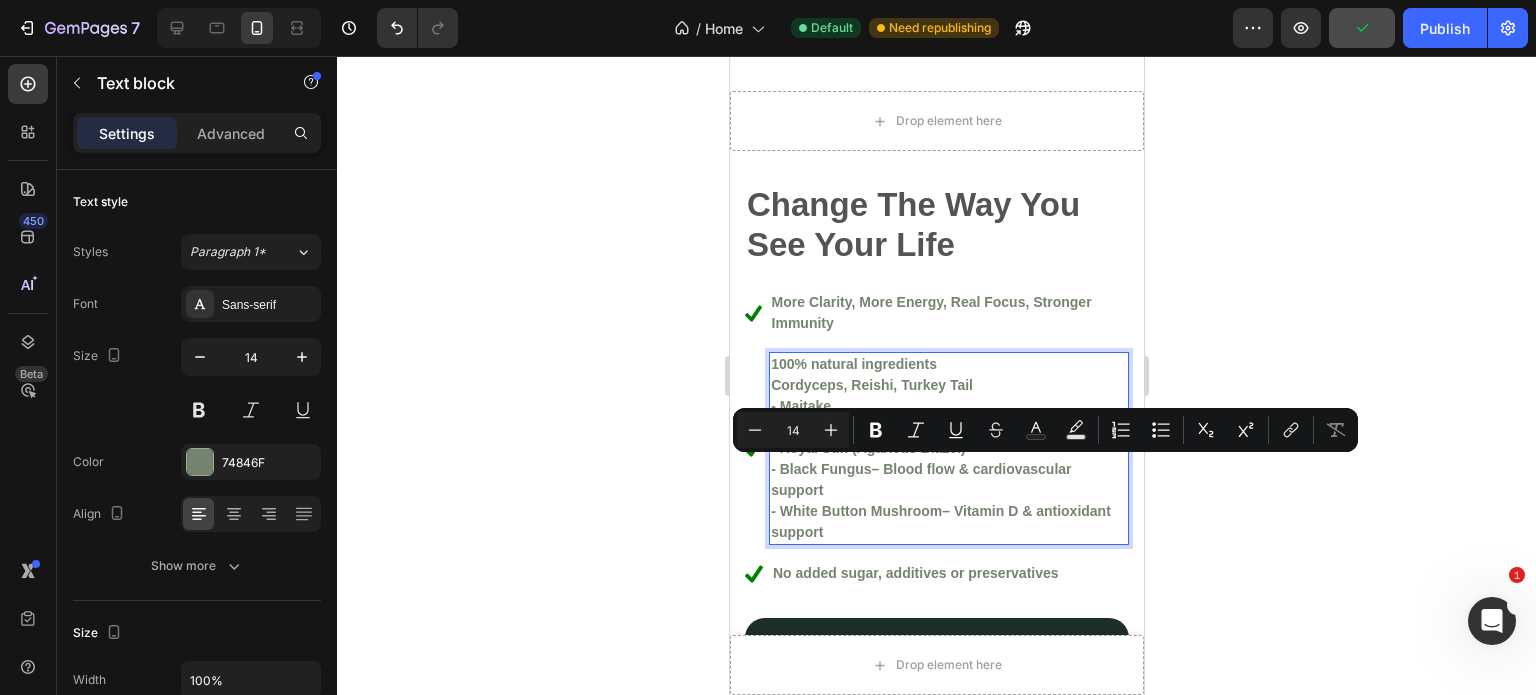 drag, startPoint x: 876, startPoint y: 467, endPoint x: 895, endPoint y: 495, distance: 33.83785 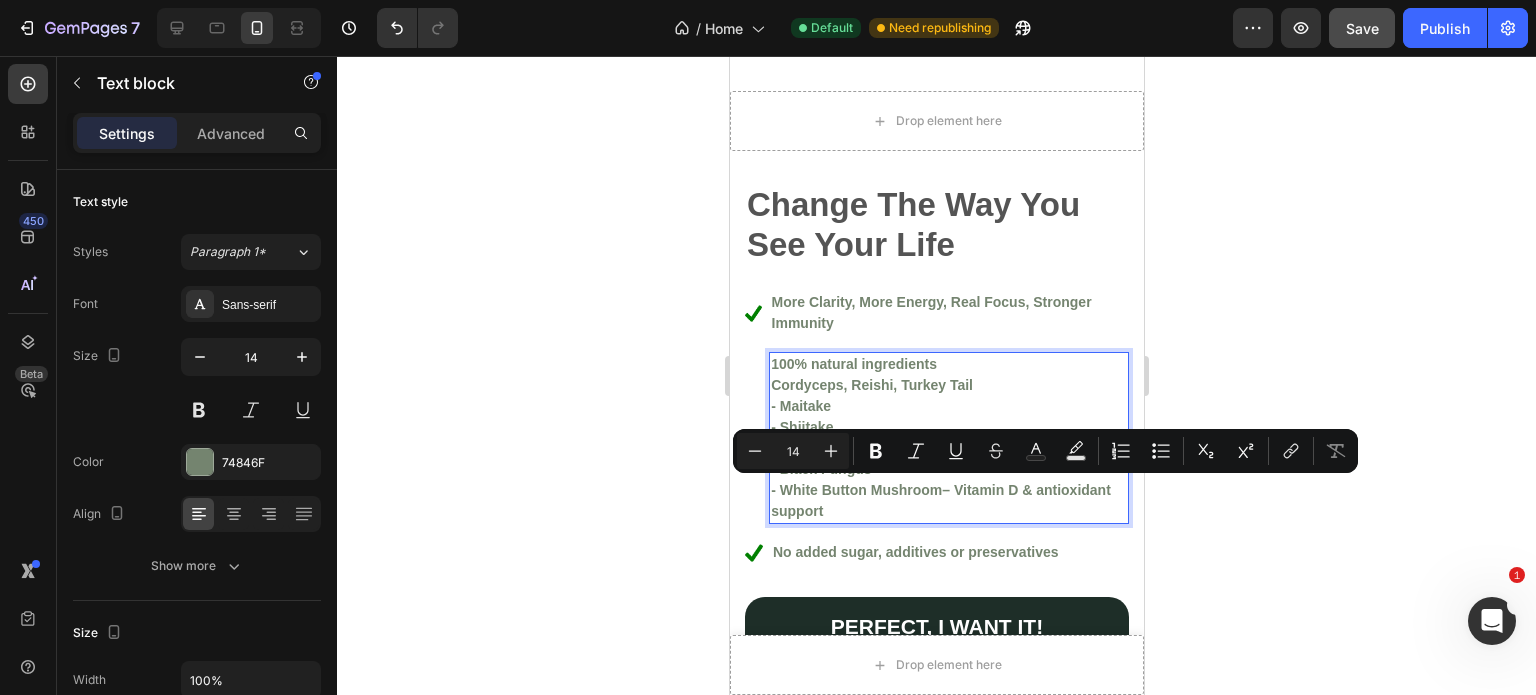 drag, startPoint x: 949, startPoint y: 487, endPoint x: 970, endPoint y: 511, distance: 31.890438 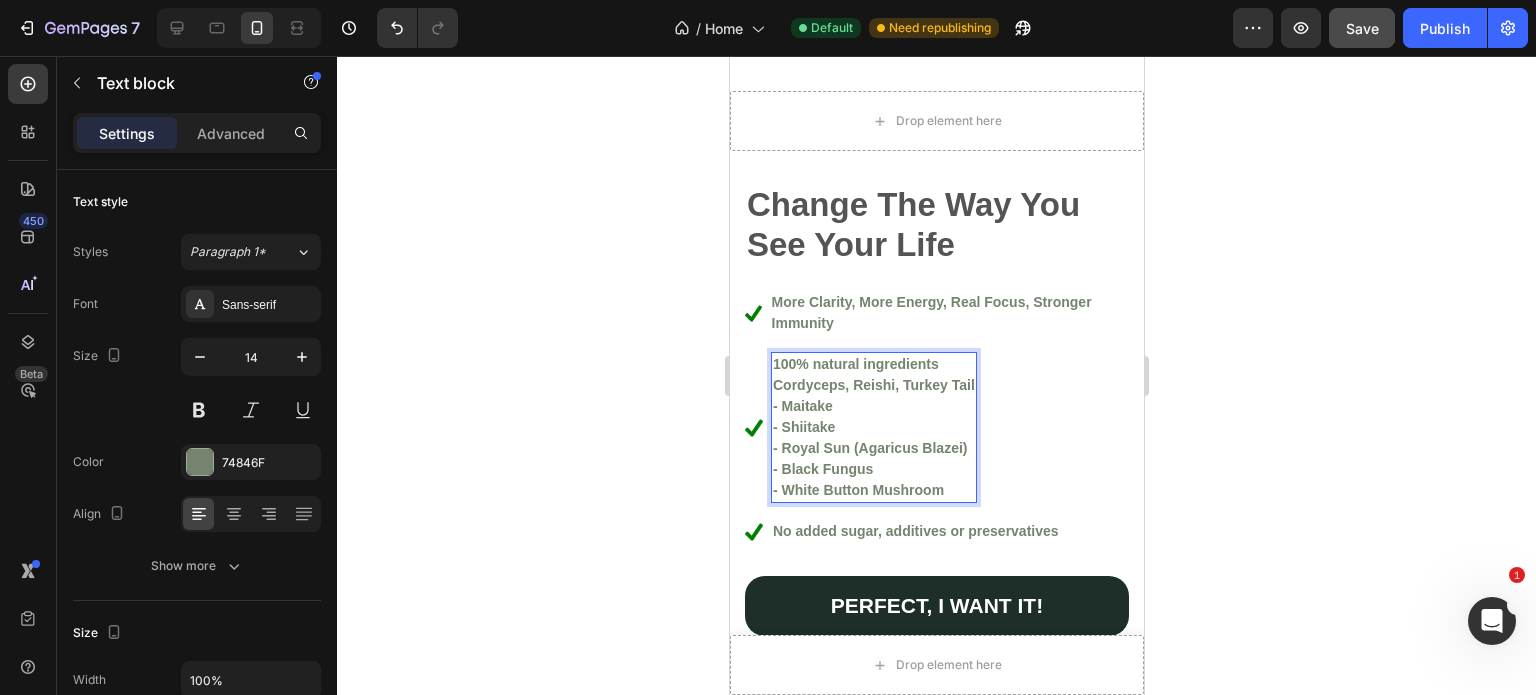 click on "- Maitake" at bounding box center (802, 406) 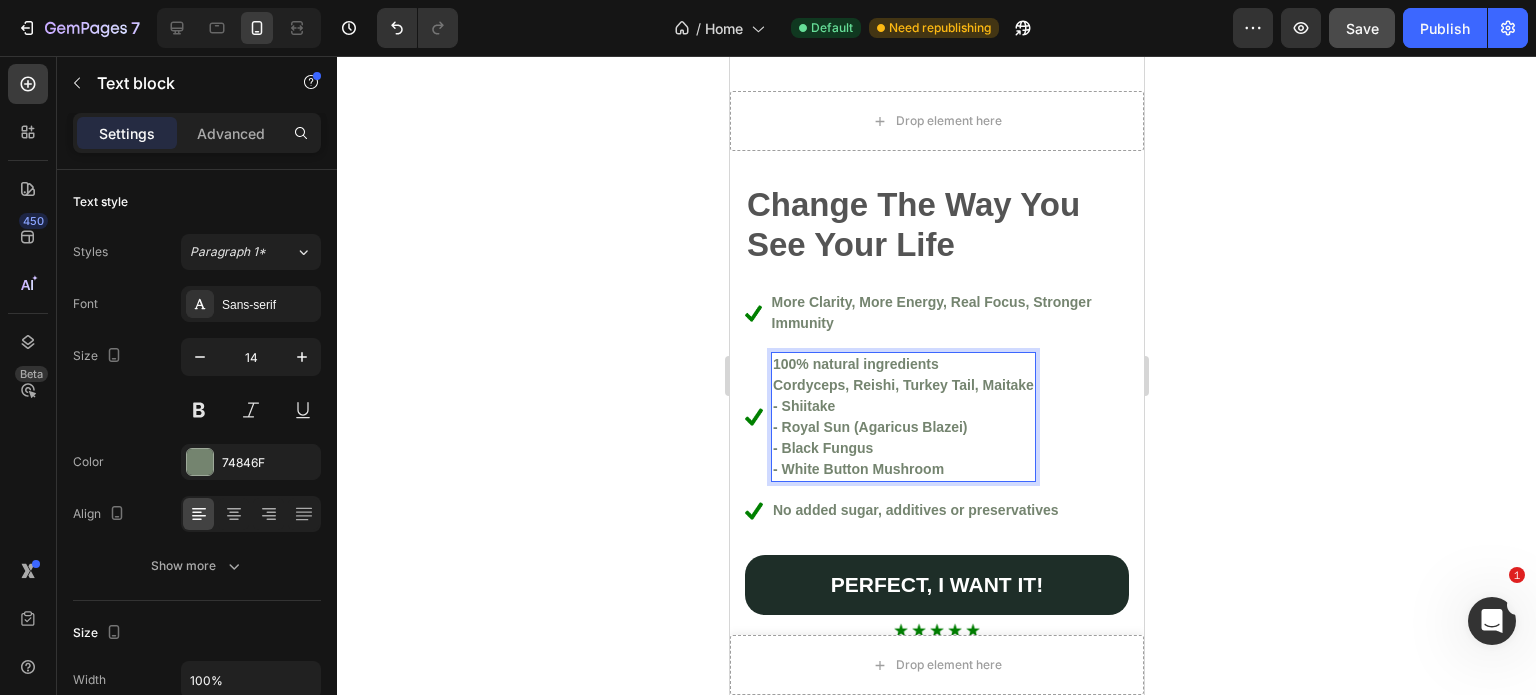 click on "- Shiitake" at bounding box center [803, 406] 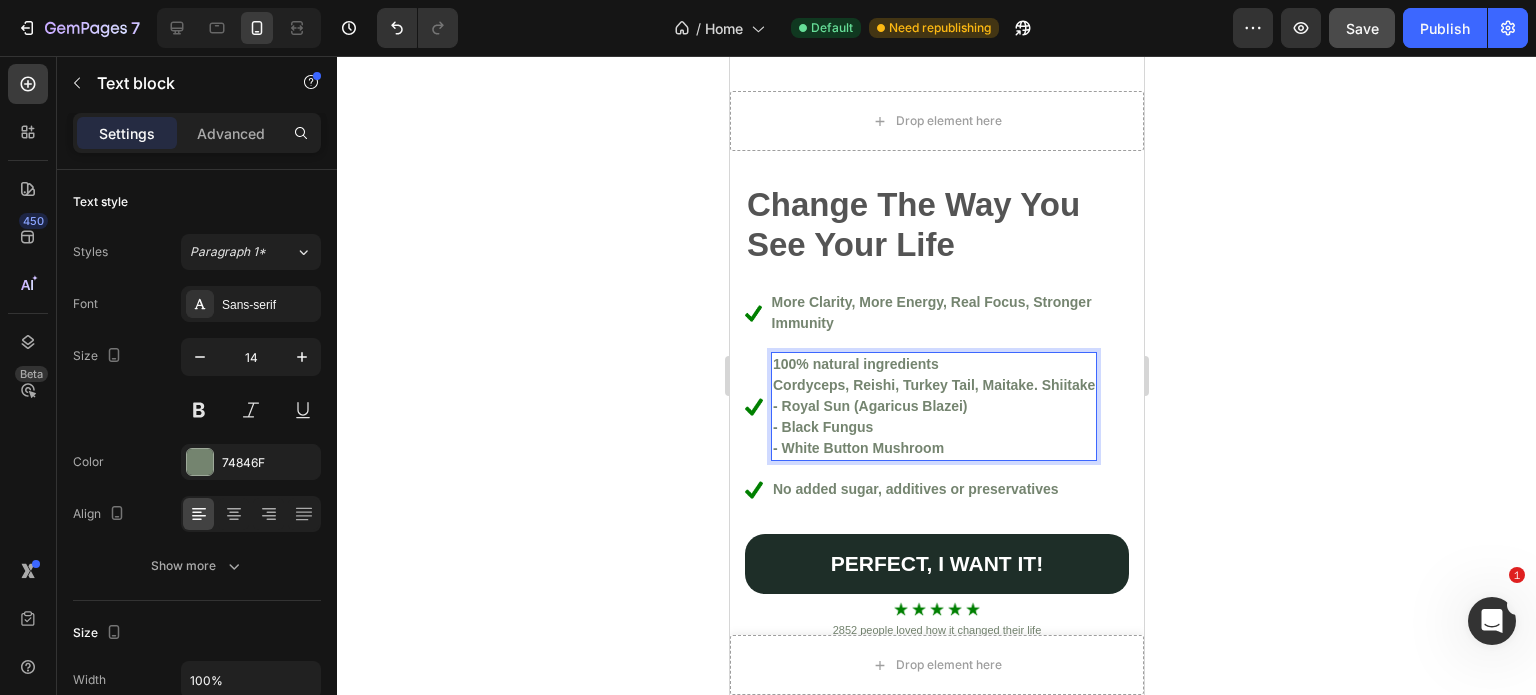 click on "Cordyceps, Reishi, Turkey Tail, Maitake. Shiitake" at bounding box center [933, 385] 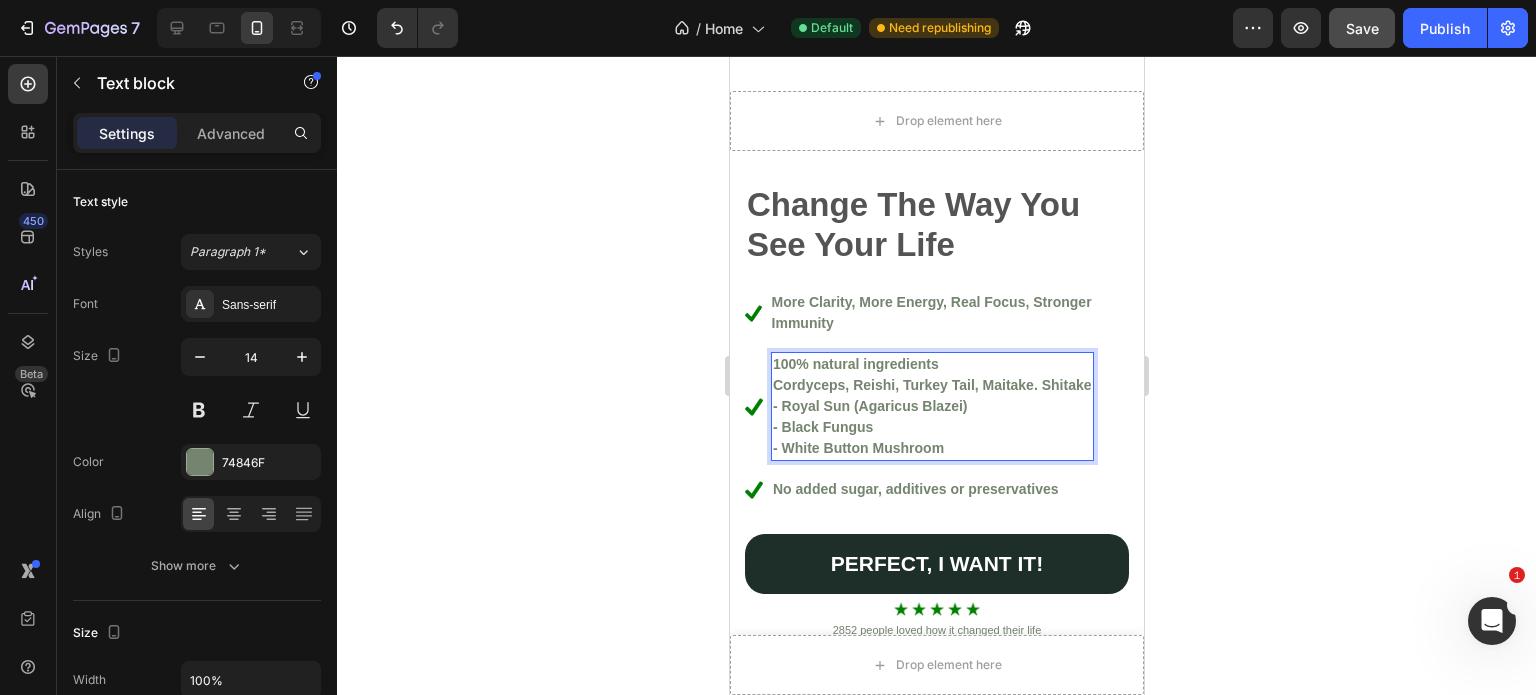 click on "- Royal Sun (Agaricus Blazei)" at bounding box center [869, 406] 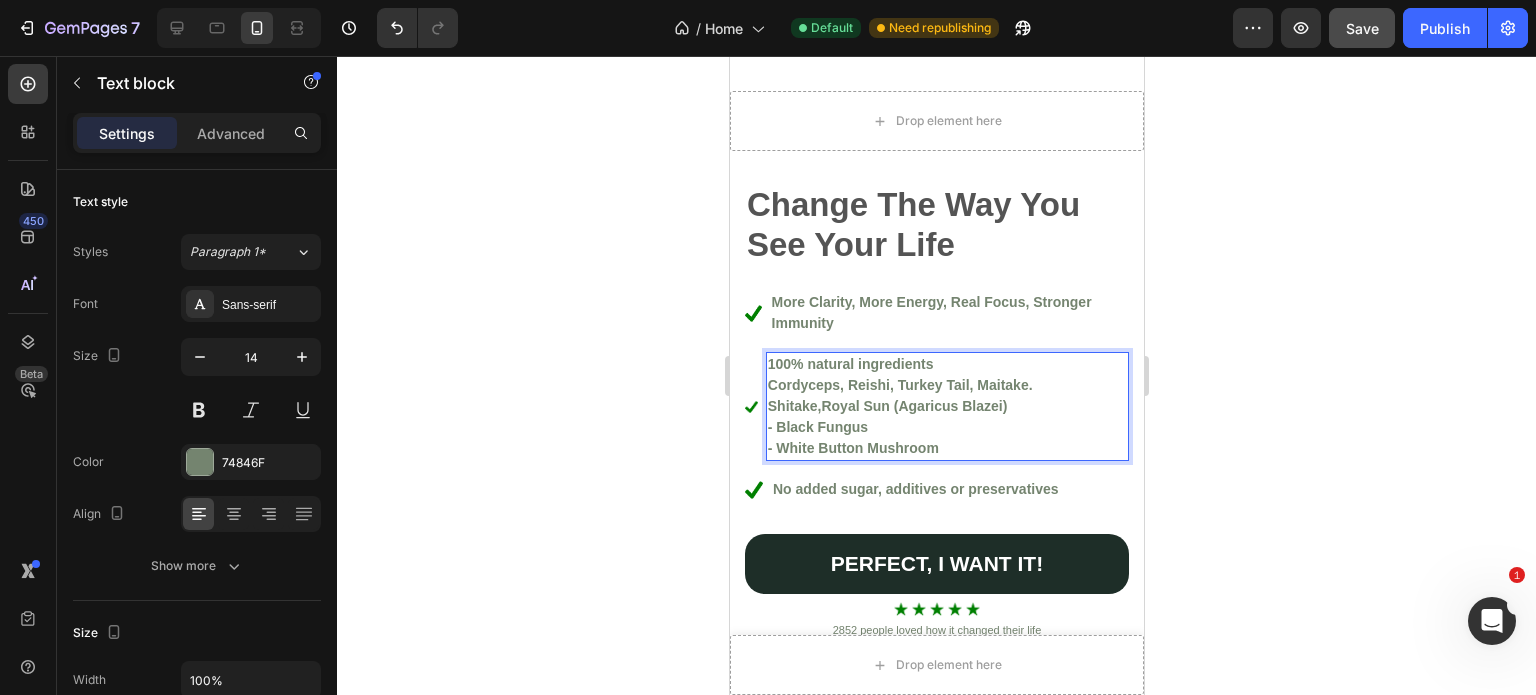 click on "Cordyceps, Reishi, Turkey Tail, Maitake. Shitake,Royal Sun (Agaricus Blazei)" at bounding box center (946, 396) 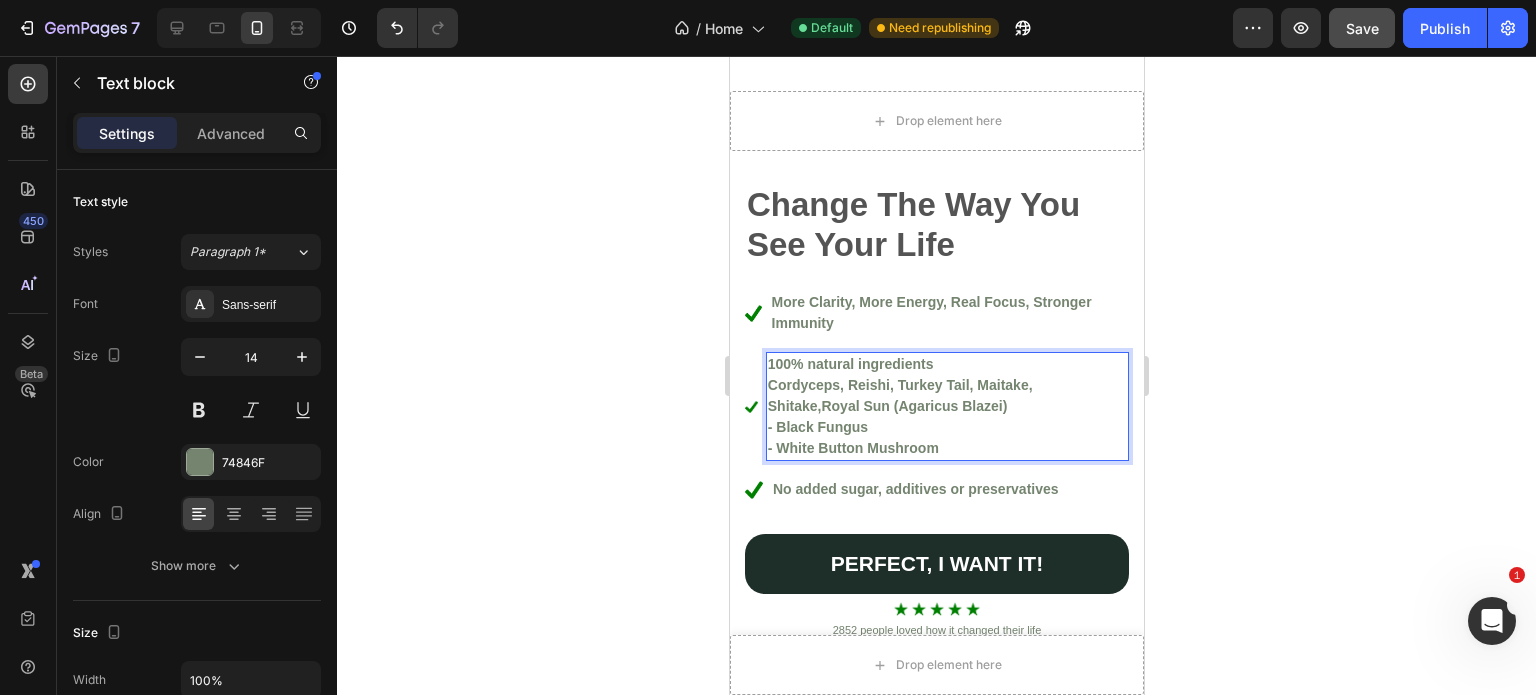 click on "Cordyceps, Reishi, Turkey Tail, Maitake, Shitake,Royal Sun (Agaricus Blazei)" at bounding box center [899, 395] 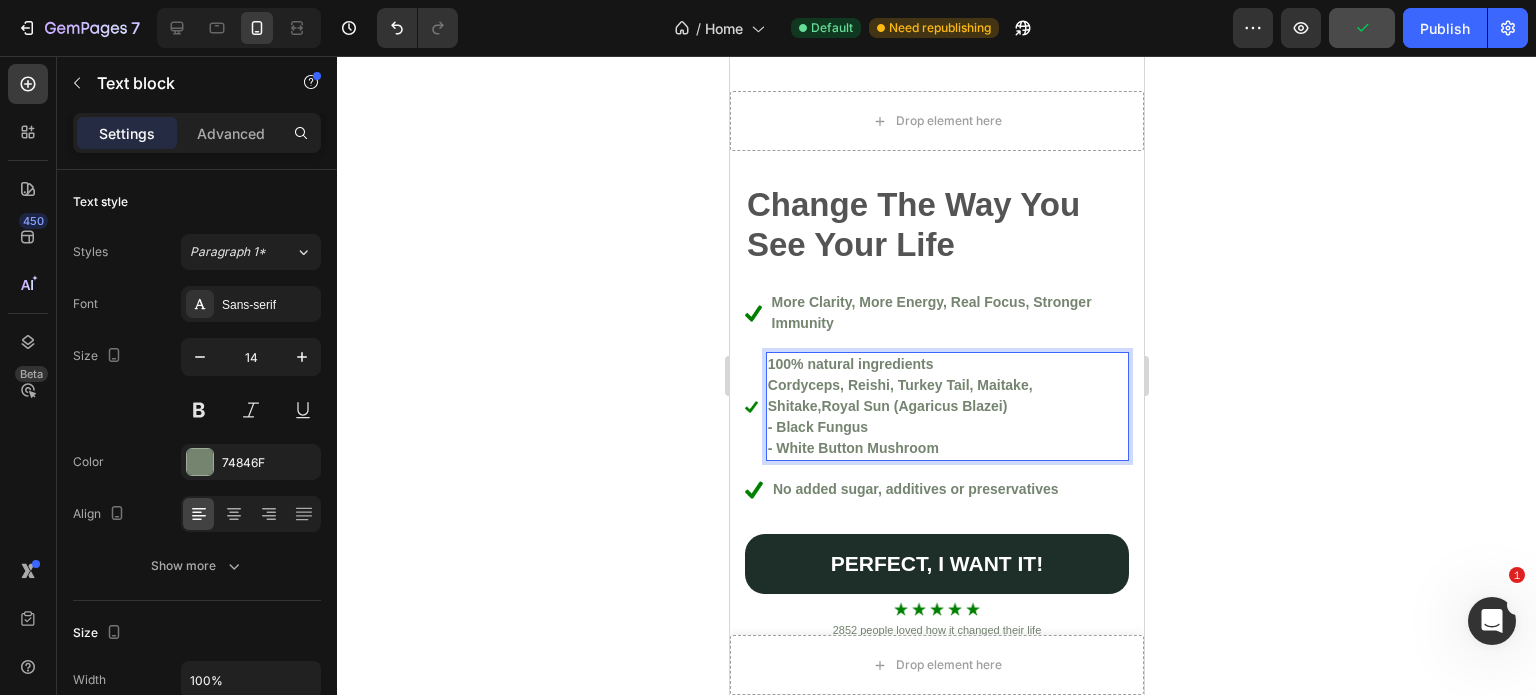click on "Cordyceps, Reishi, Turkey Tail, Maitake, Shitake,Royal Sun (Agaricus Blazei)" at bounding box center (899, 395) 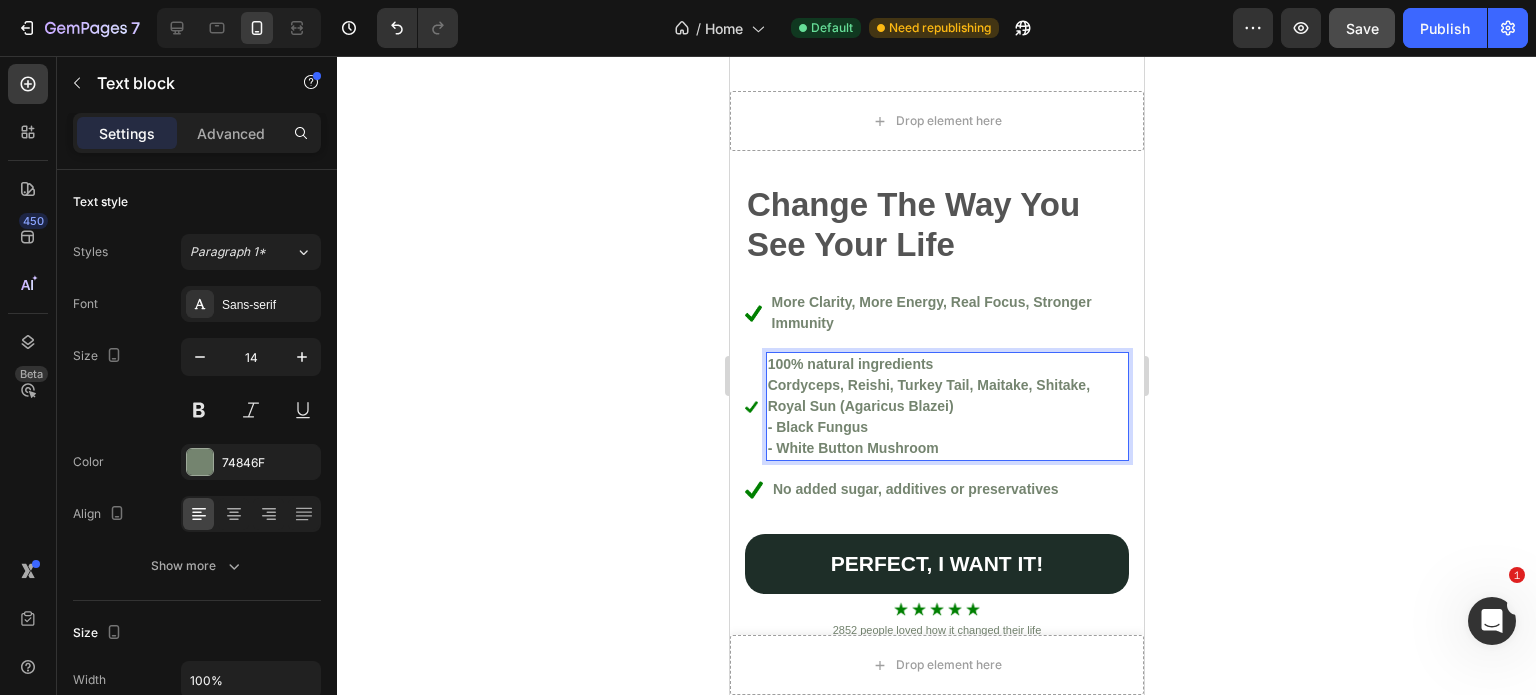 click on "- Black Fungus" at bounding box center (817, 427) 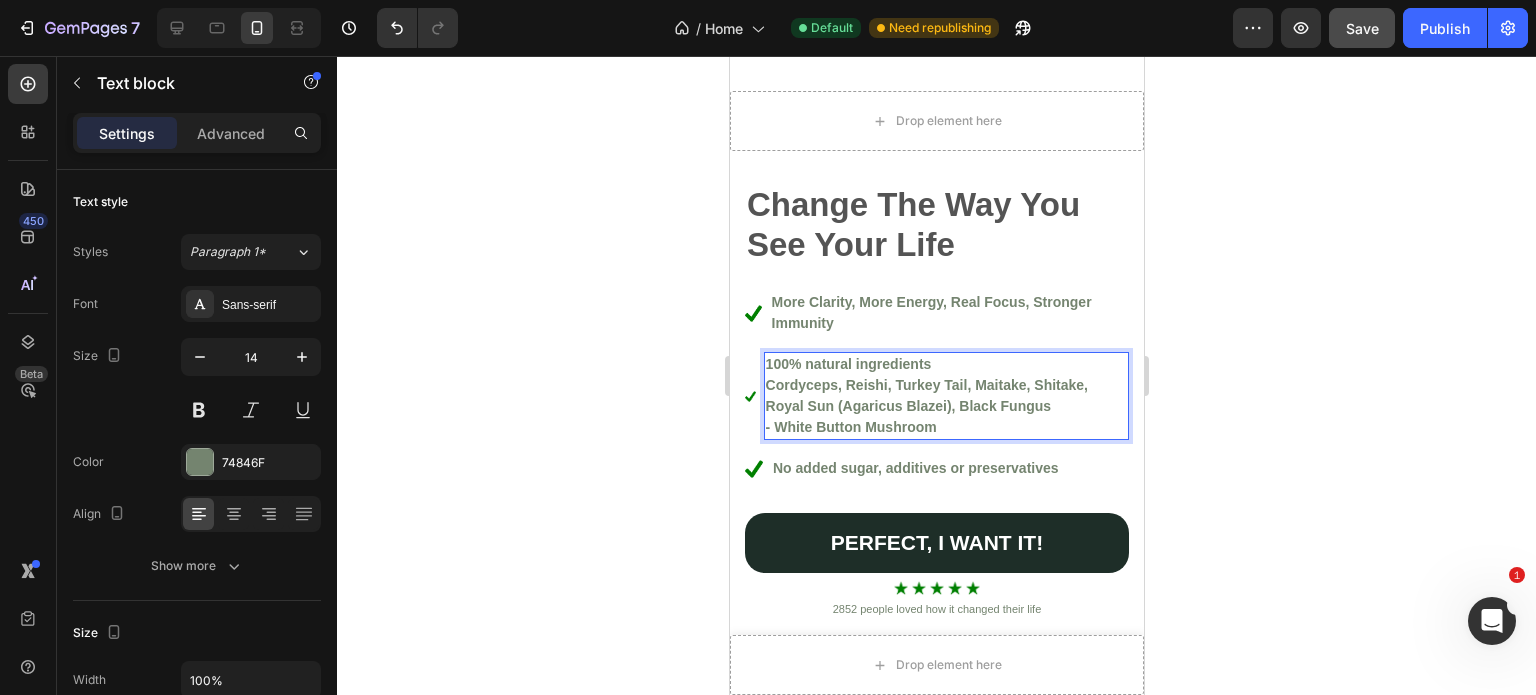 click on "- White Button Mushroom" at bounding box center (850, 427) 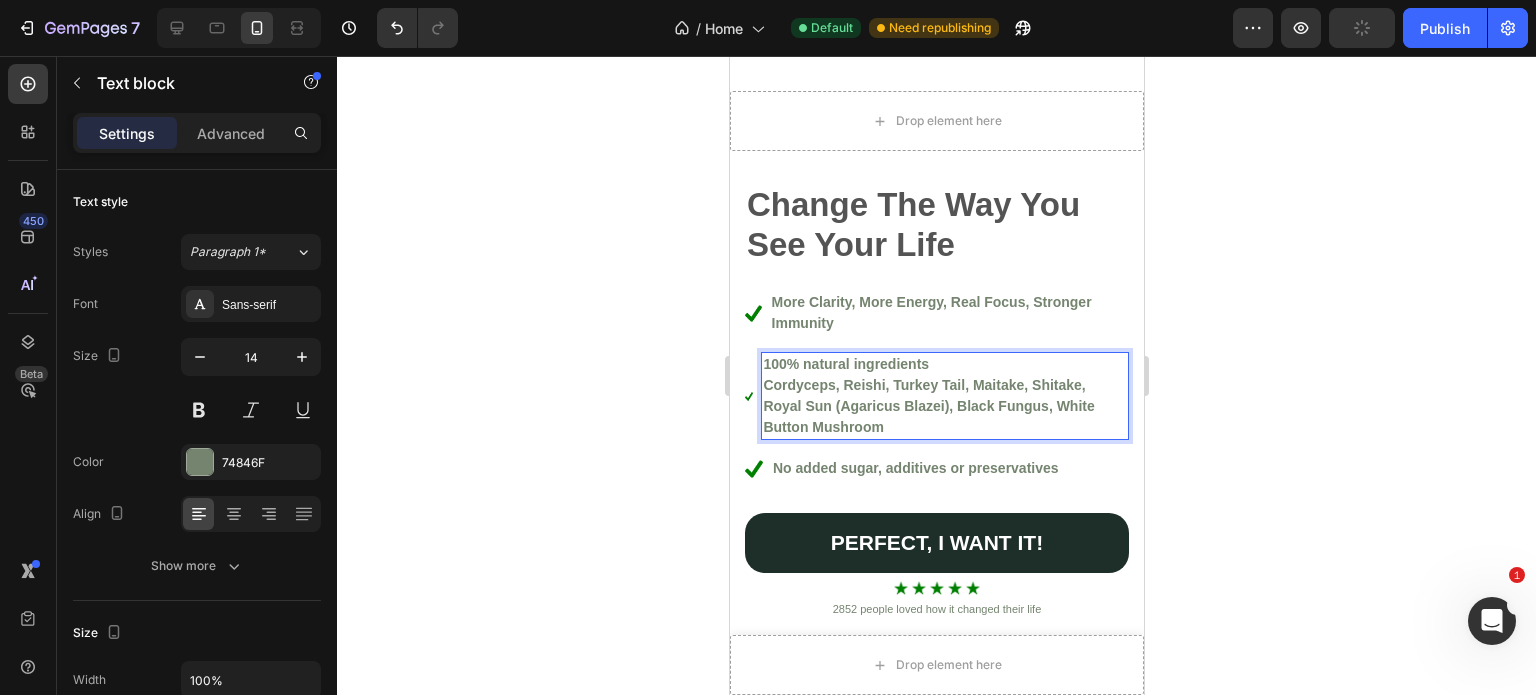 click on "100% natural ingredients" at bounding box center [944, 364] 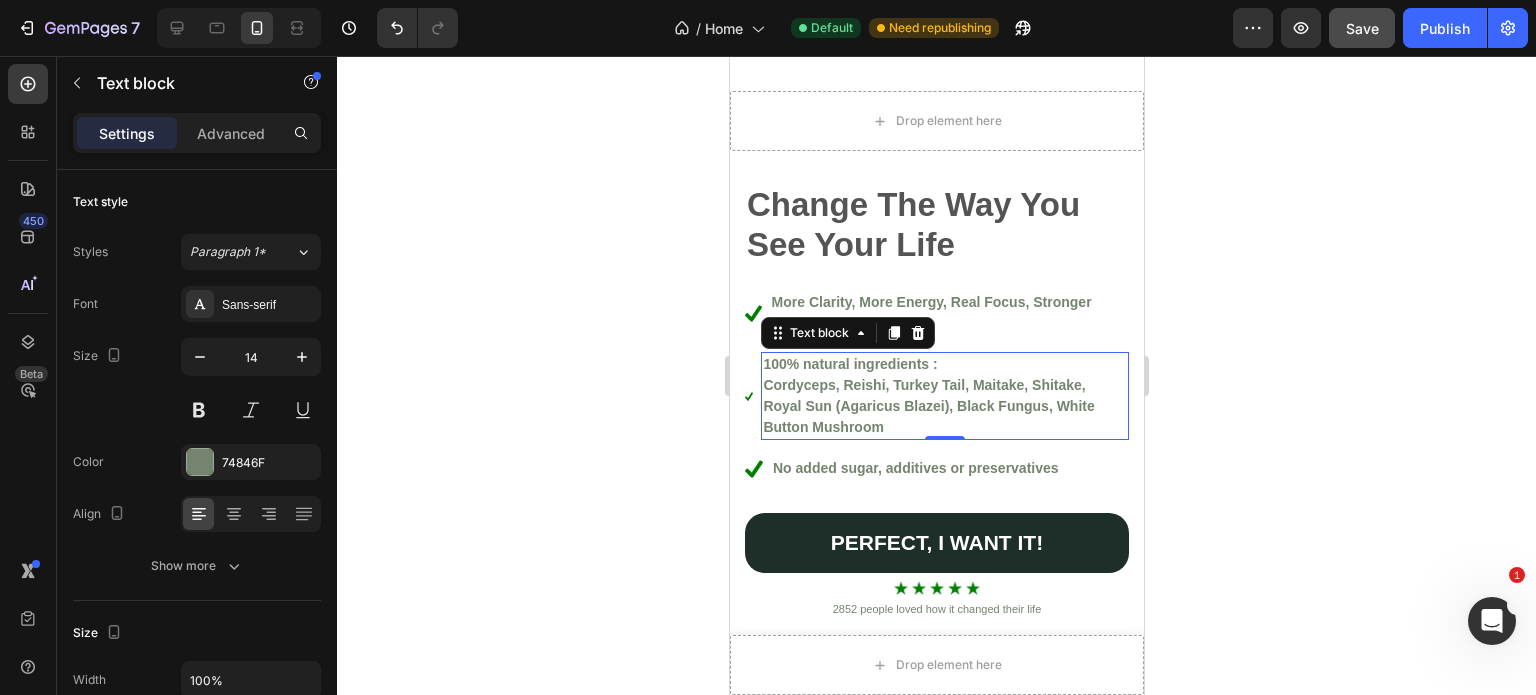 click 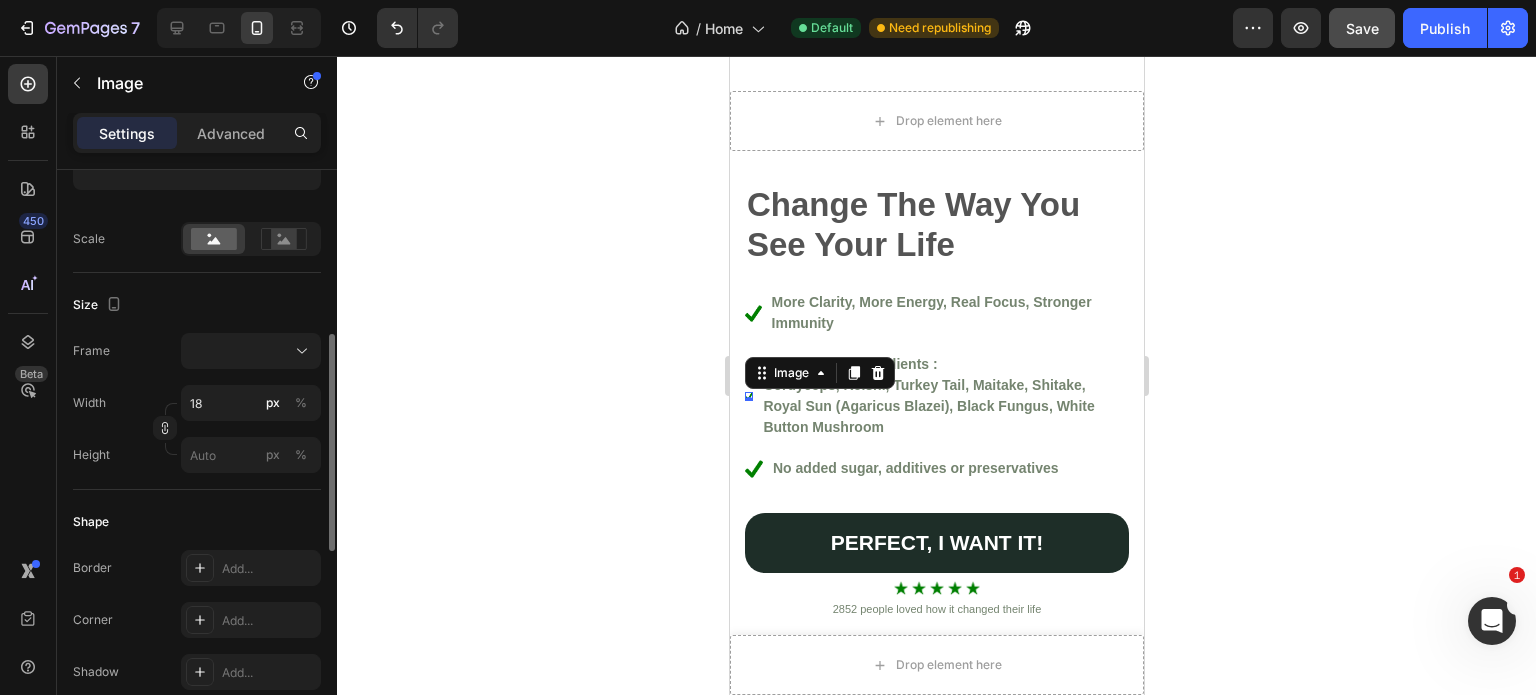 scroll, scrollTop: 428, scrollLeft: 0, axis: vertical 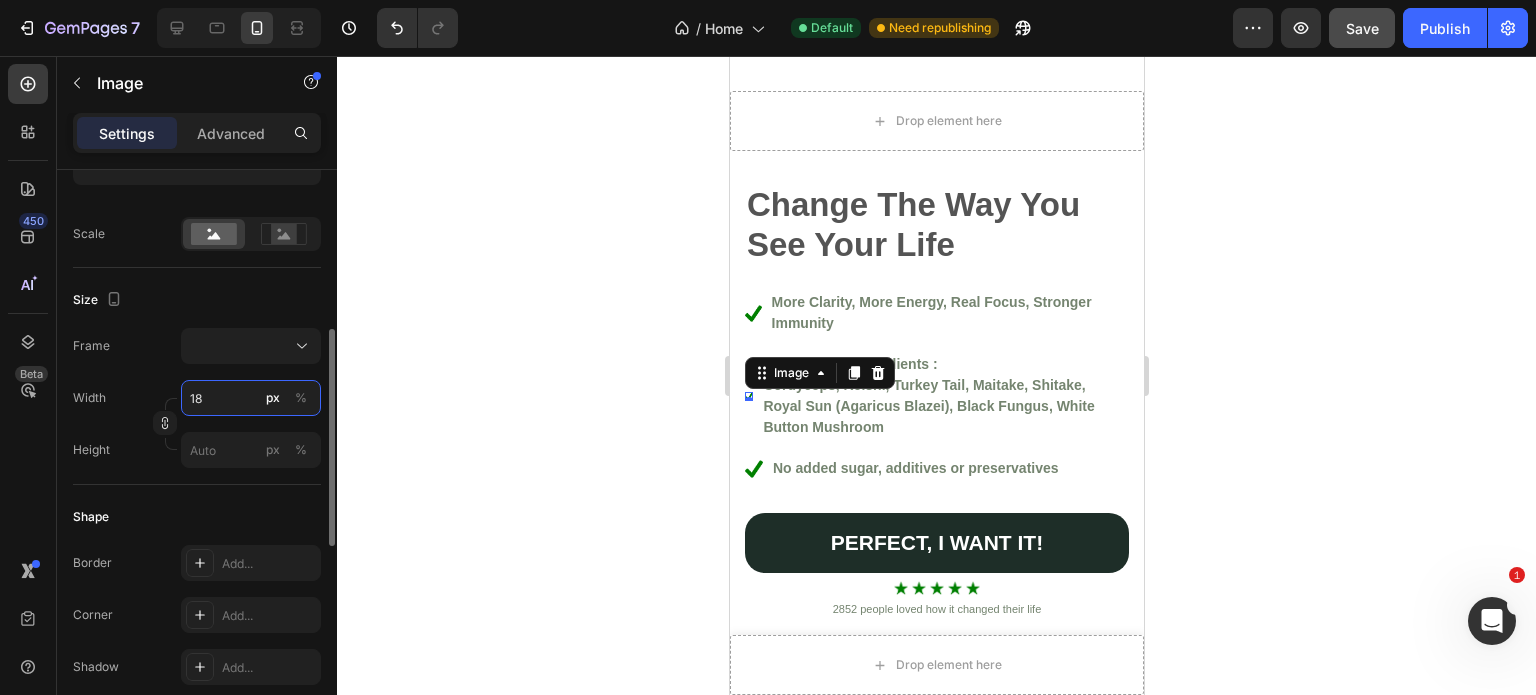 click on "18" at bounding box center [251, 398] 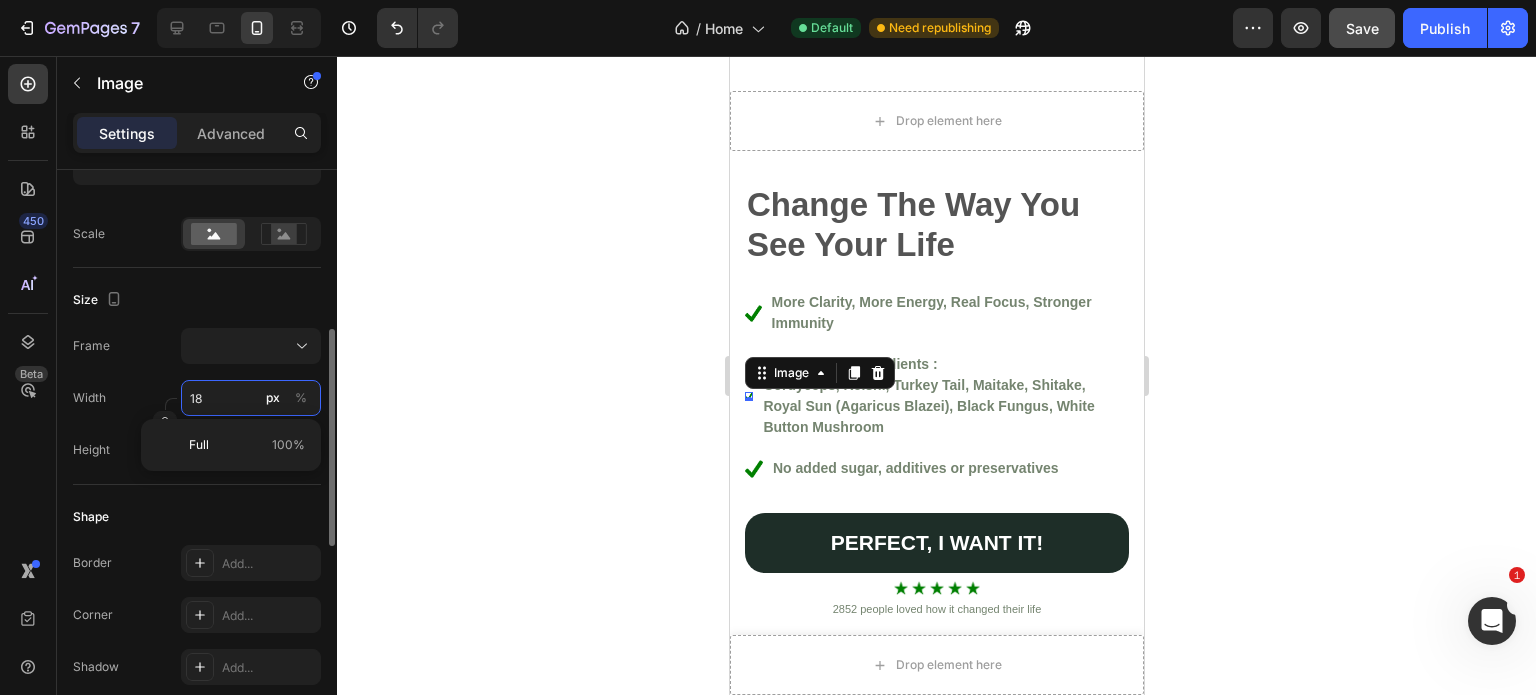 type on "19" 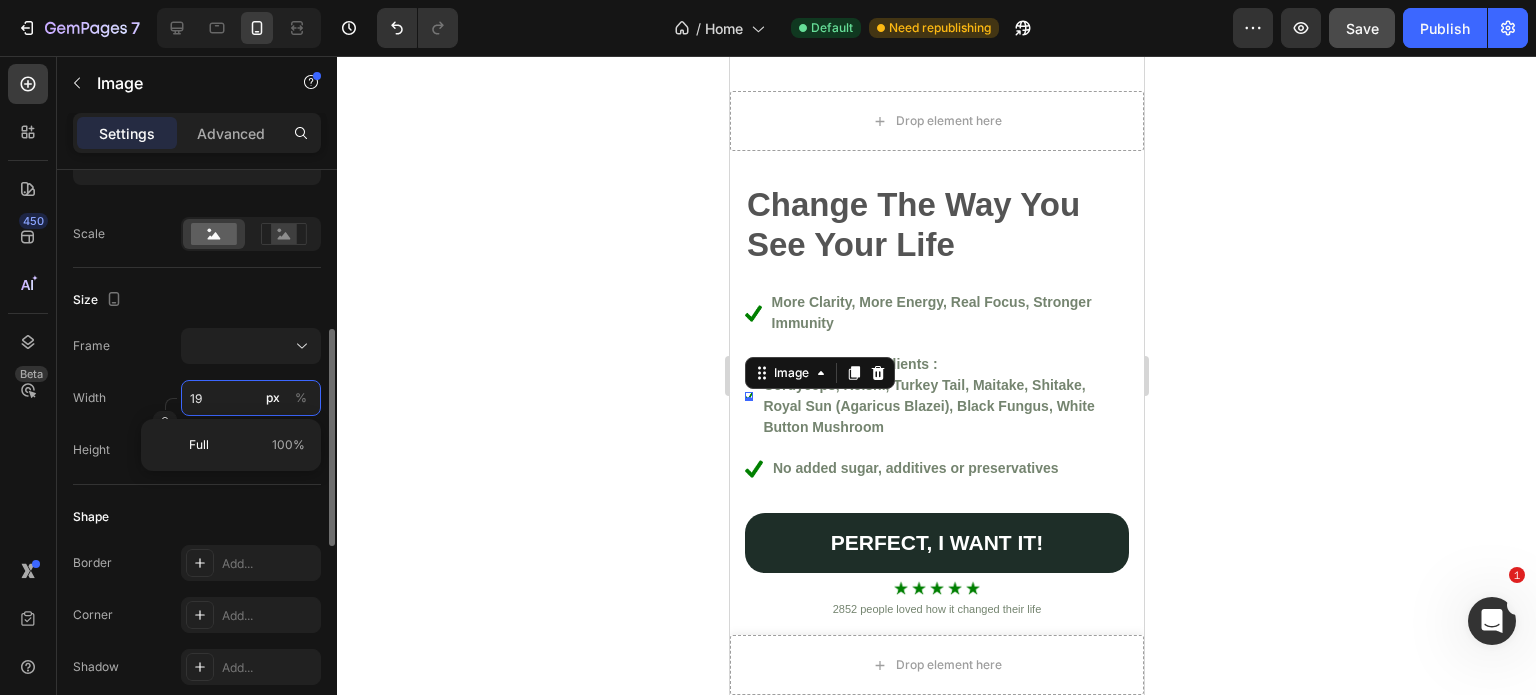 type on "20" 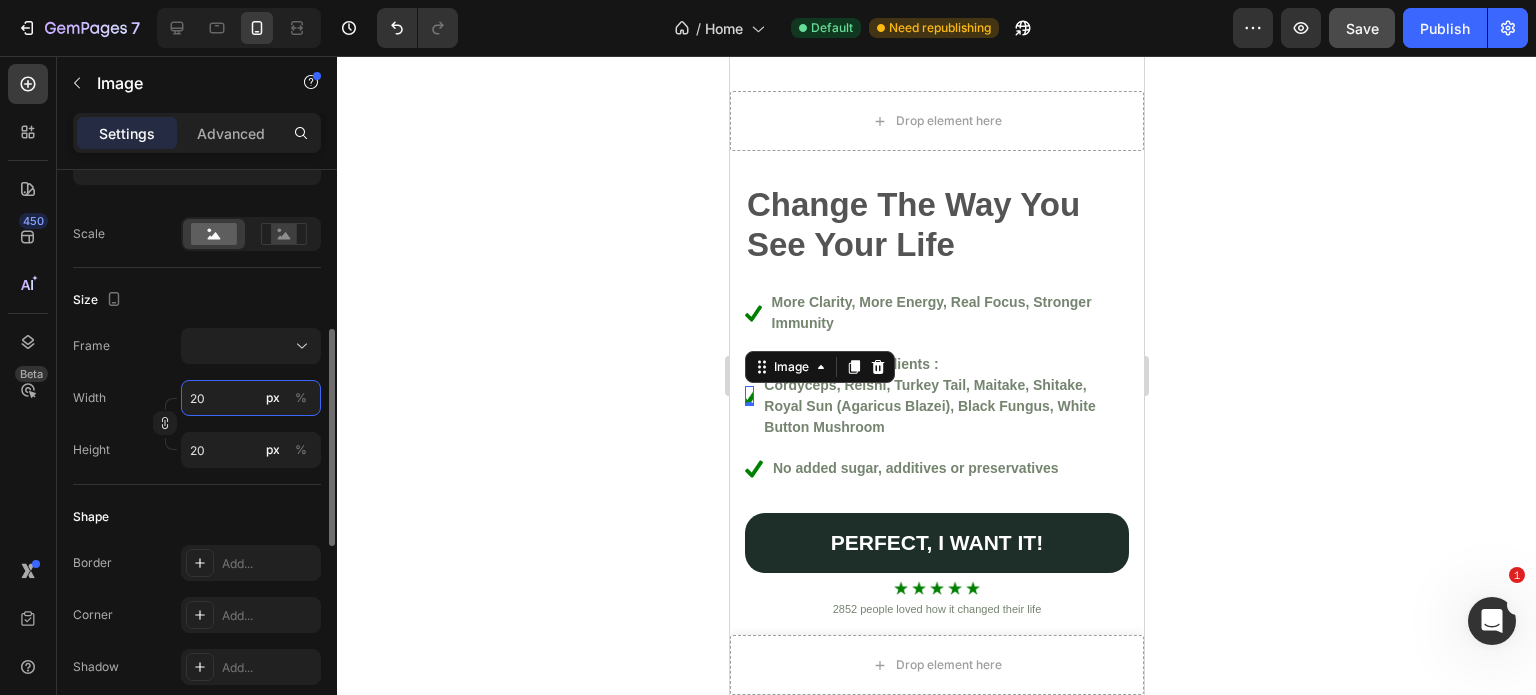 type on "21" 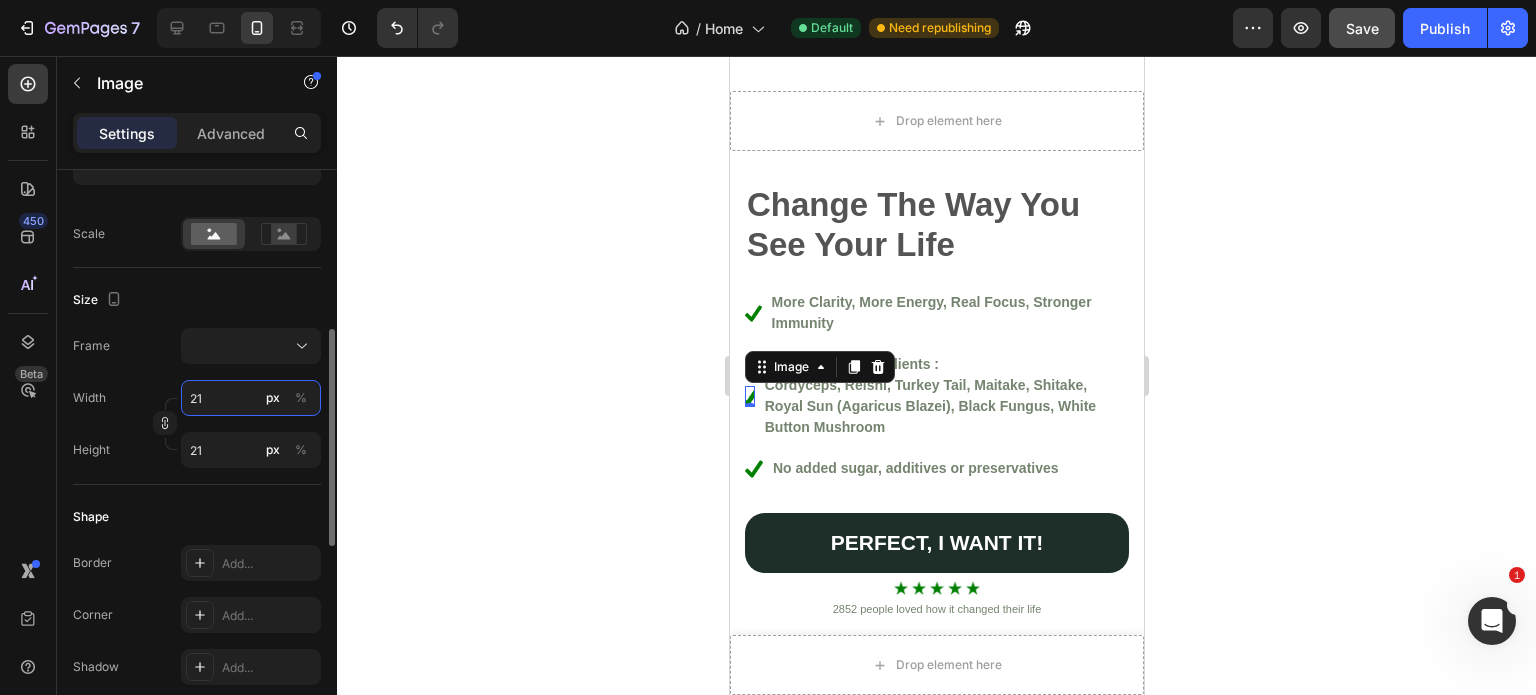 type on "22" 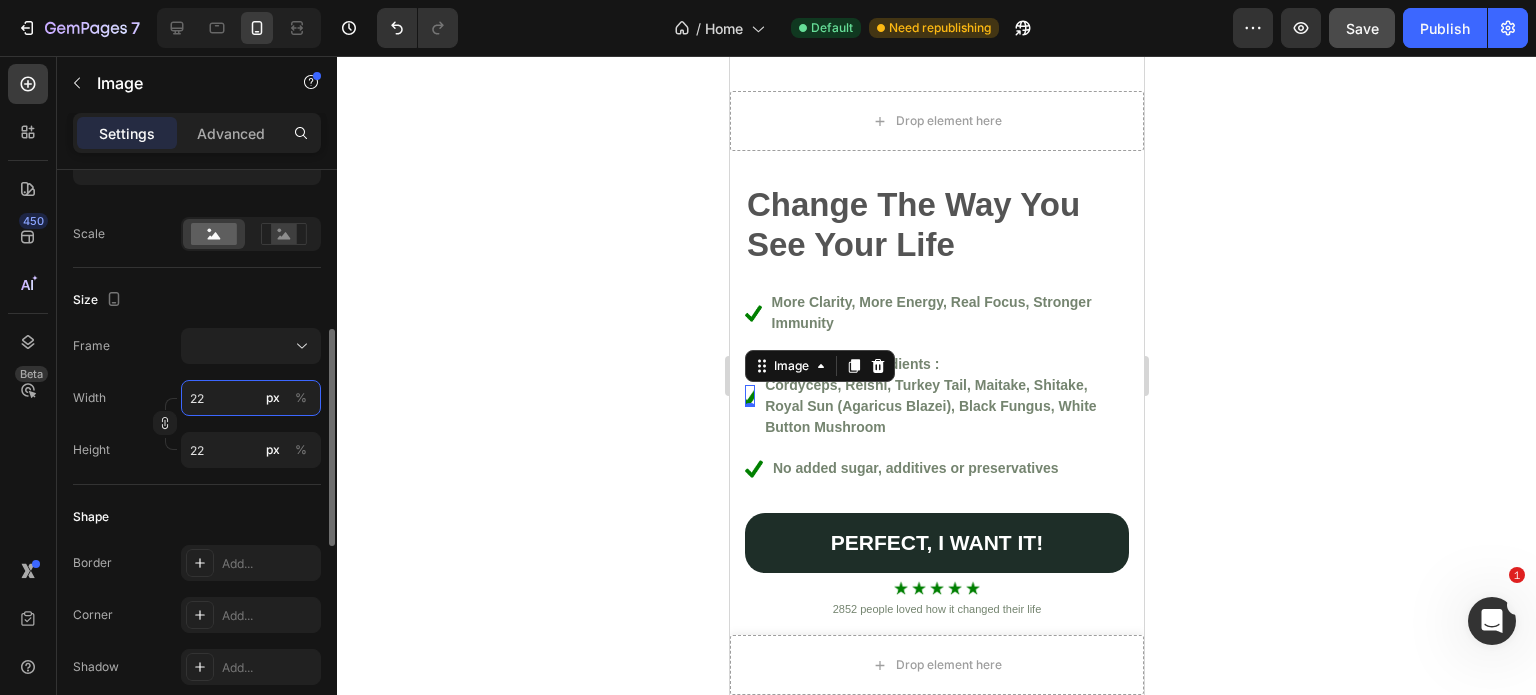 type on "23" 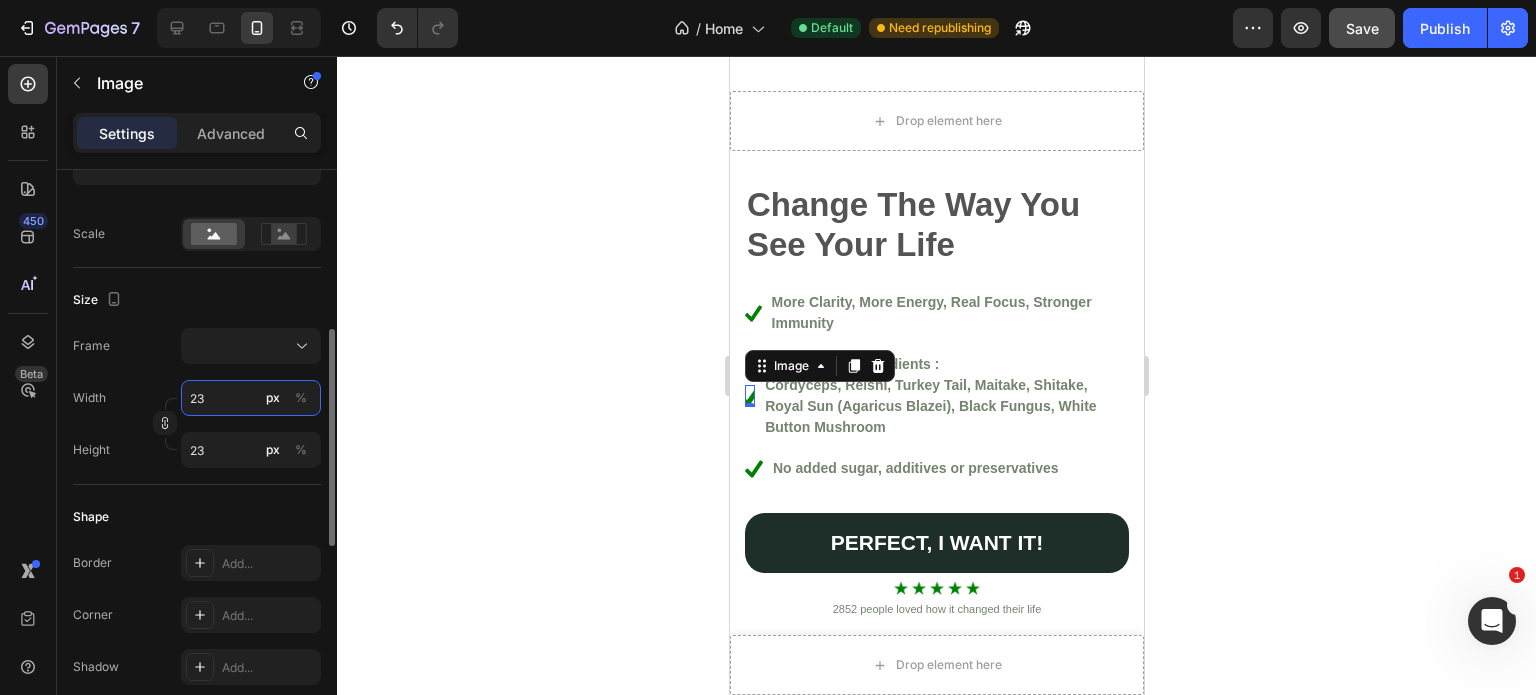 type on "24" 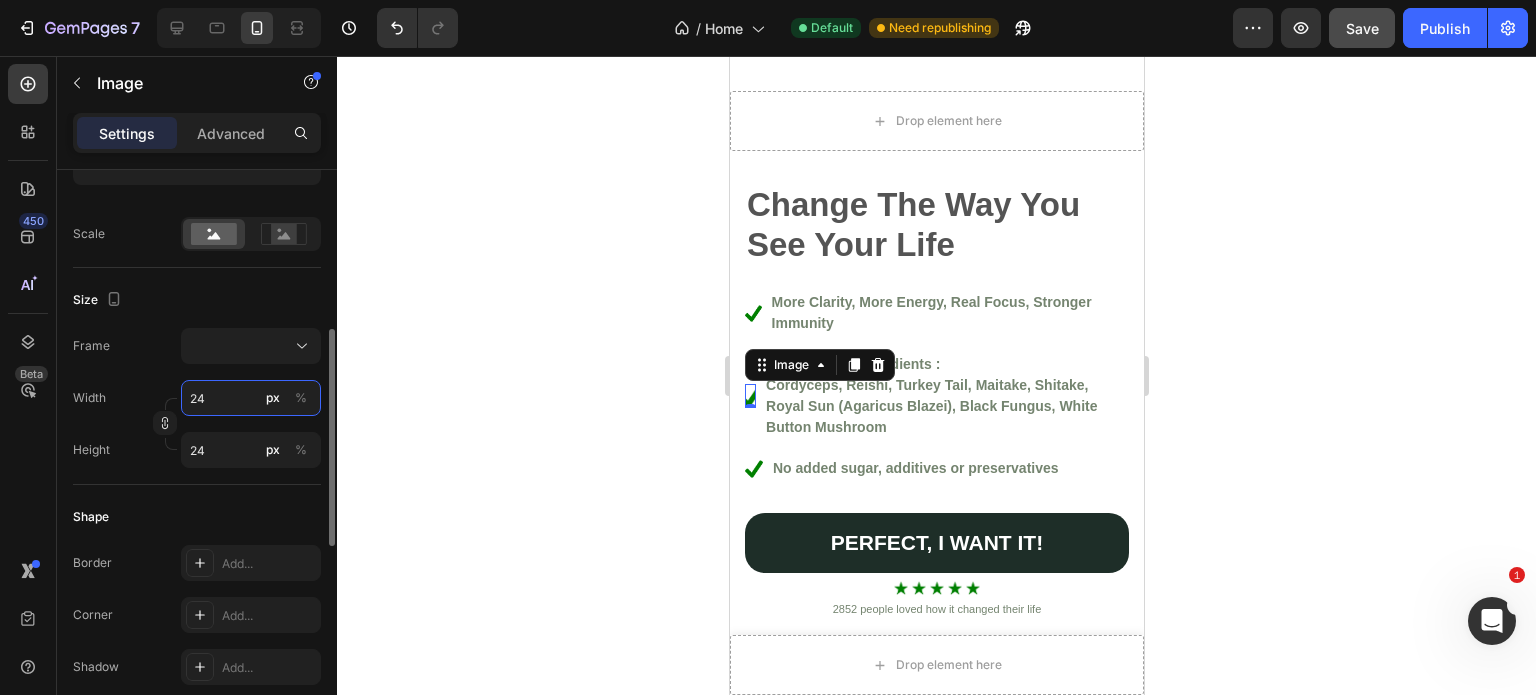 type on "25" 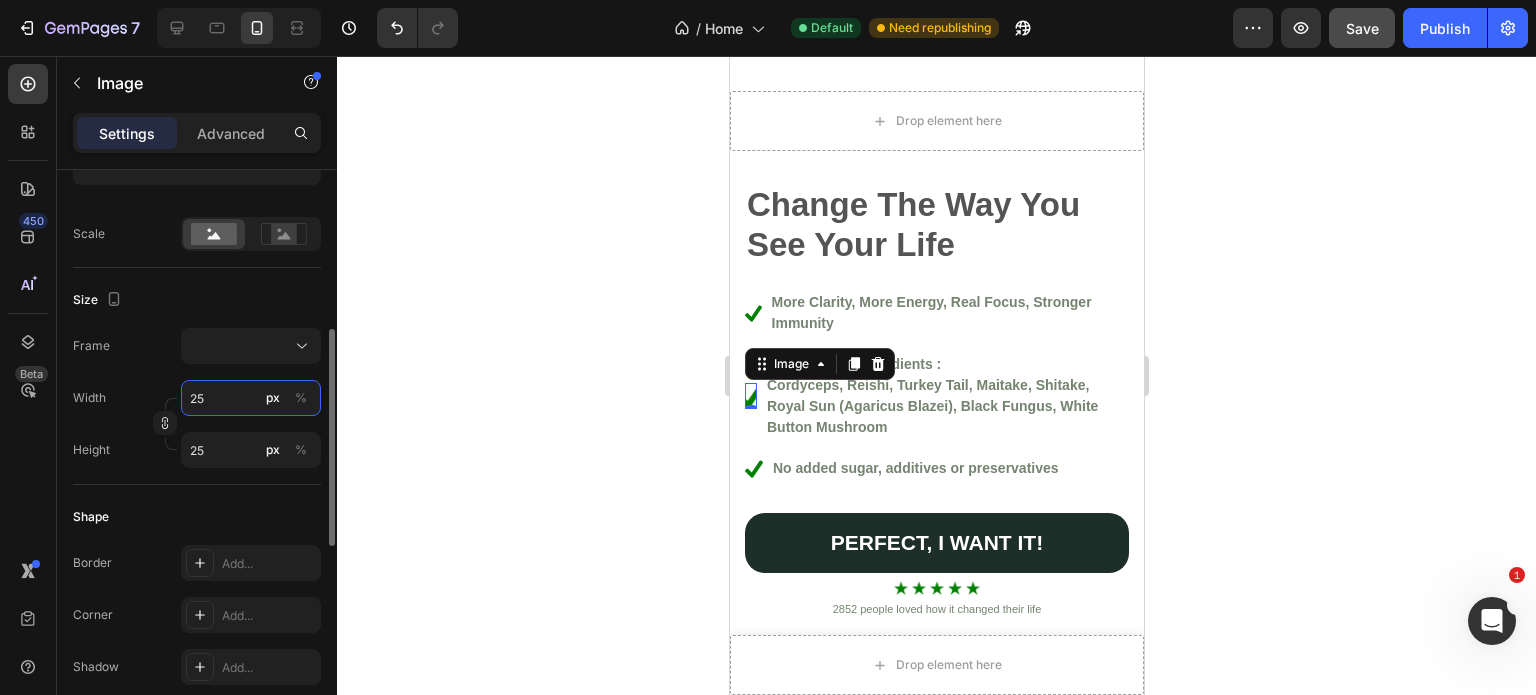 type on "26" 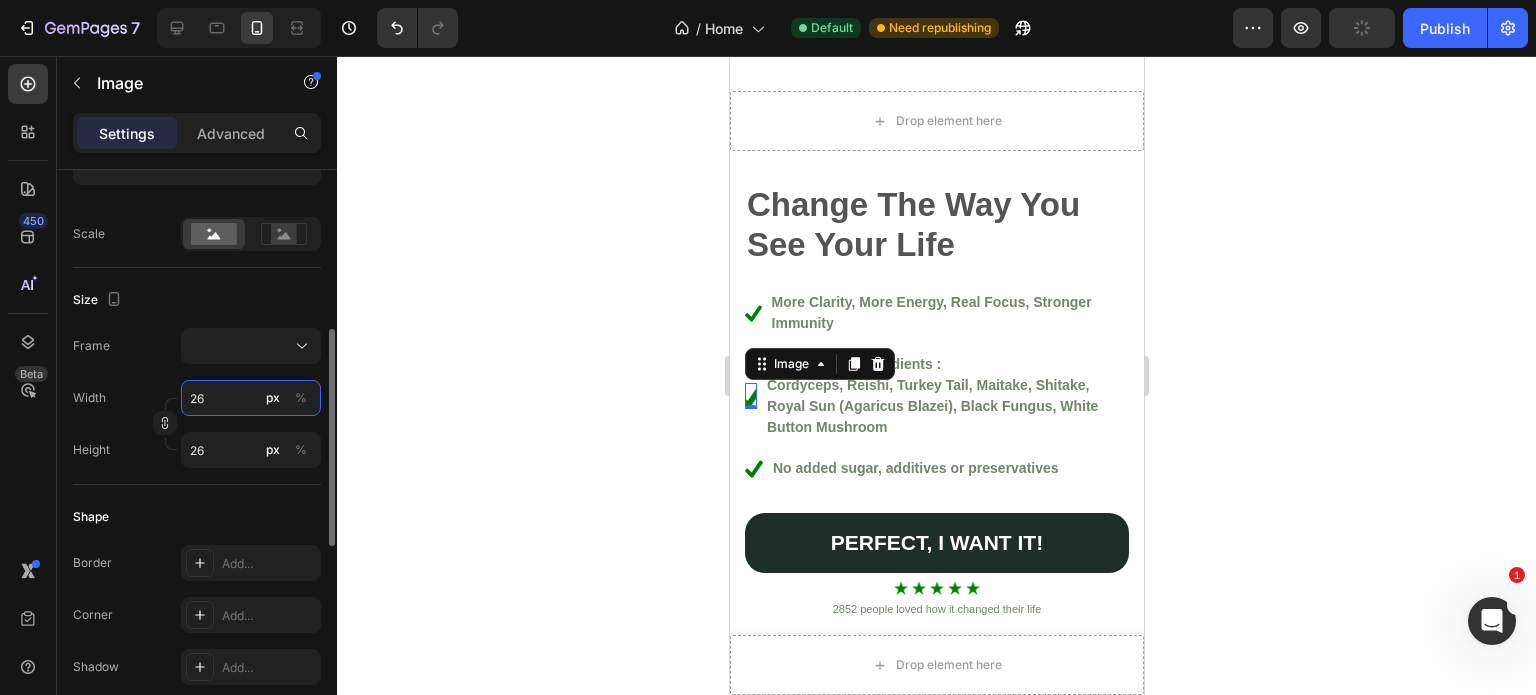type on "27" 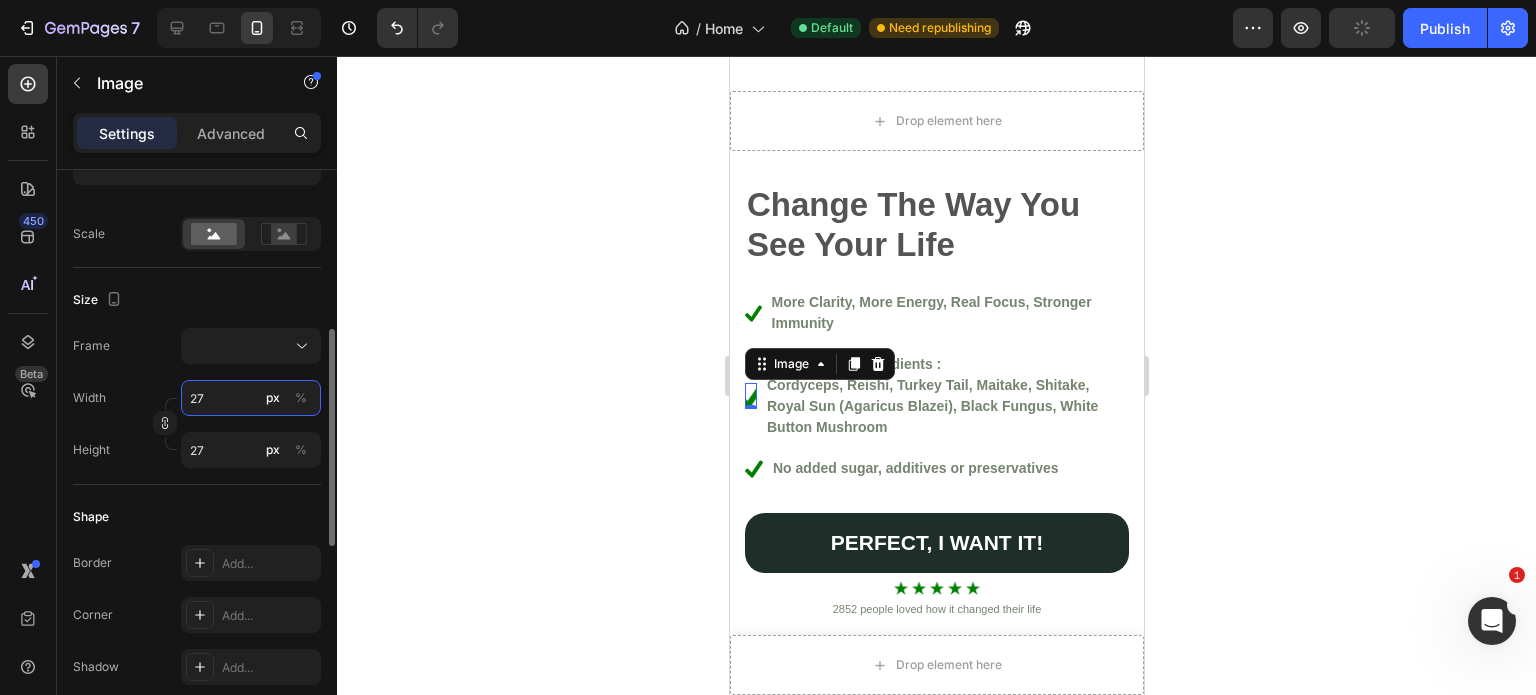 type on "28" 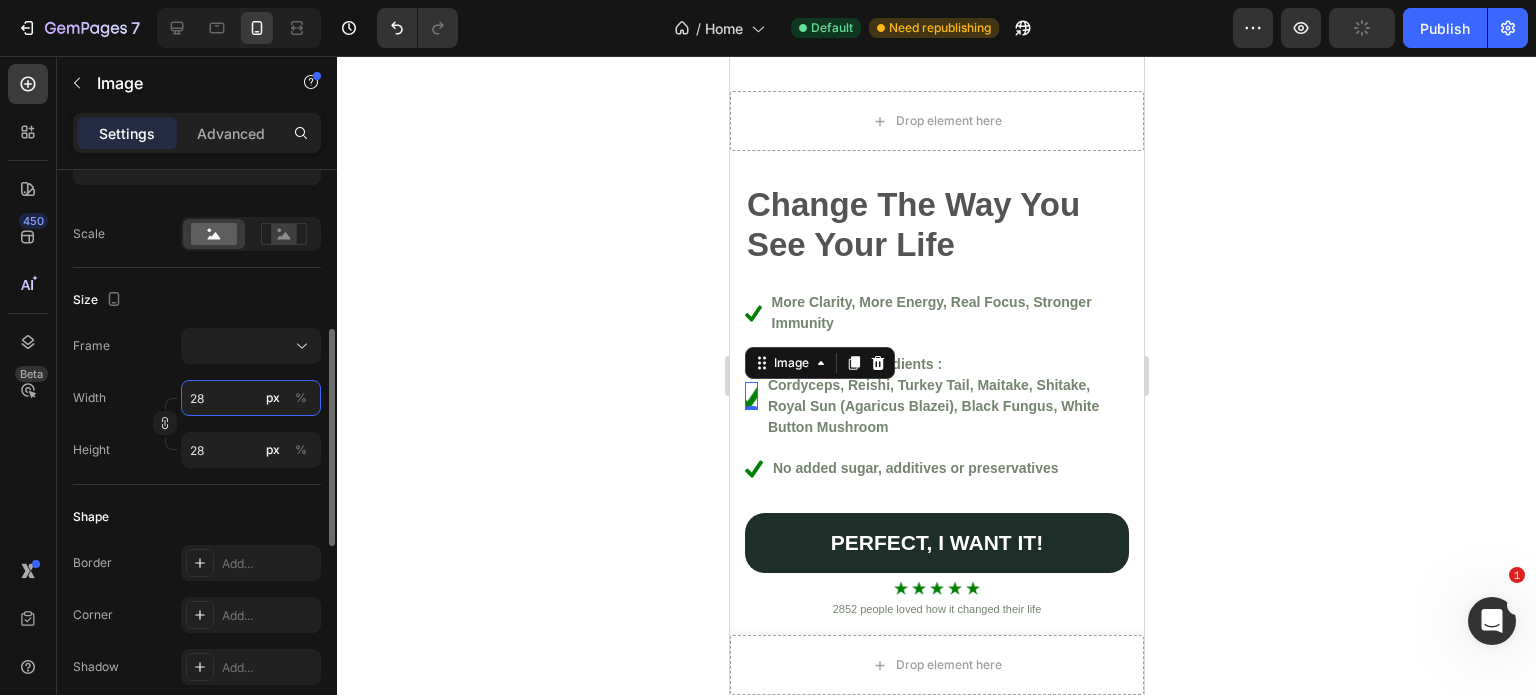 type on "29" 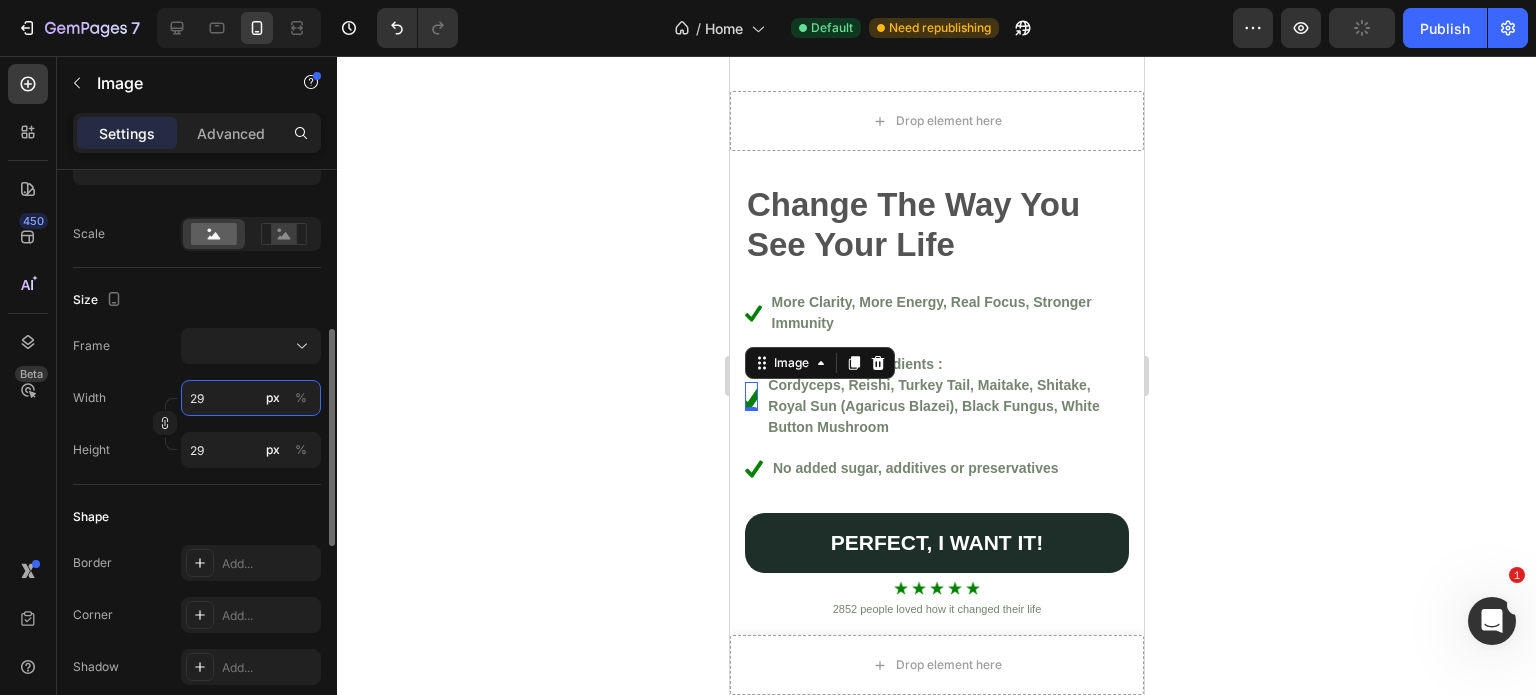 type on "30" 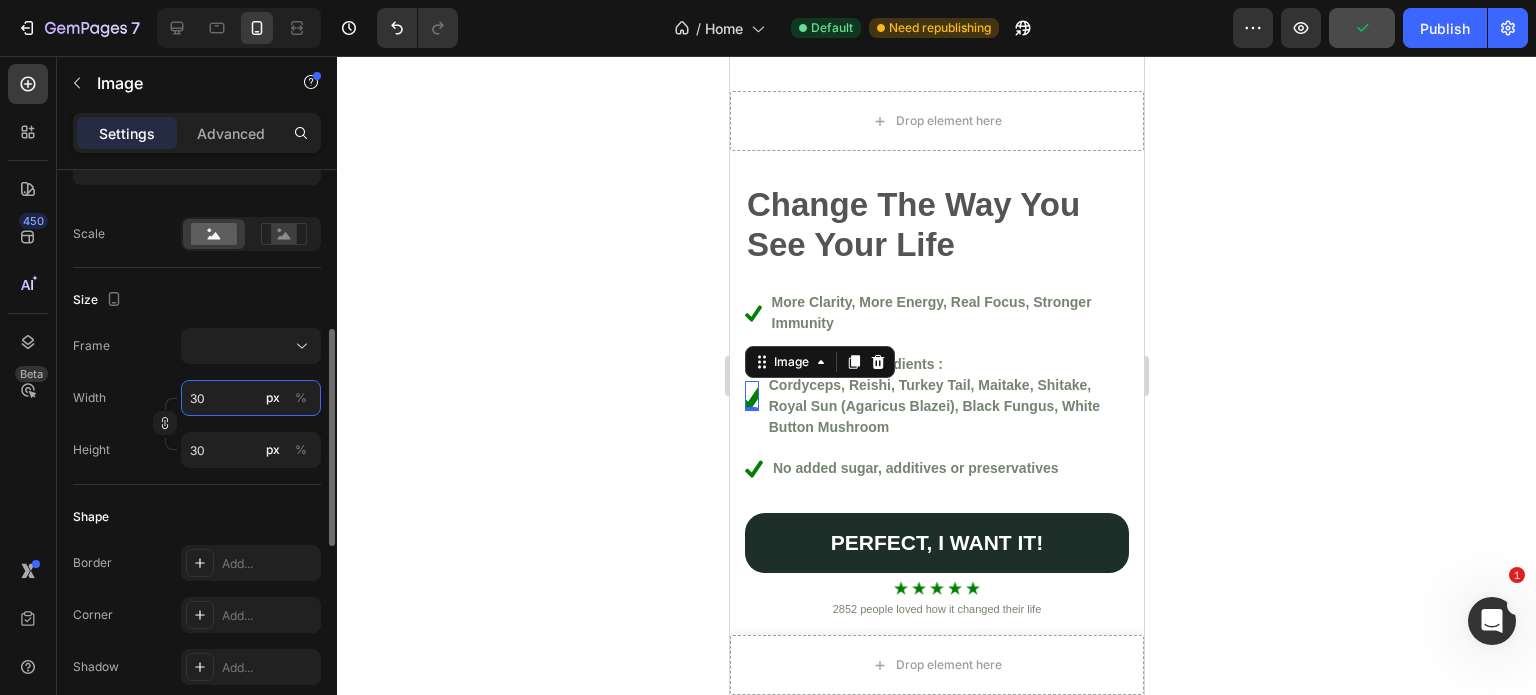 type on "31" 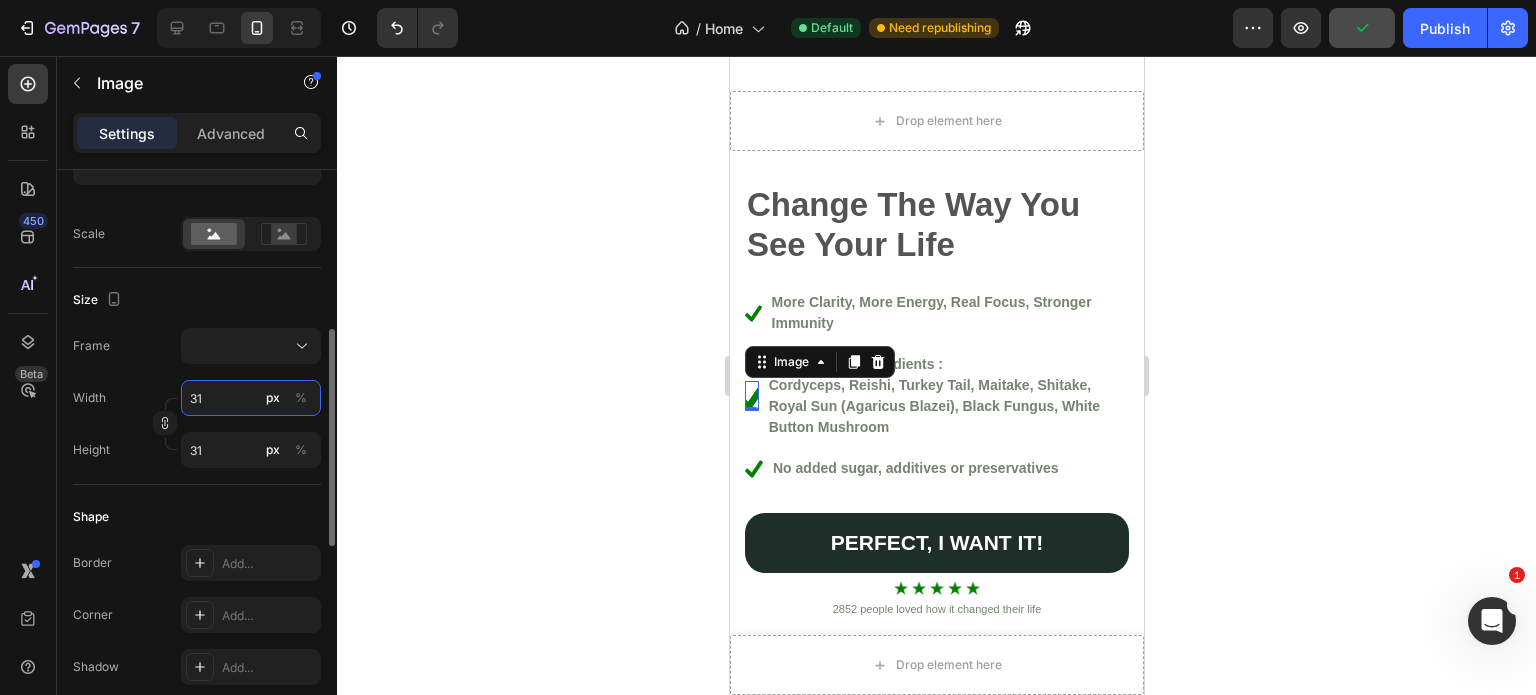 type on "32" 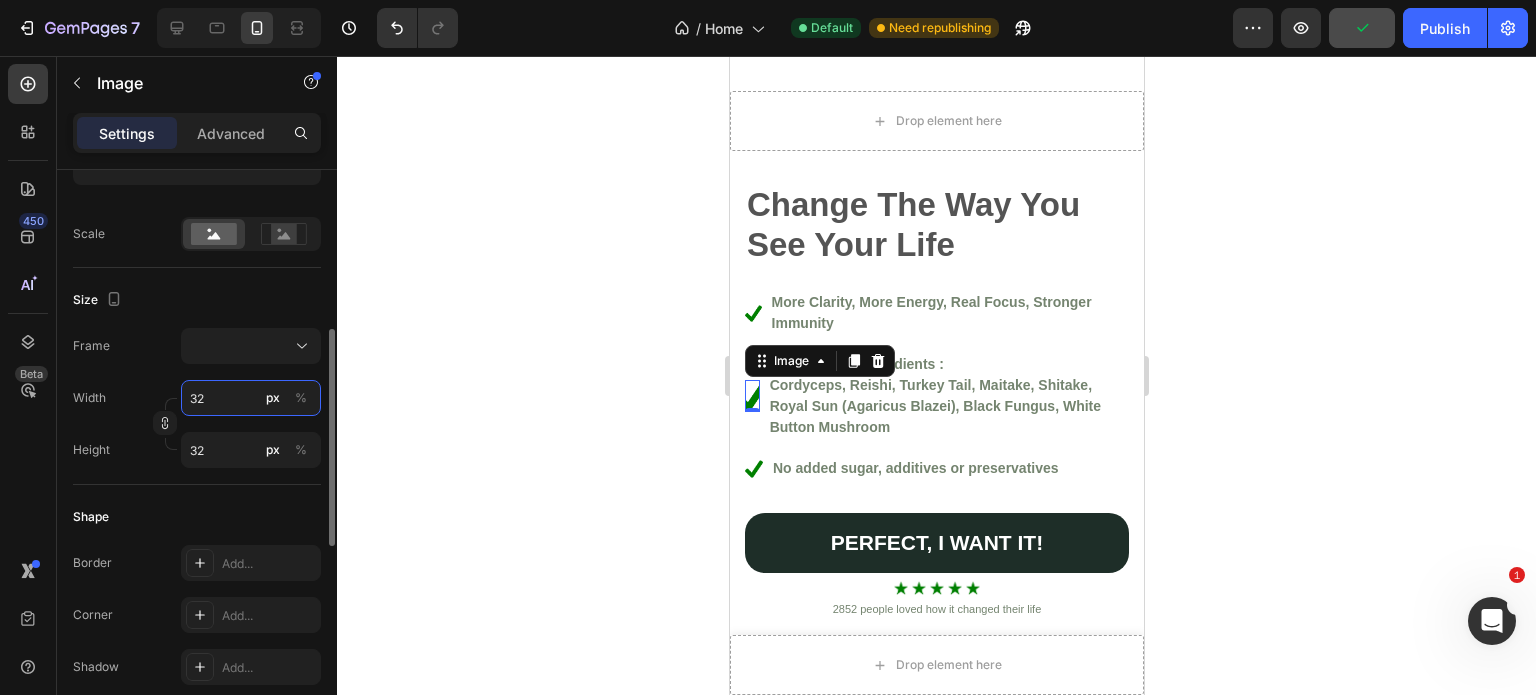 type on "33" 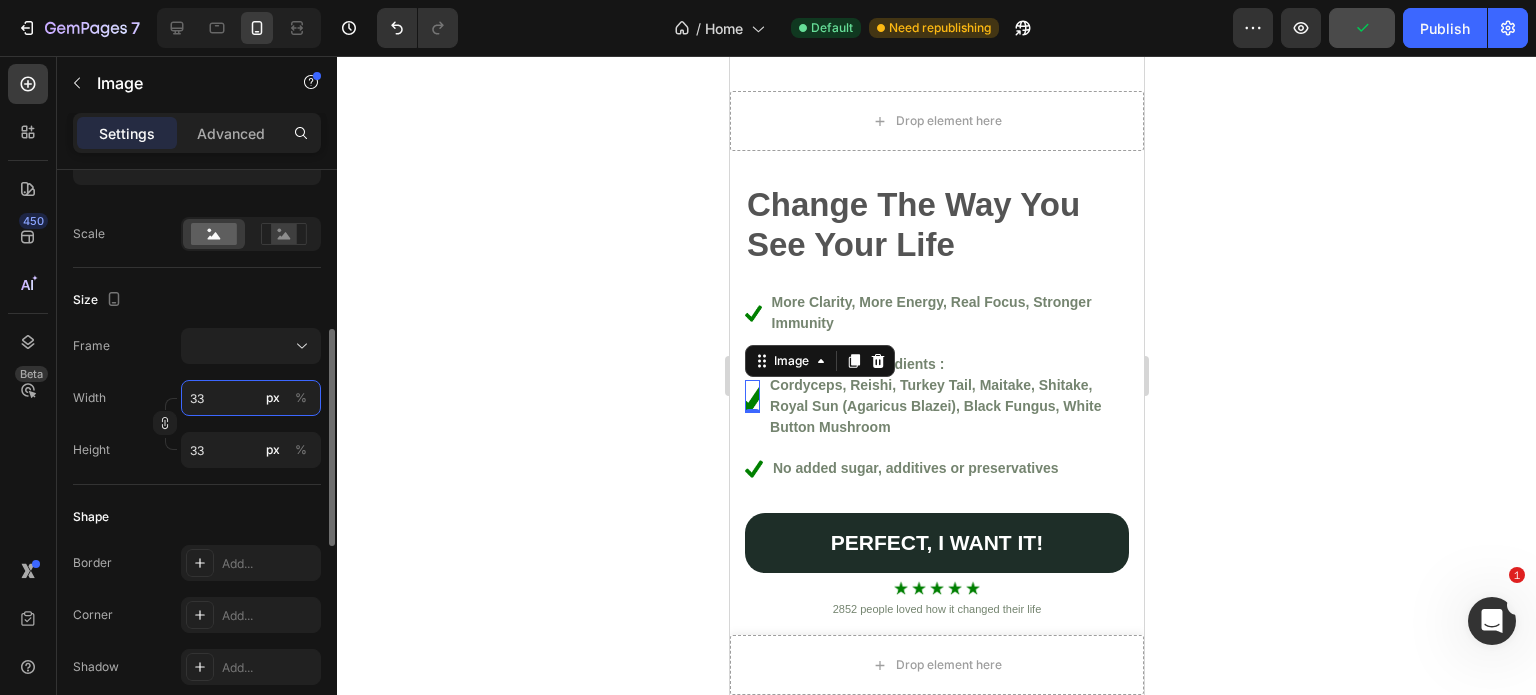 type on "34" 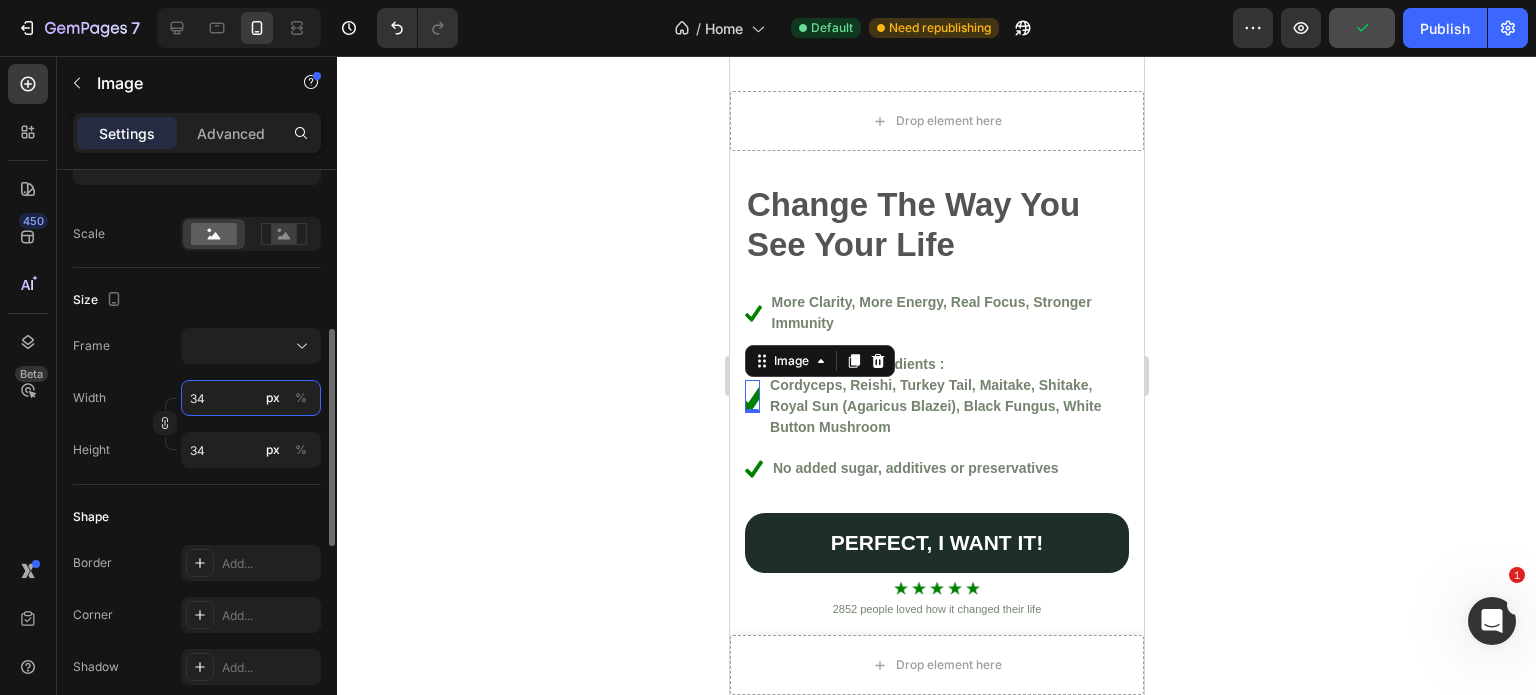 type on "35" 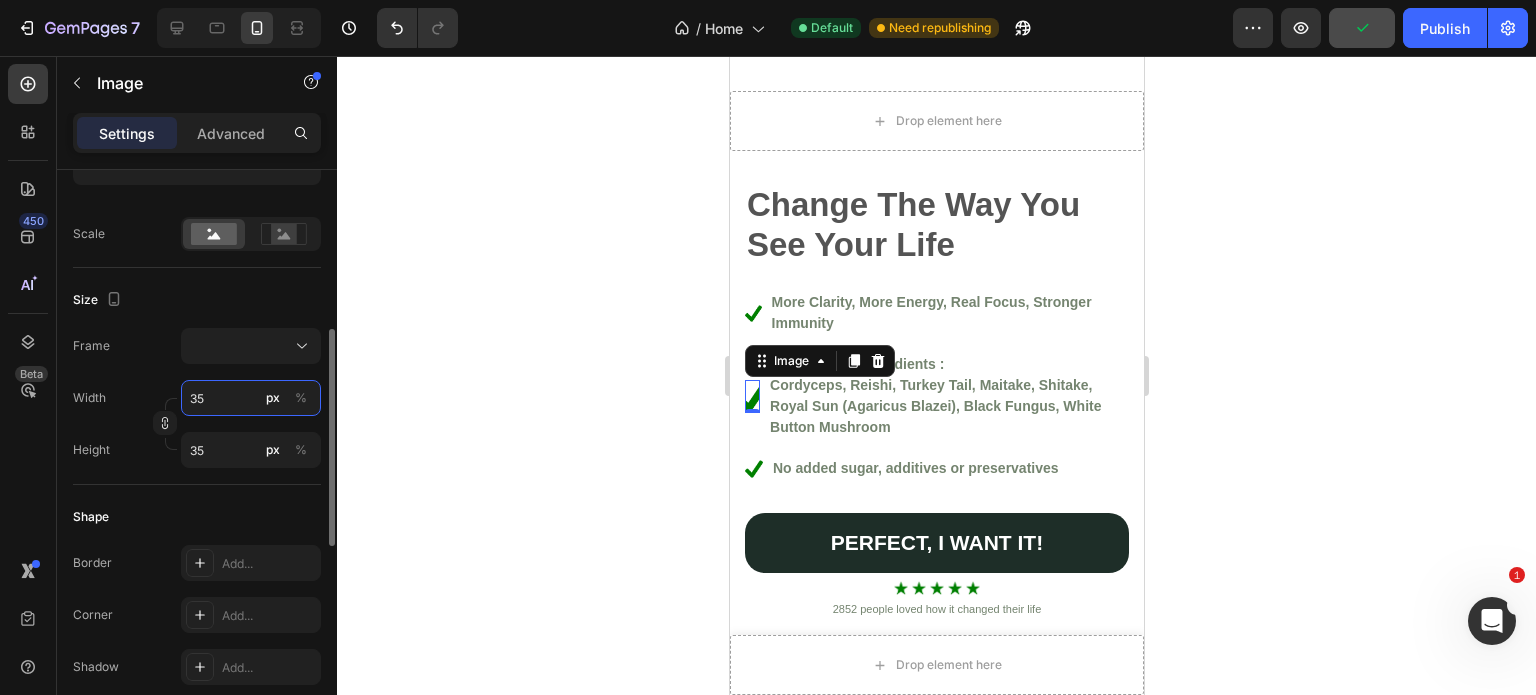 type on "36" 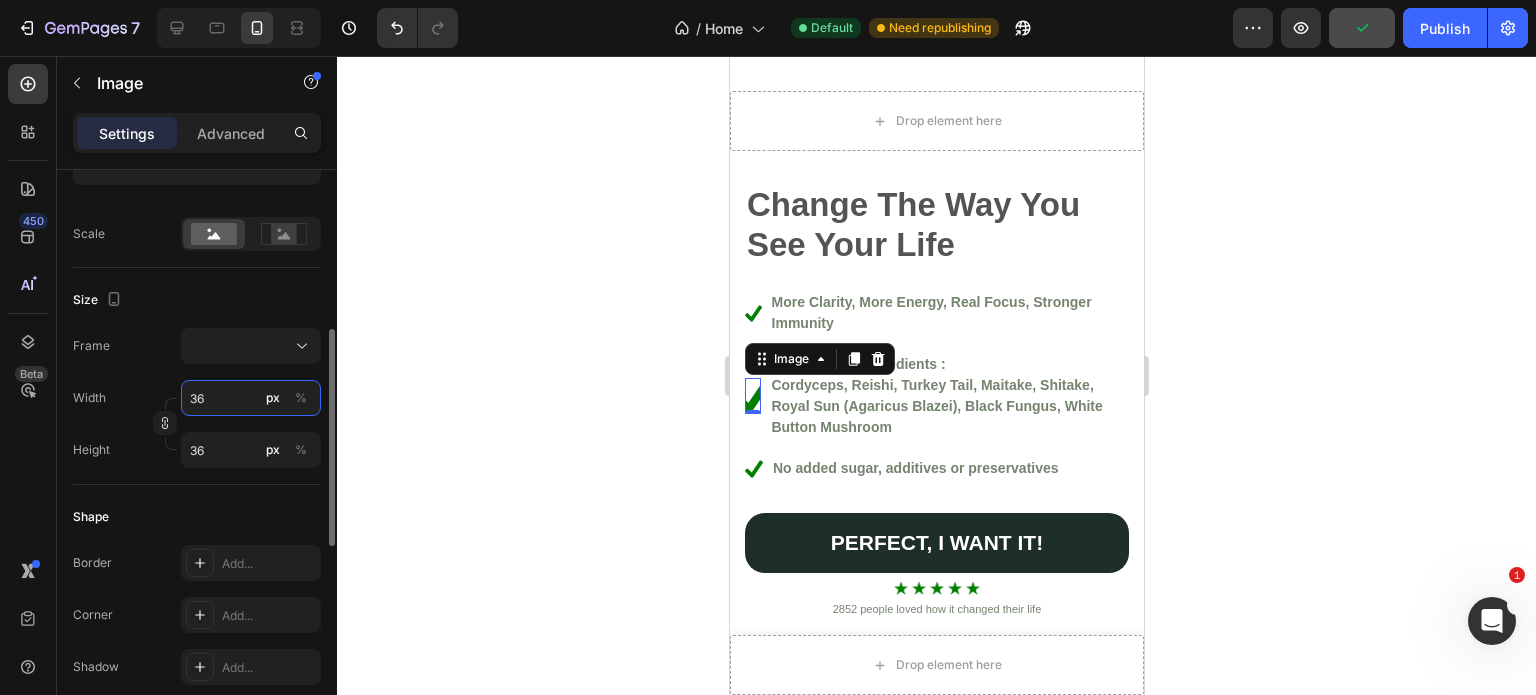 type on "37" 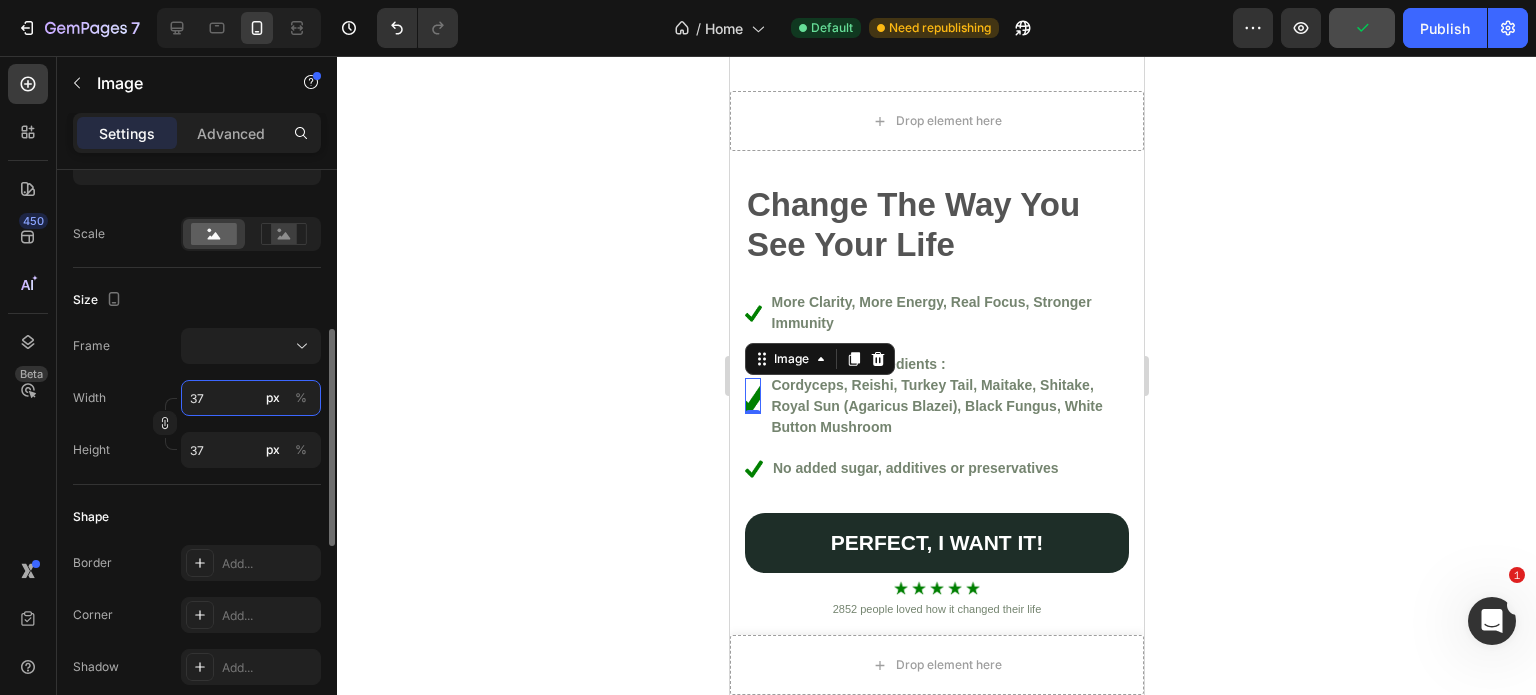 type on "38" 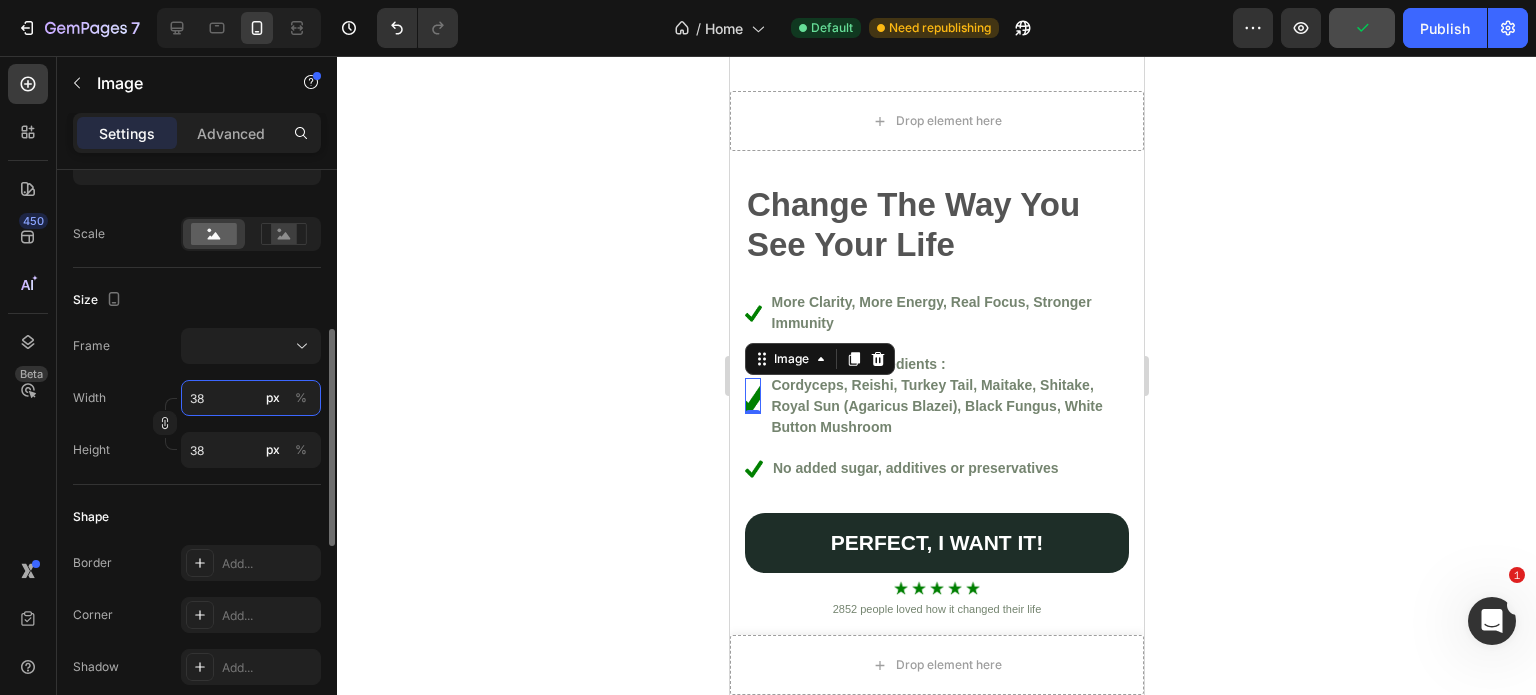 type on "39" 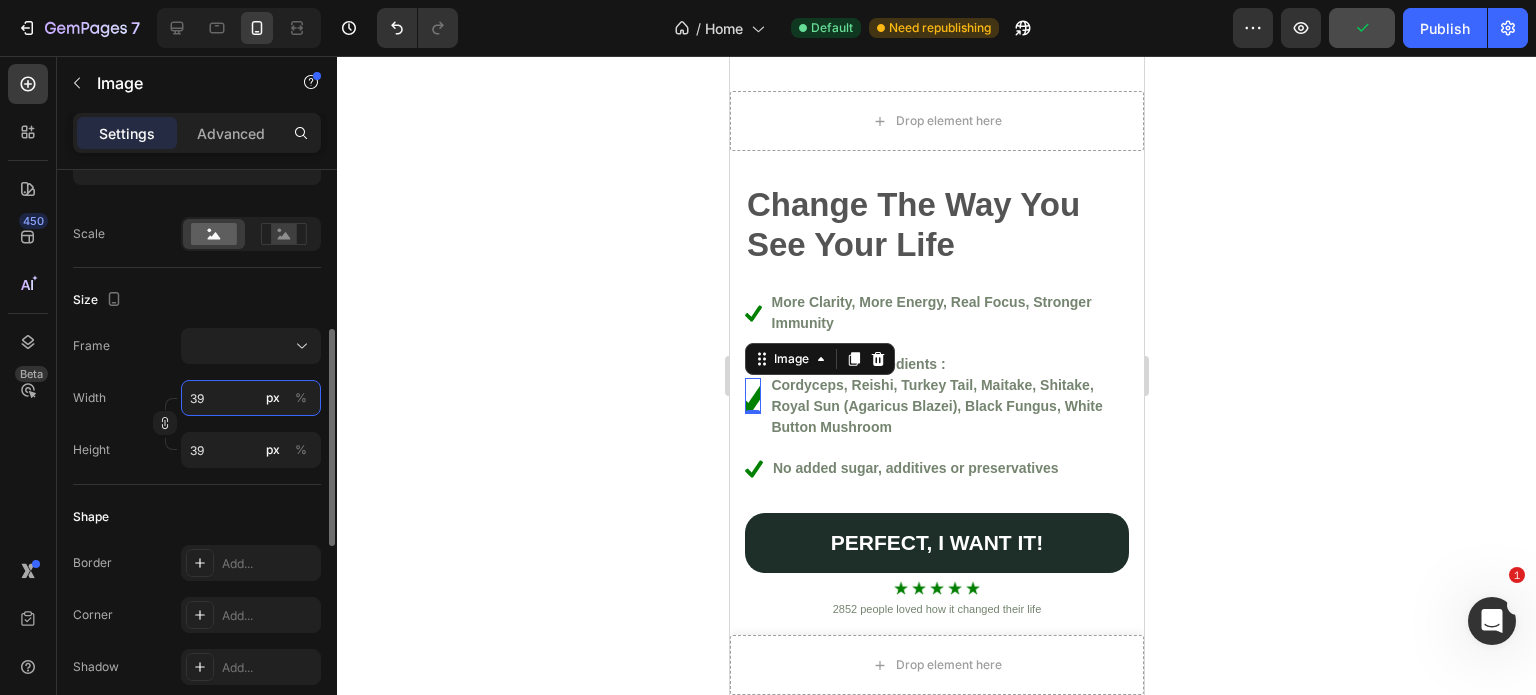 type on "40" 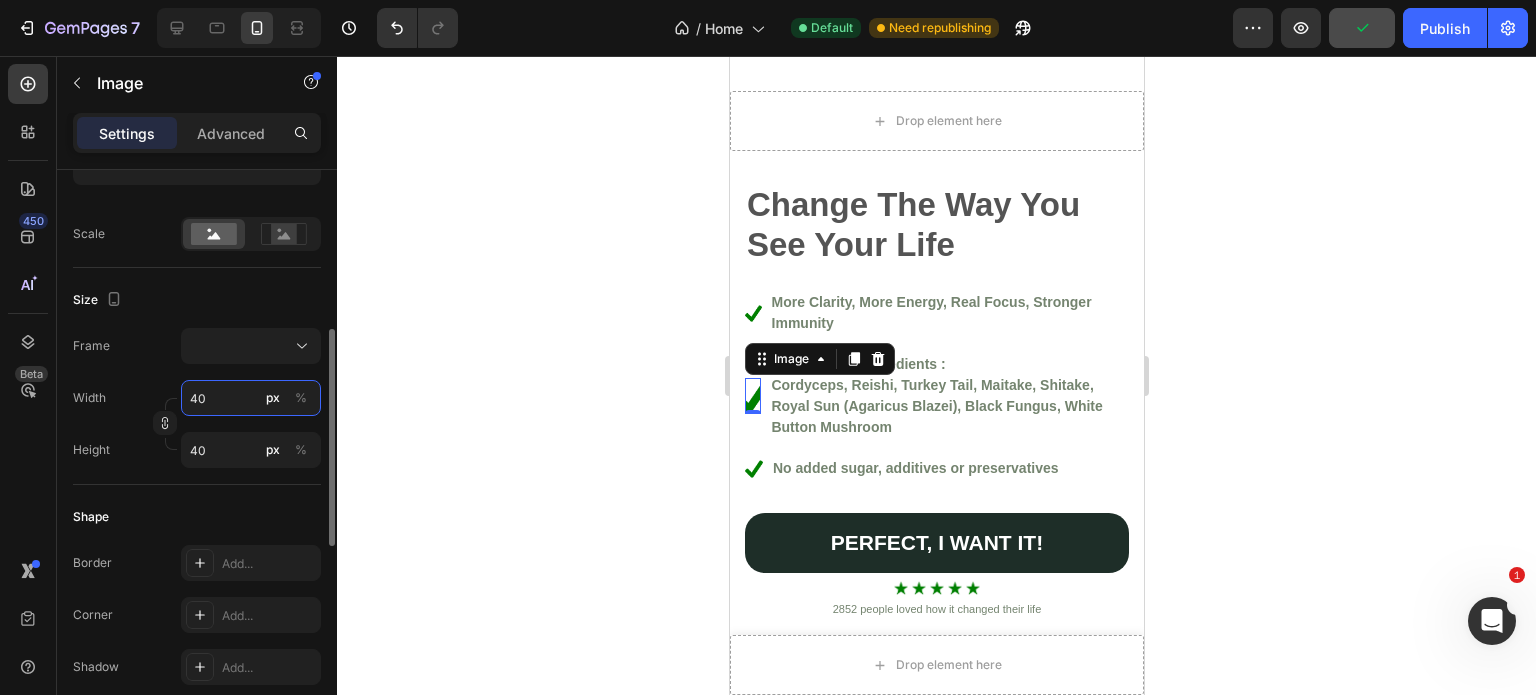 type on "41" 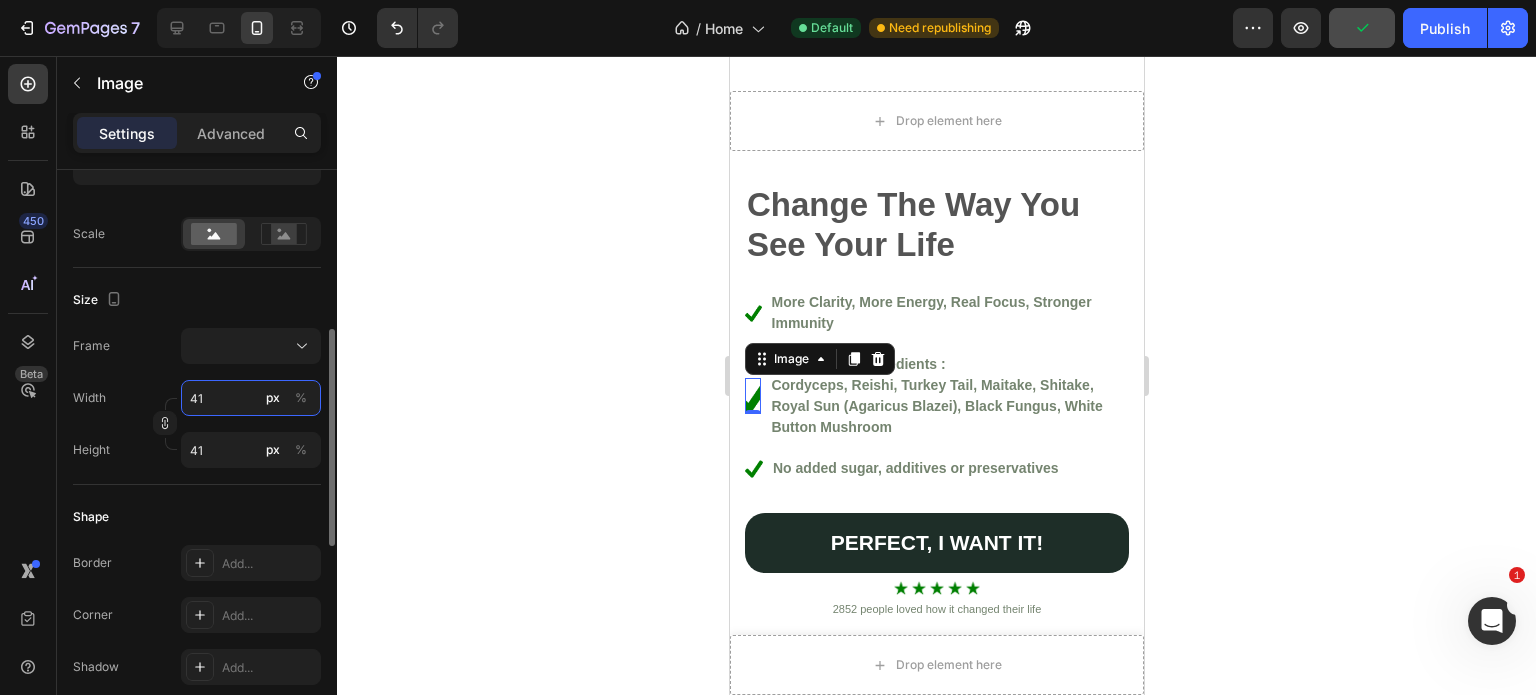 type on "42" 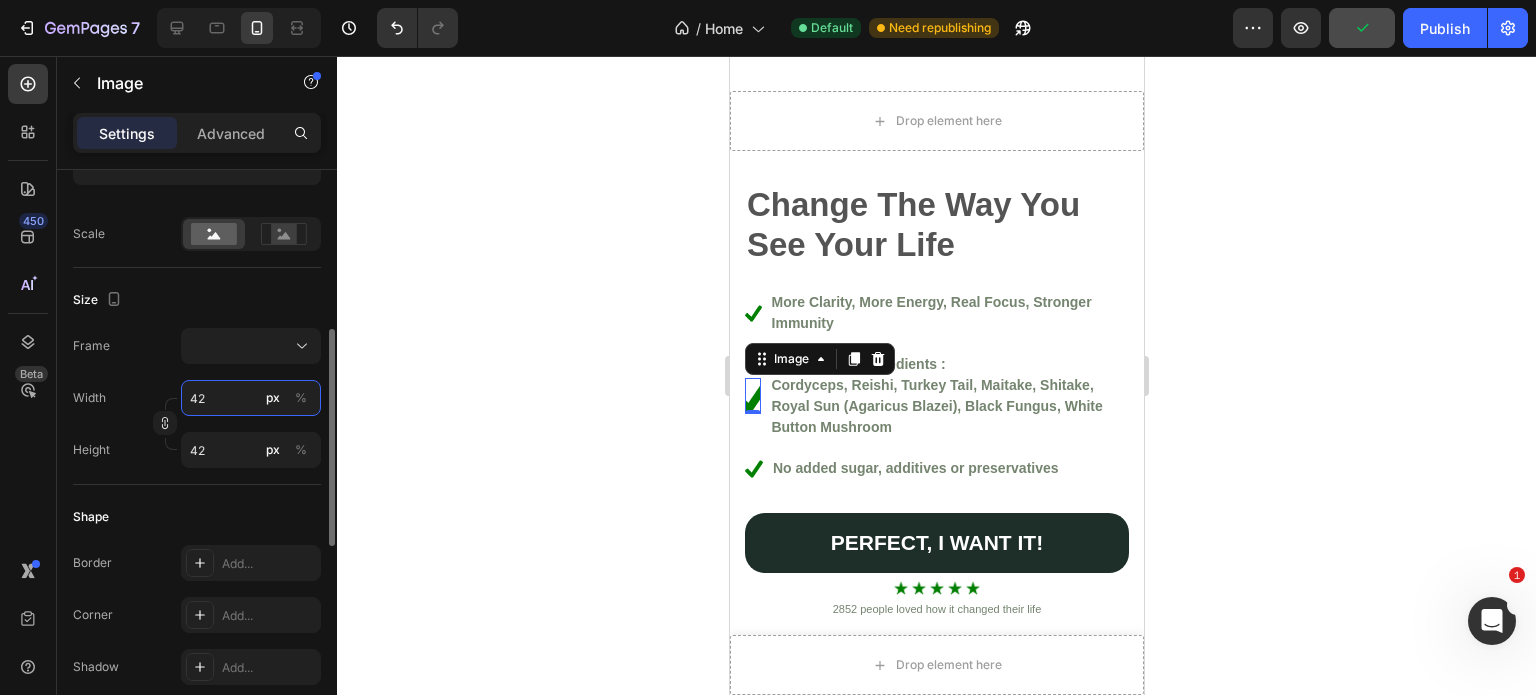 type on "43" 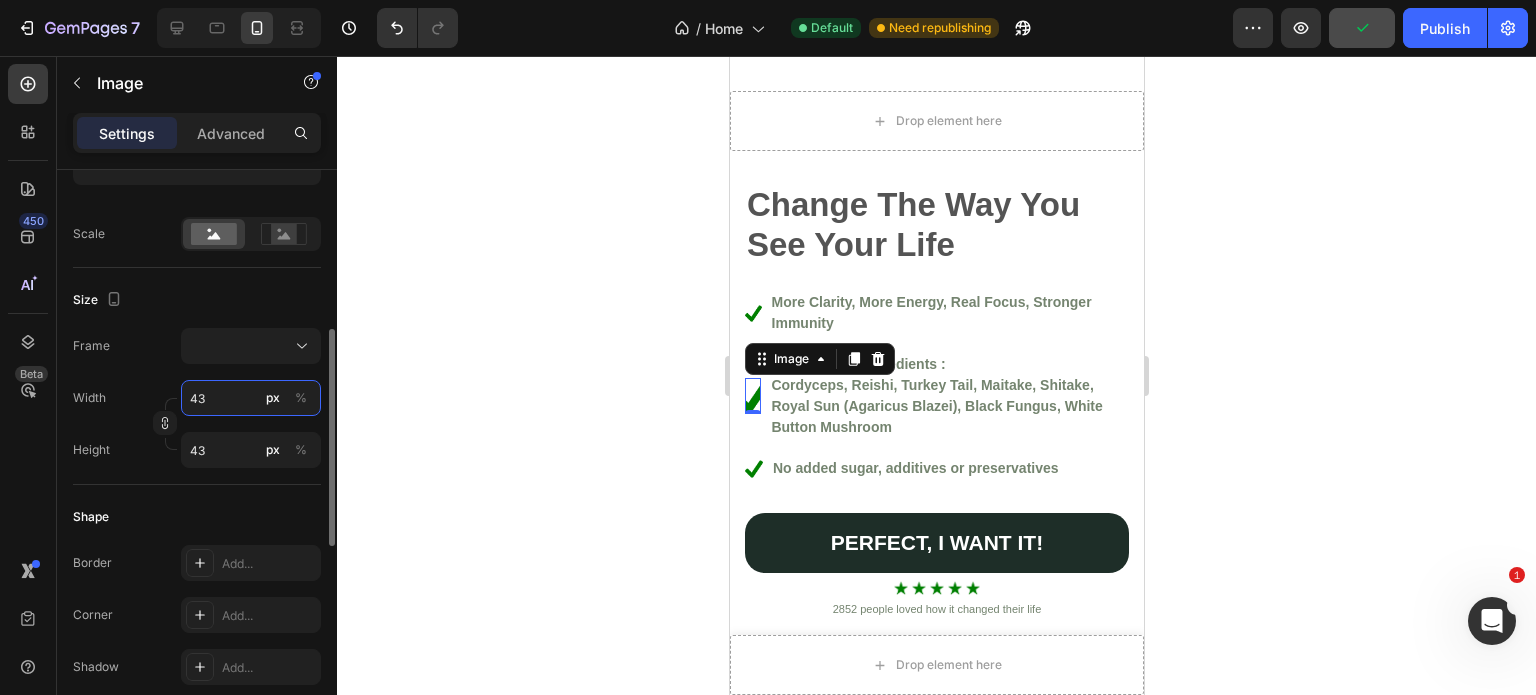 type on "44" 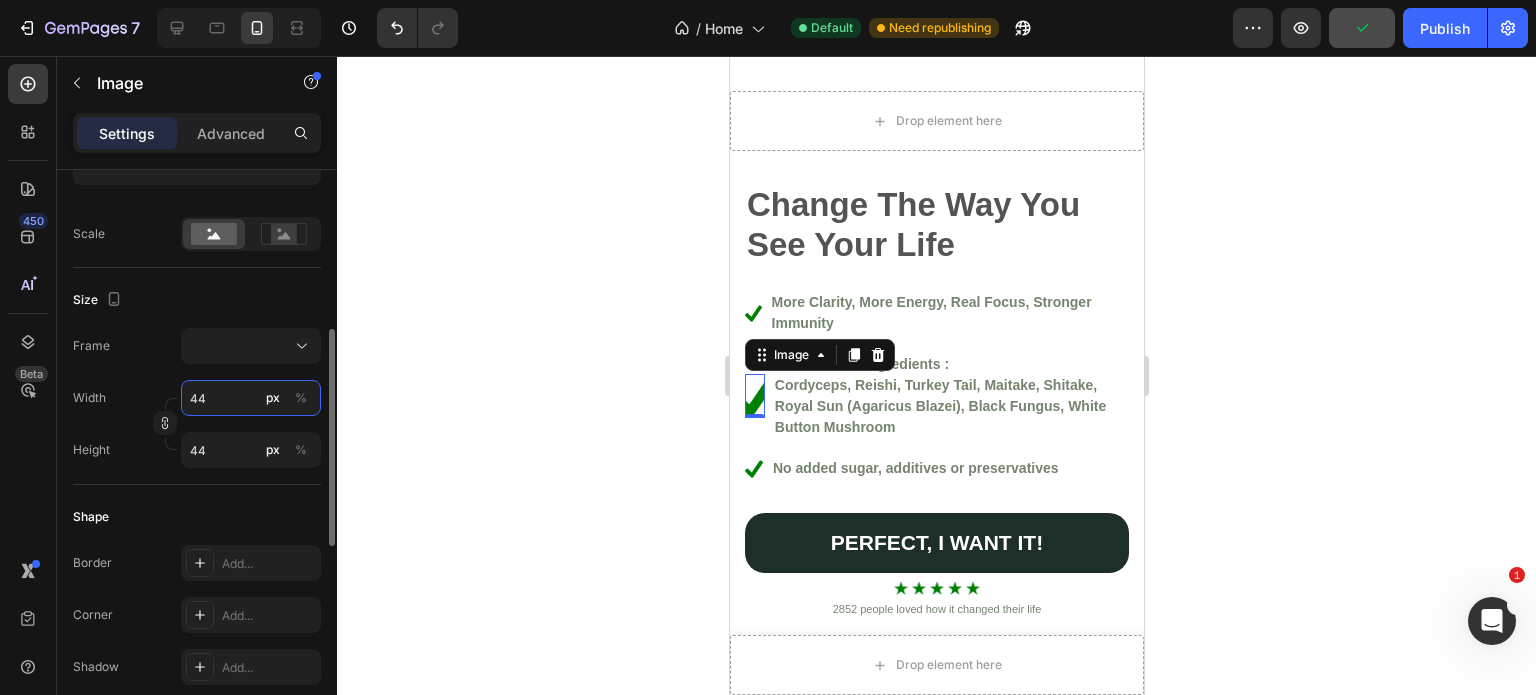 type on "45" 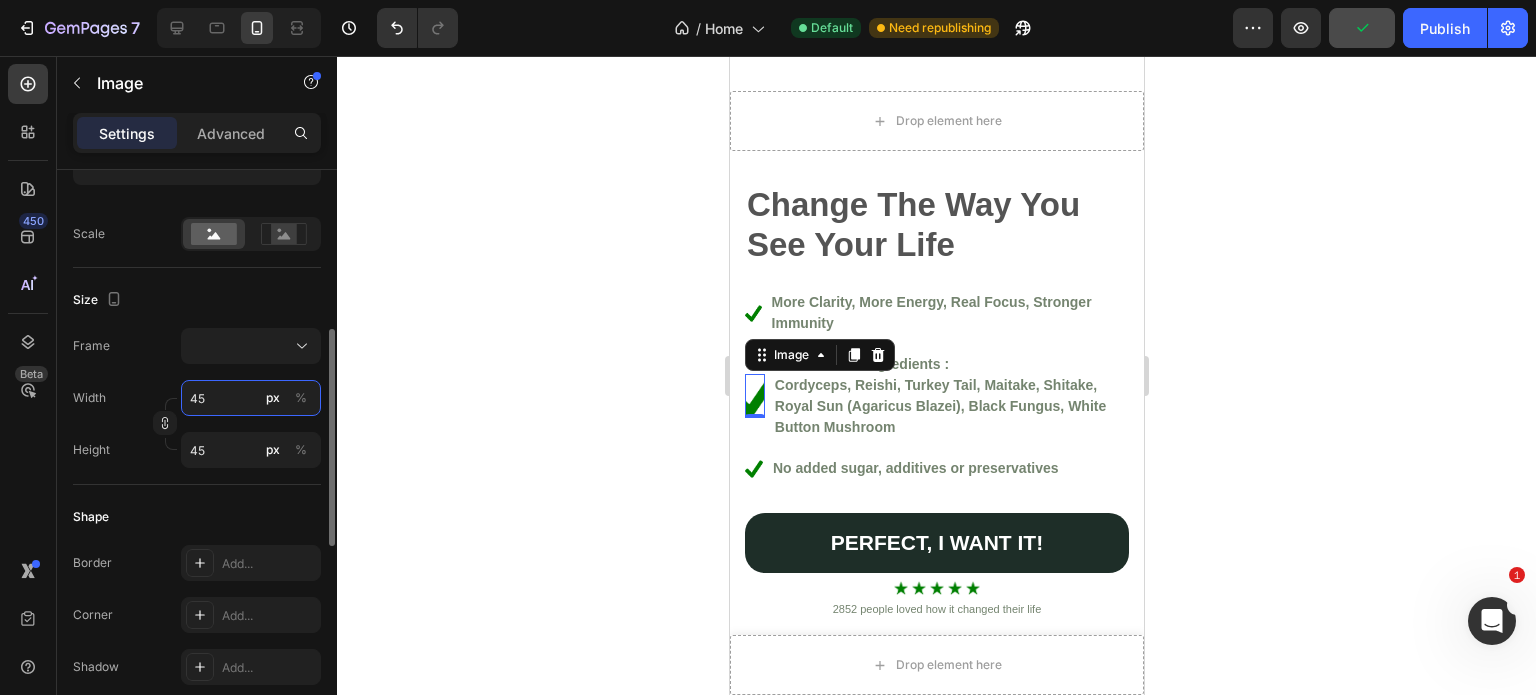 type on "46" 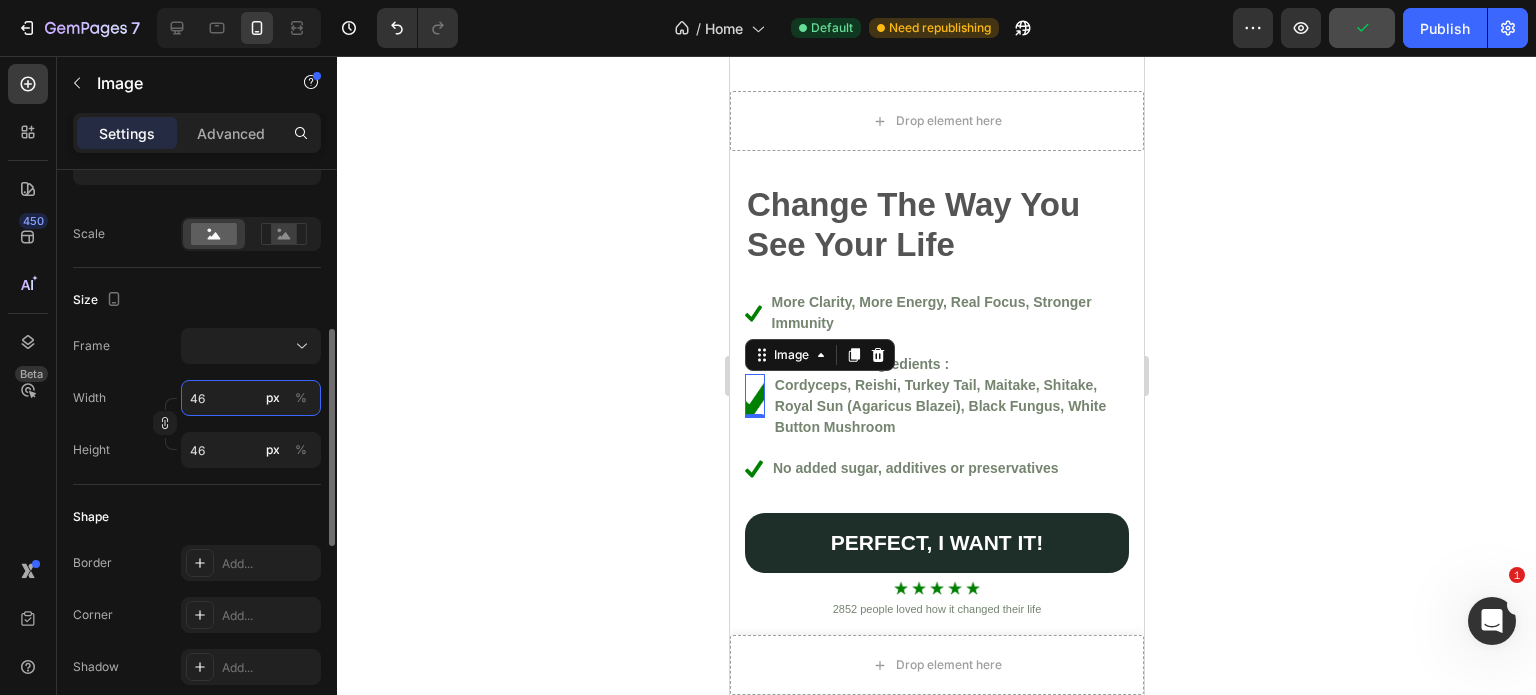 type on "47" 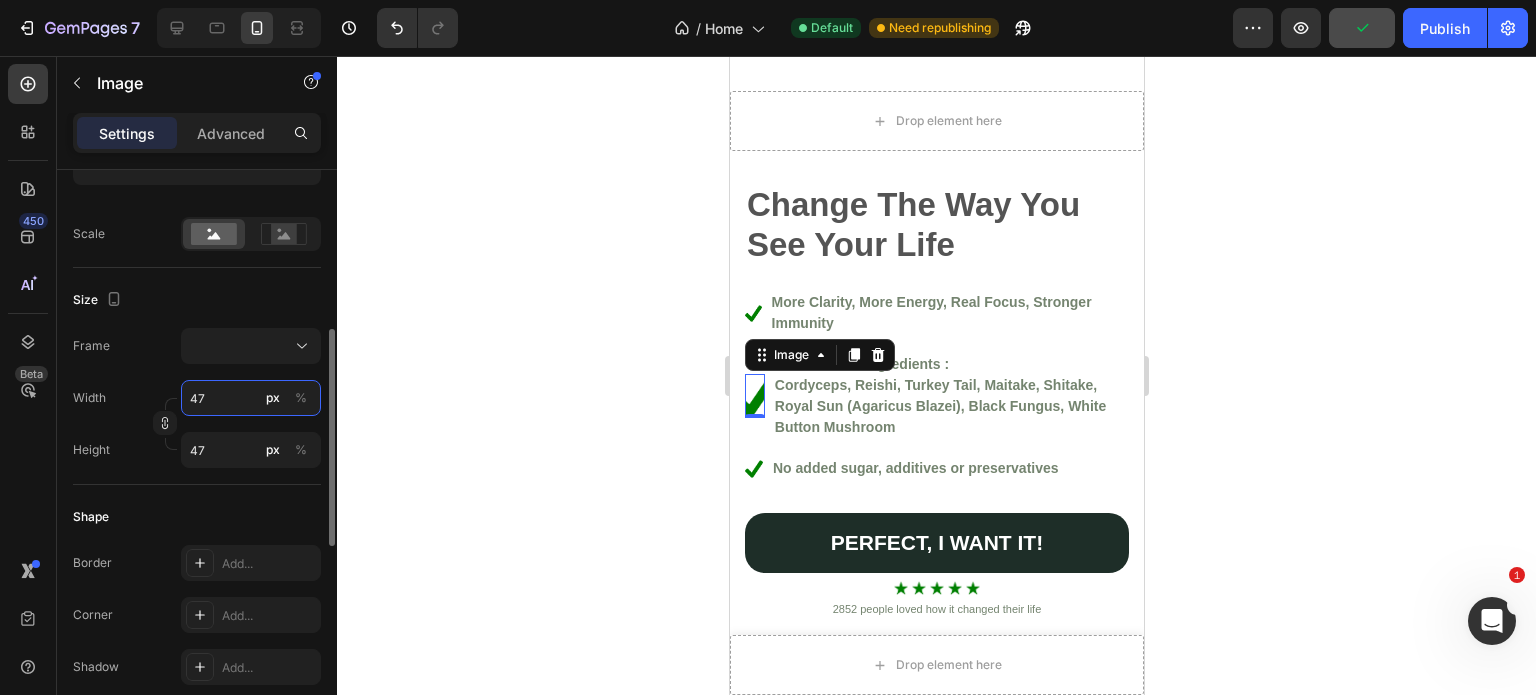 type on "48" 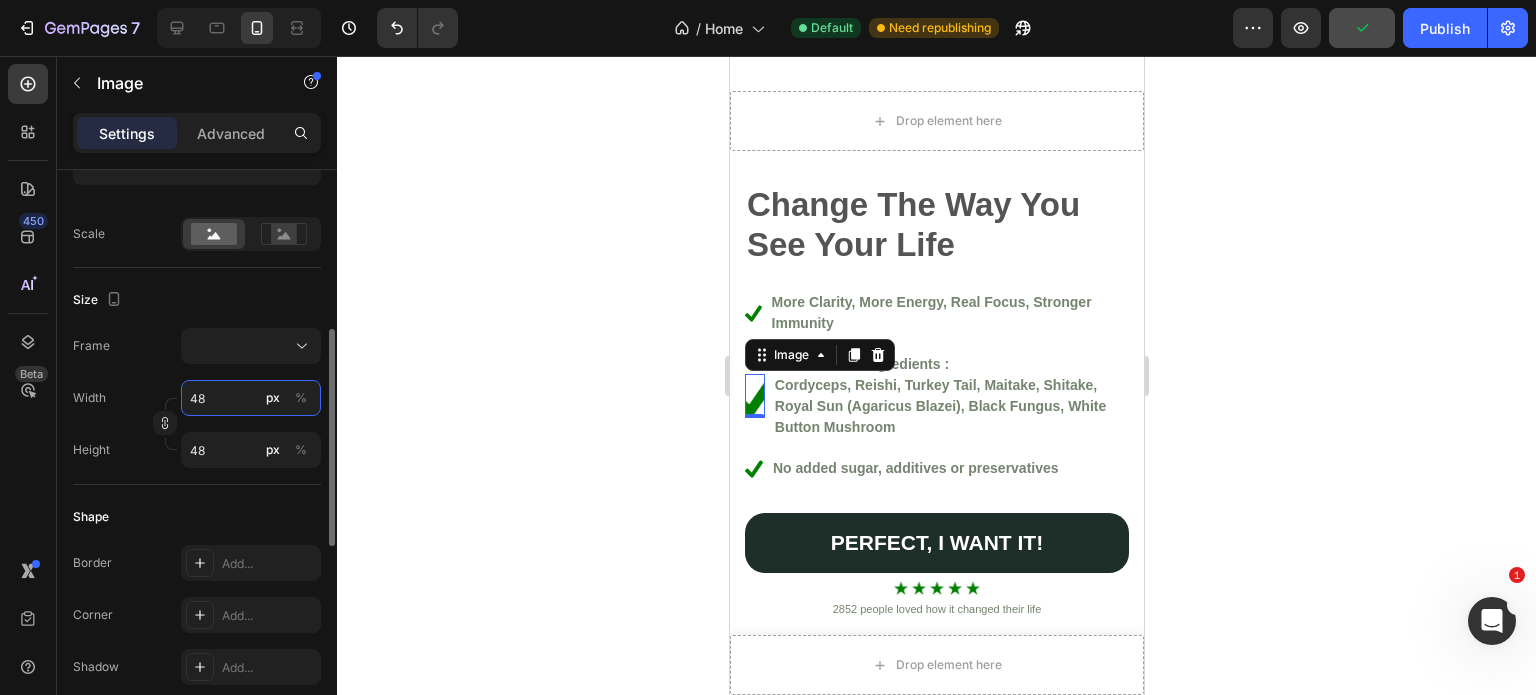 type on "49" 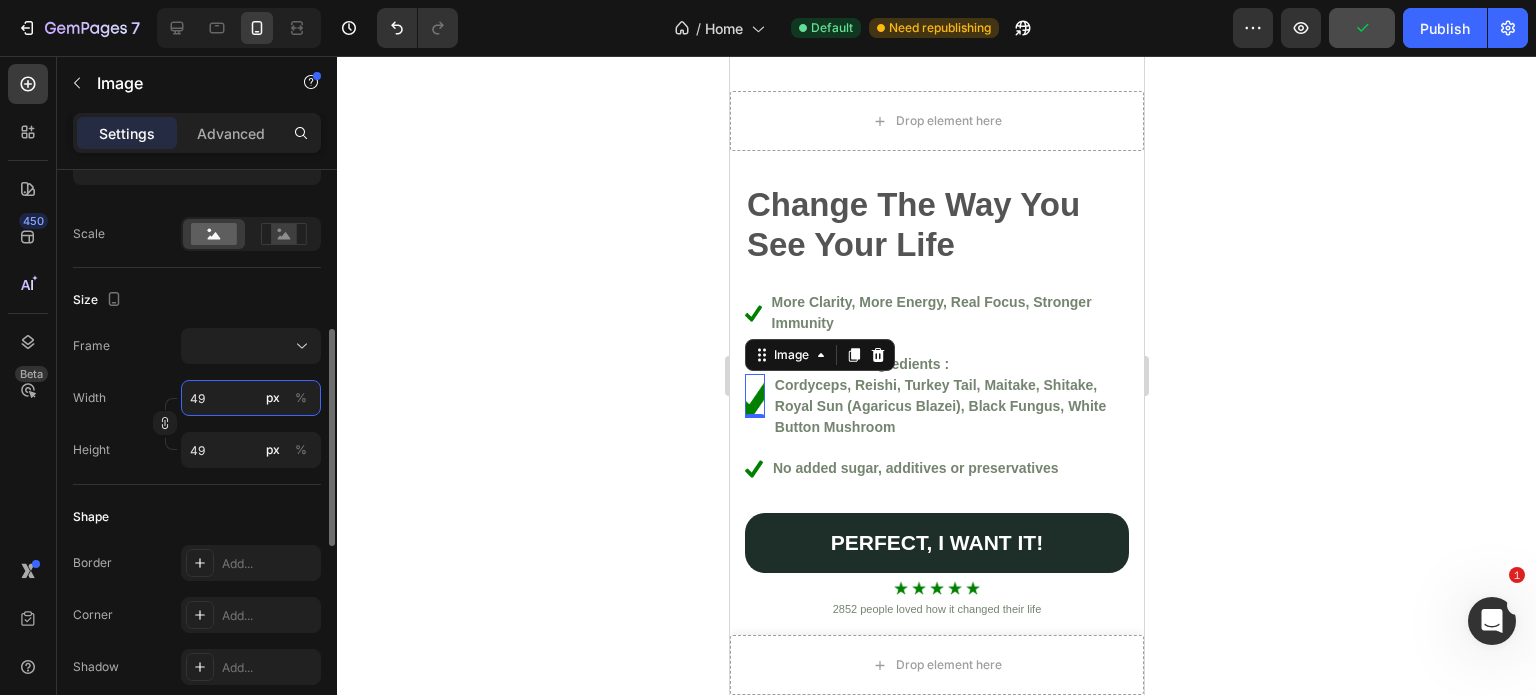 type on "50" 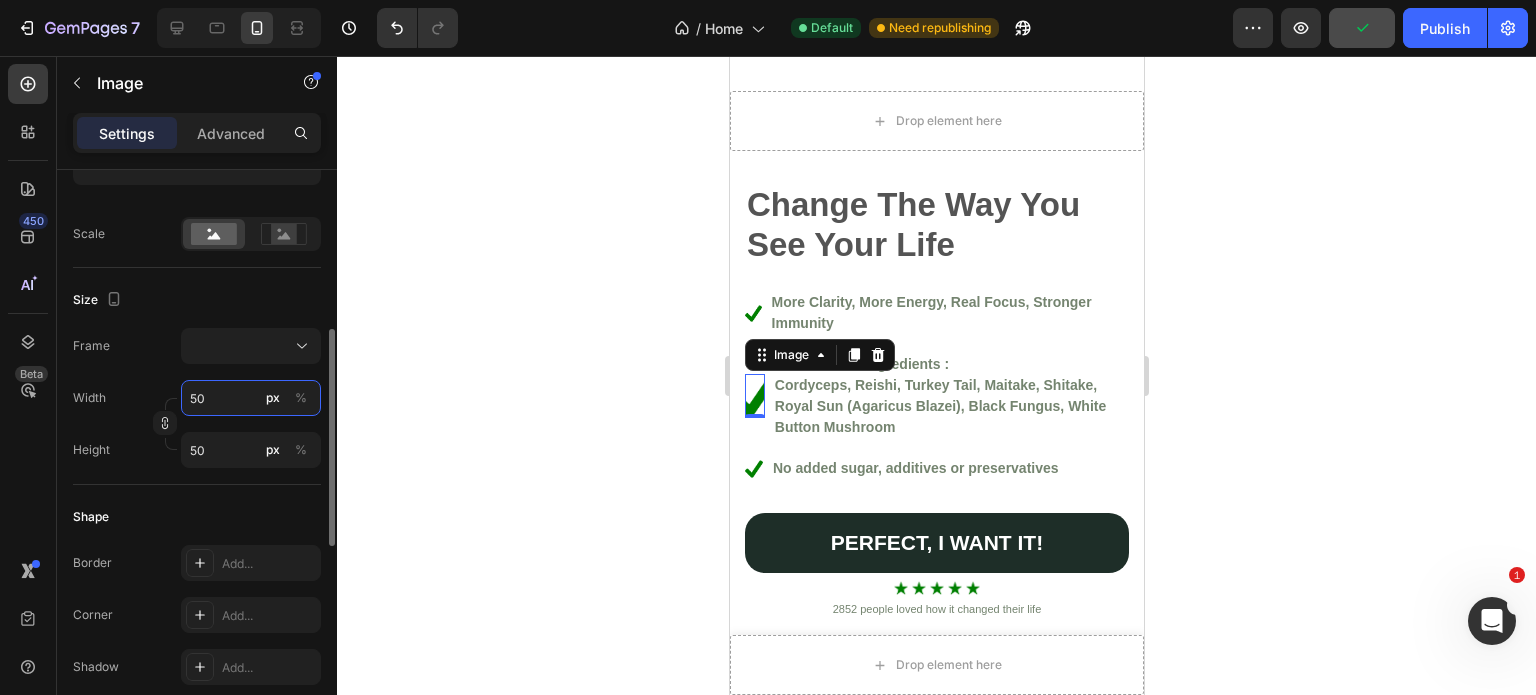 type on "51" 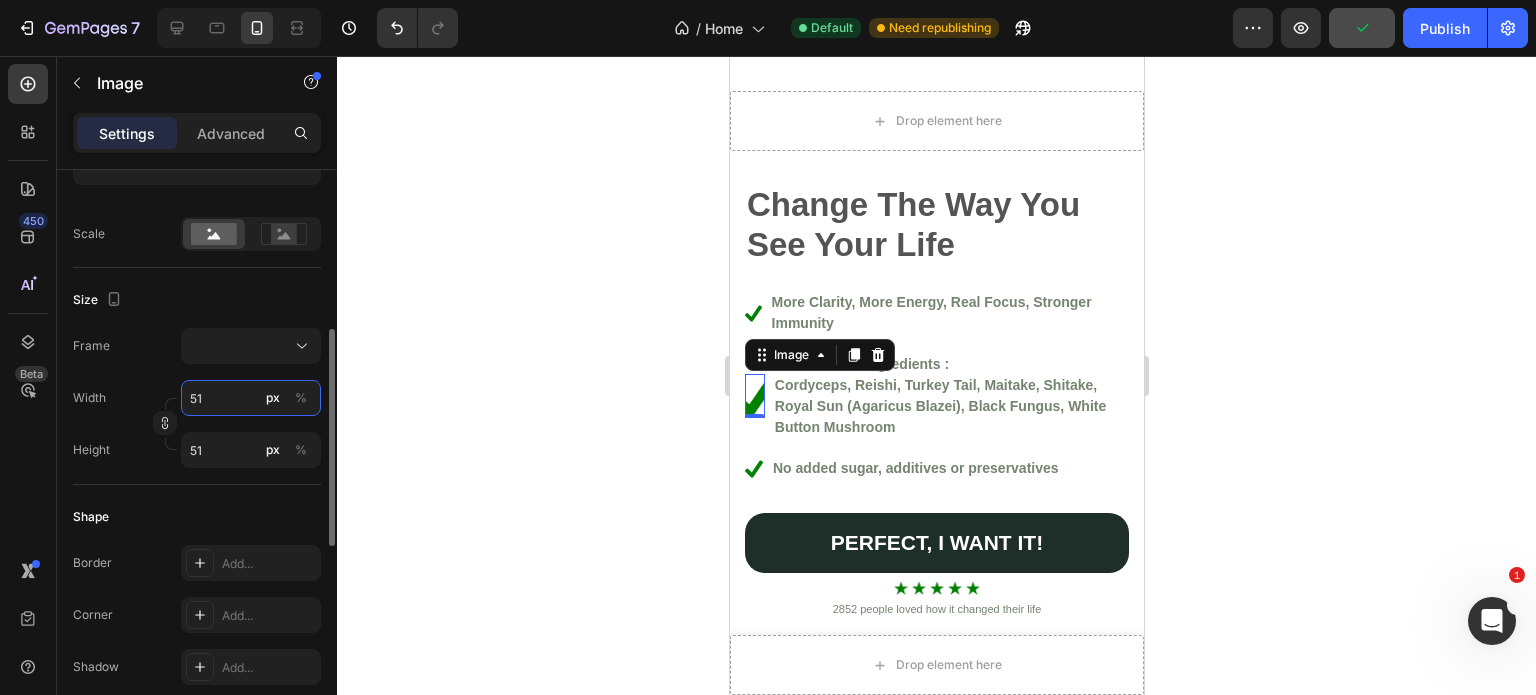 type on "52" 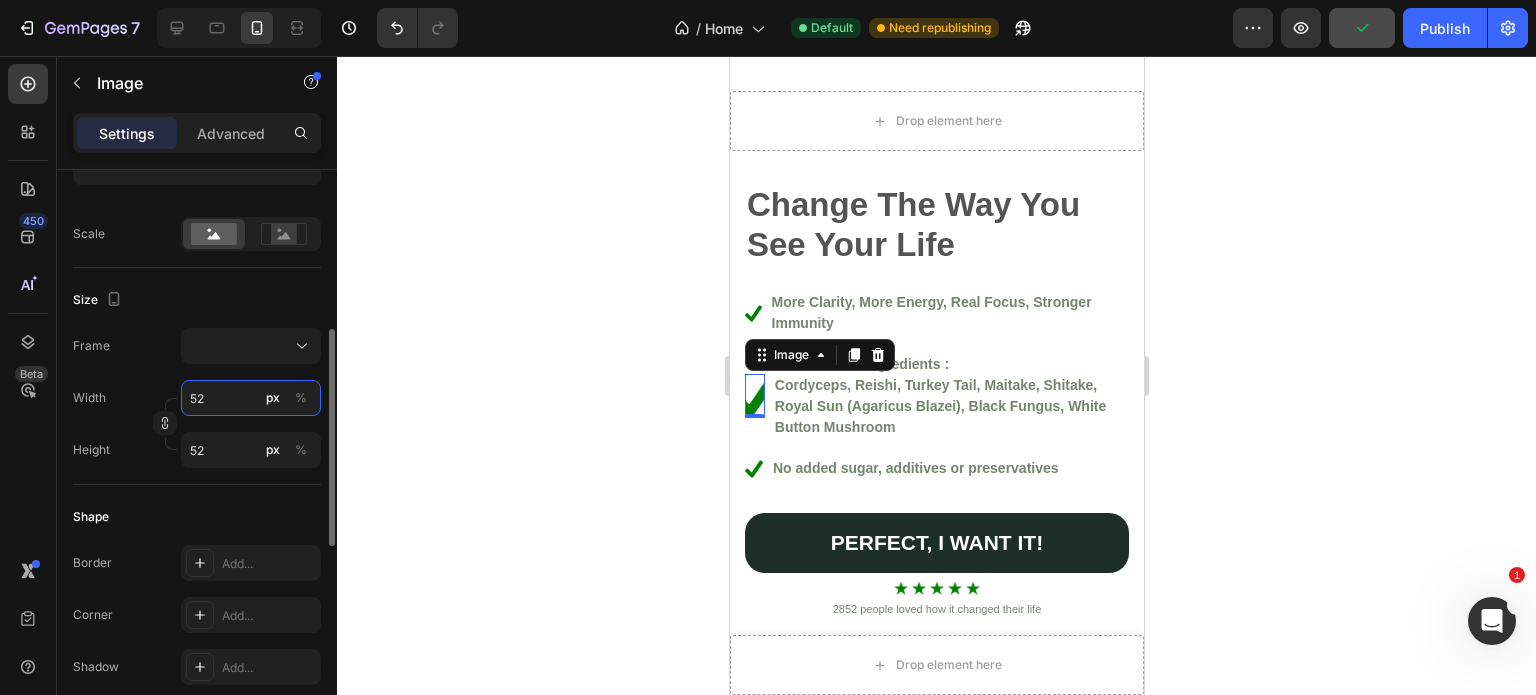 type on "53" 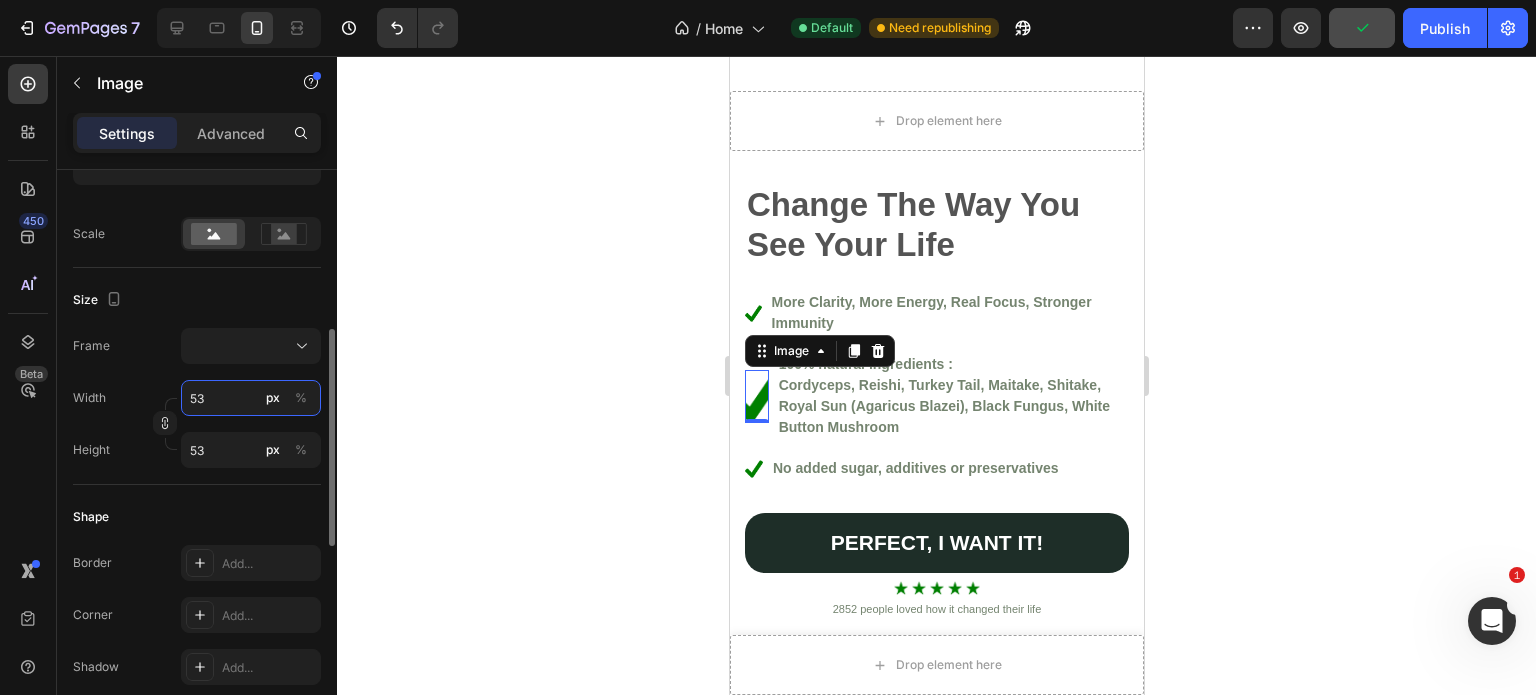 type on "54" 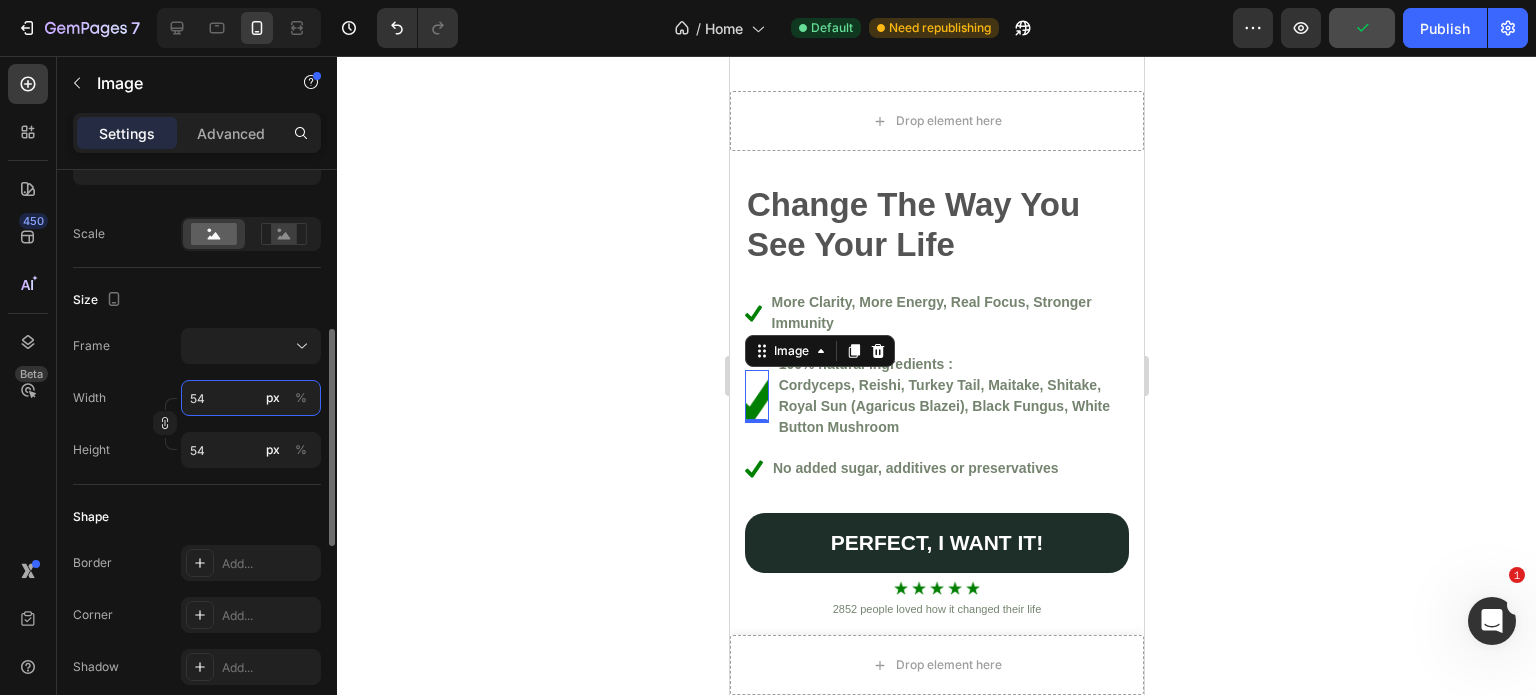 type on "55" 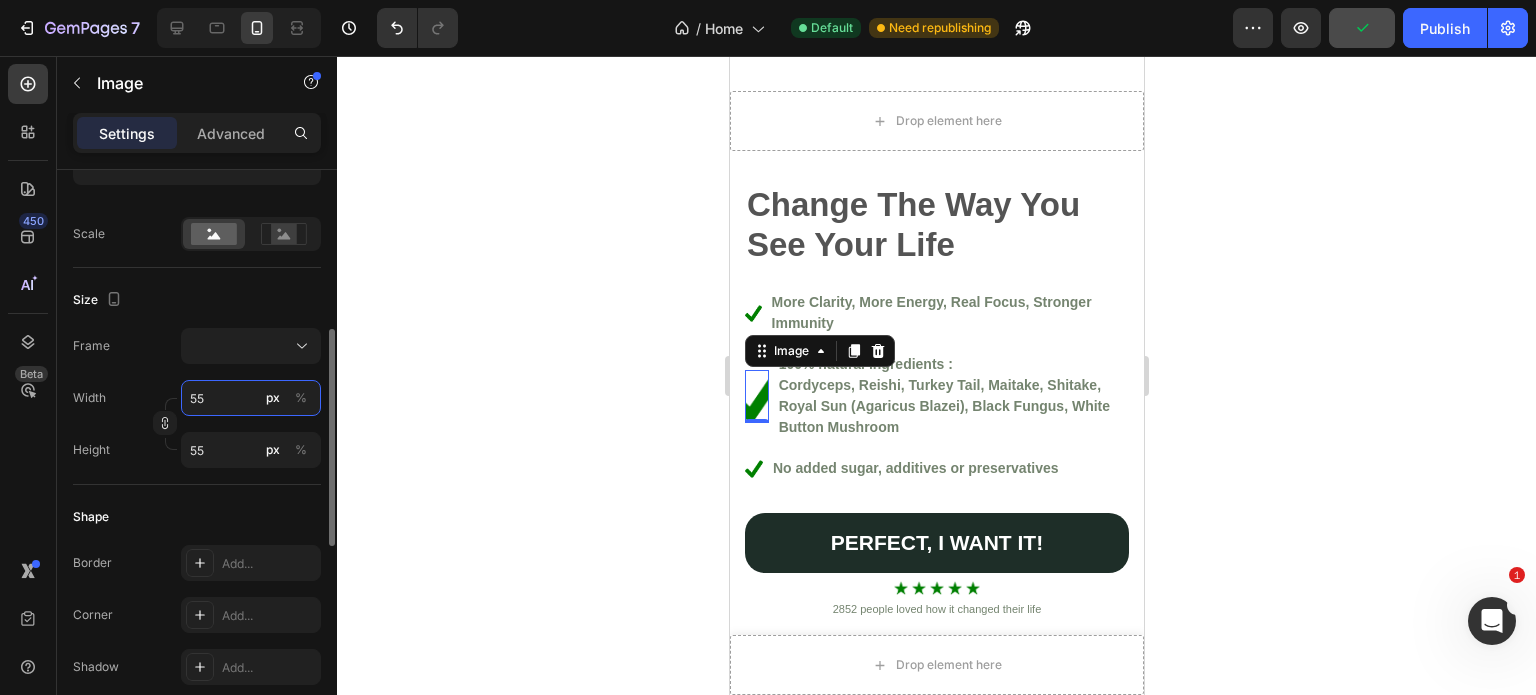 type on "56" 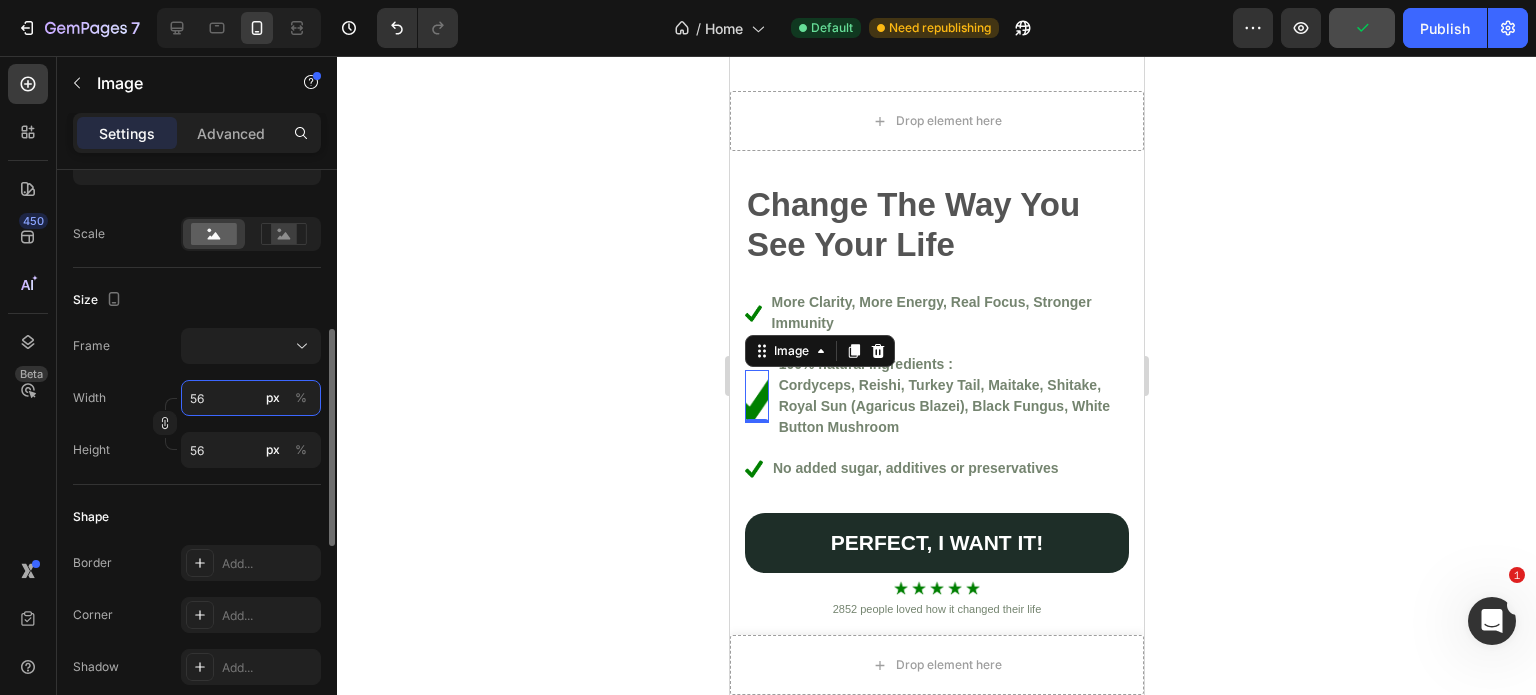 type on "57" 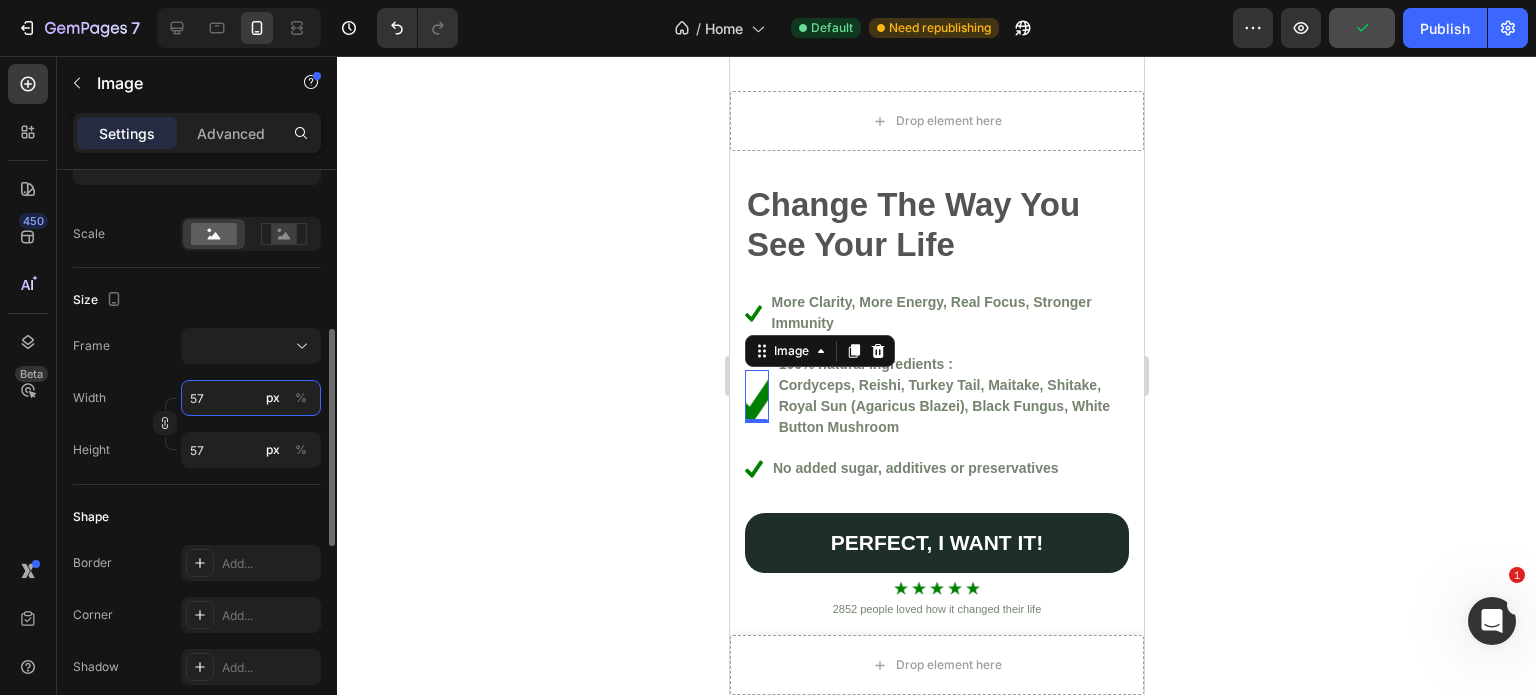 type on "58" 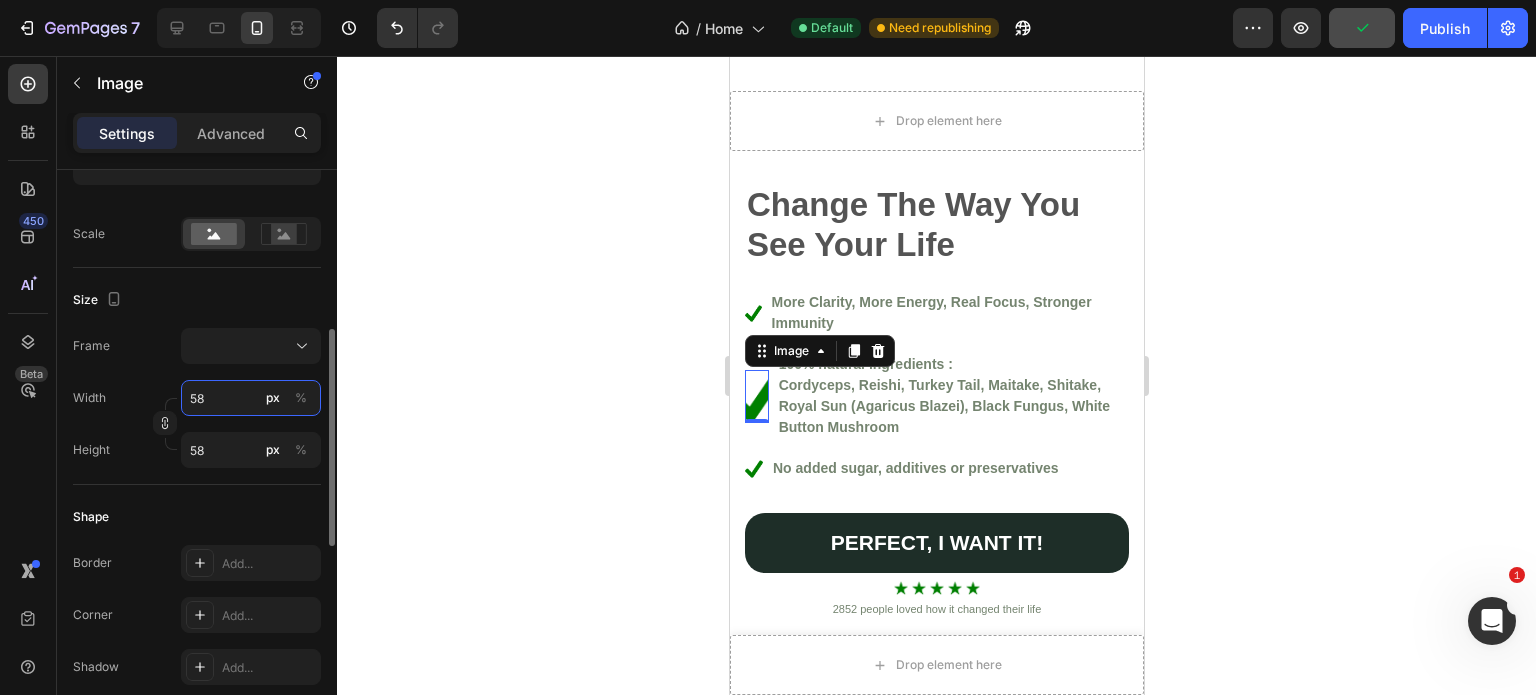 type on "59" 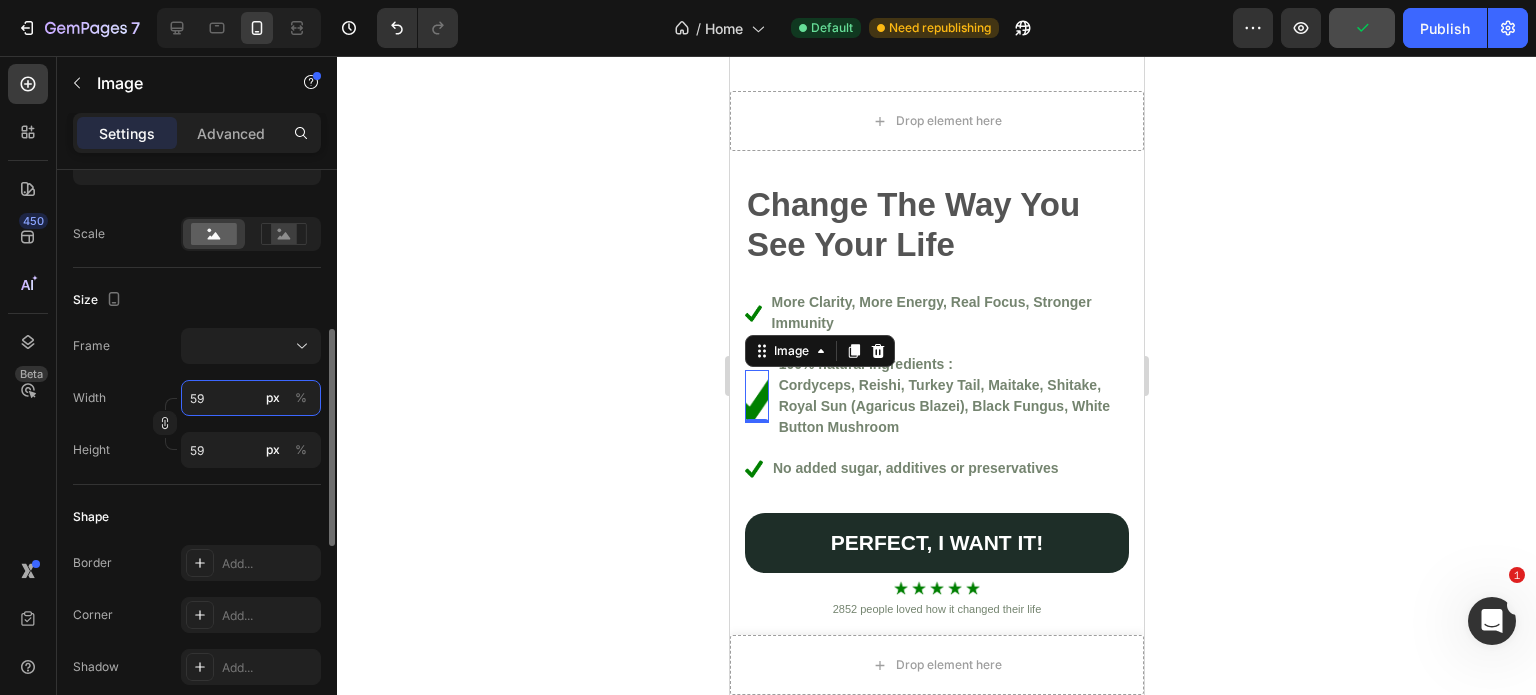type on "60" 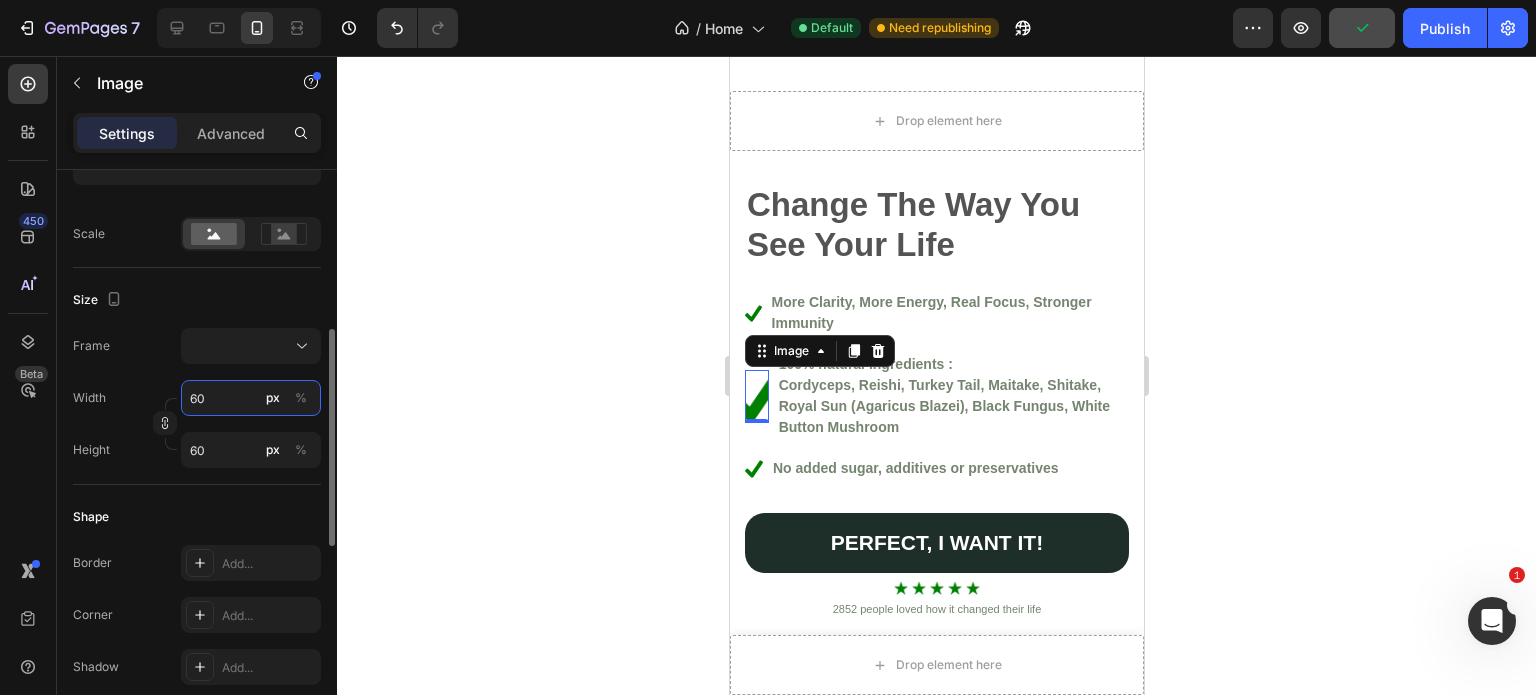 type on "61" 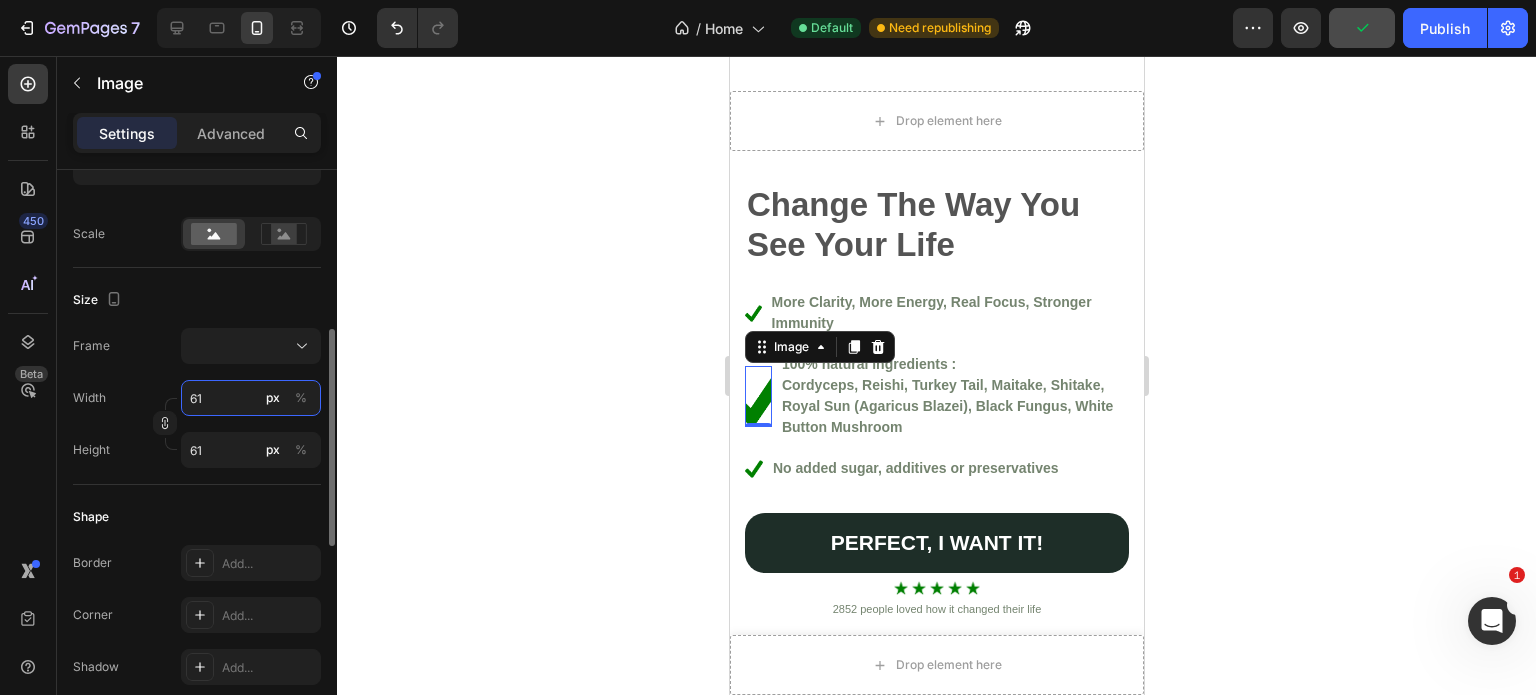 type on "62" 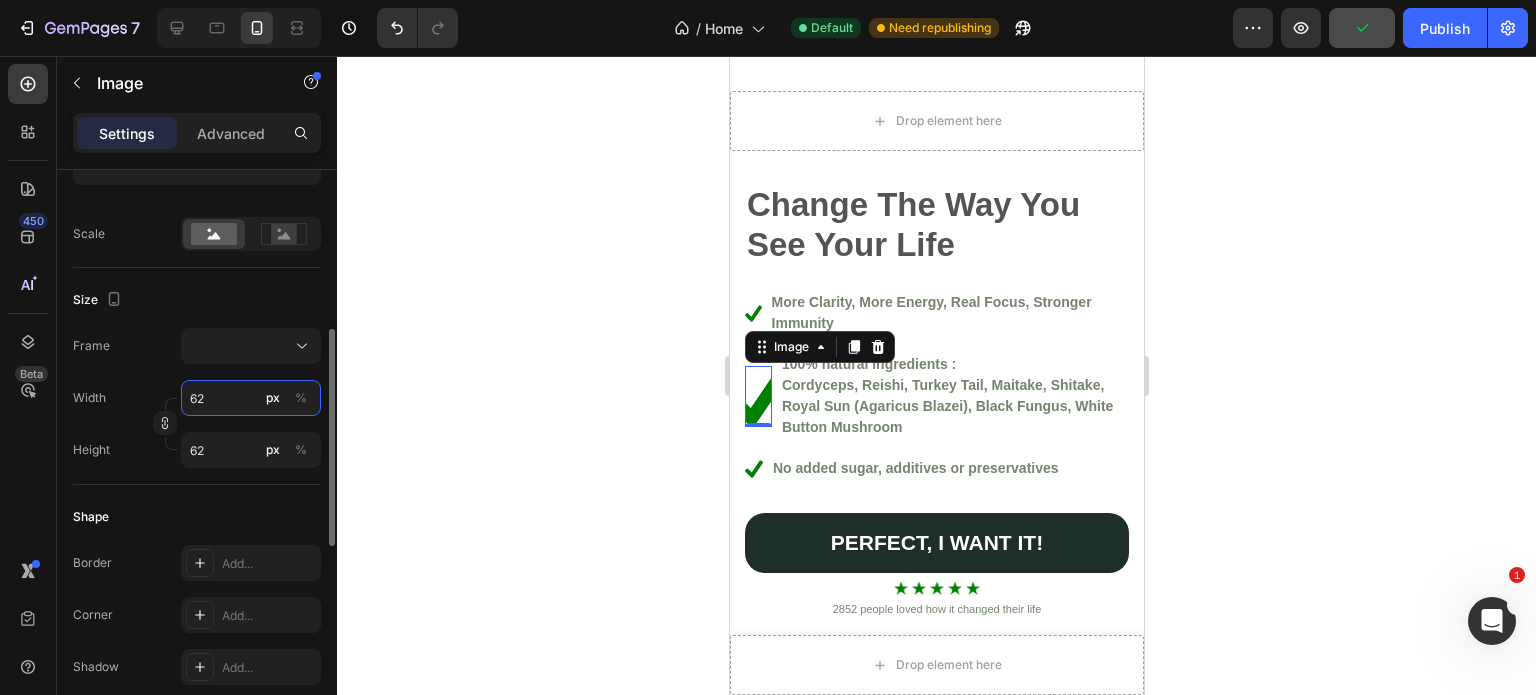 type on "63" 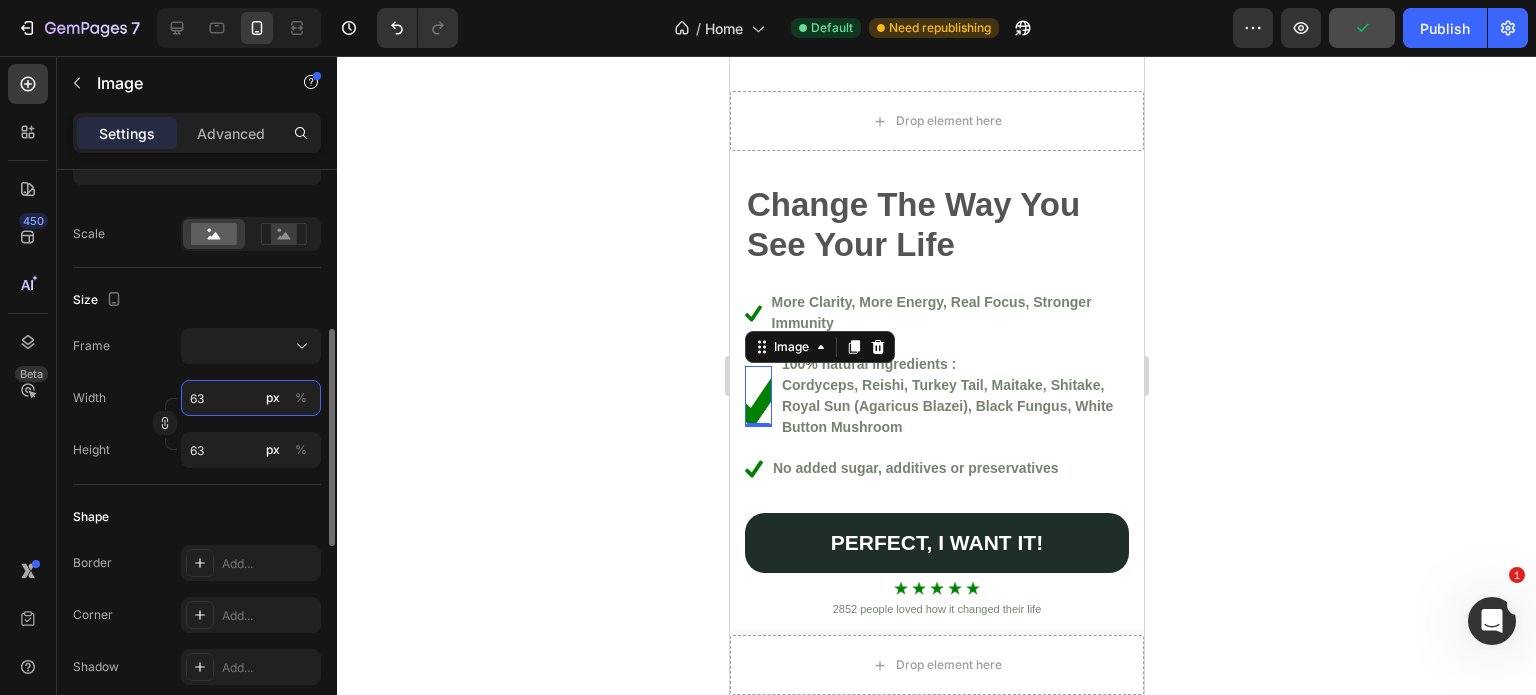 type on "64" 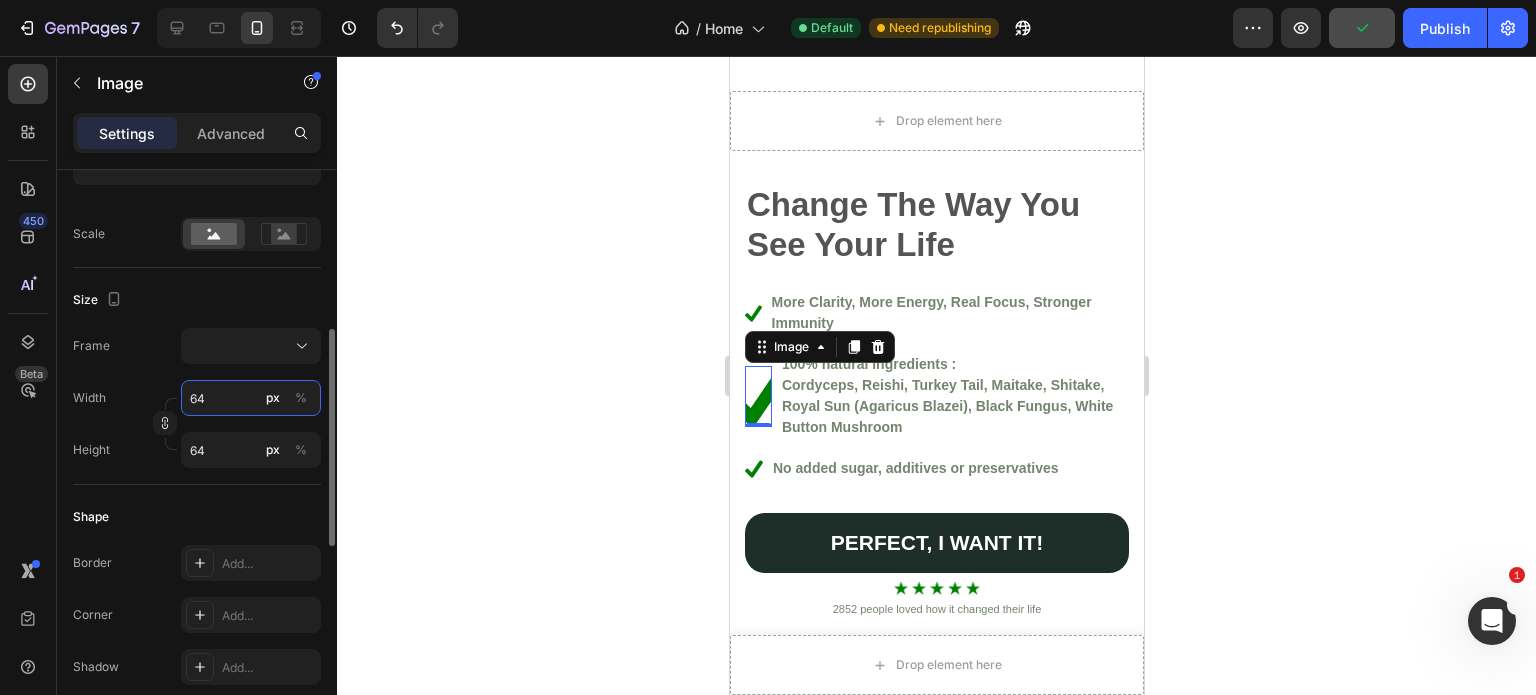 type on "65" 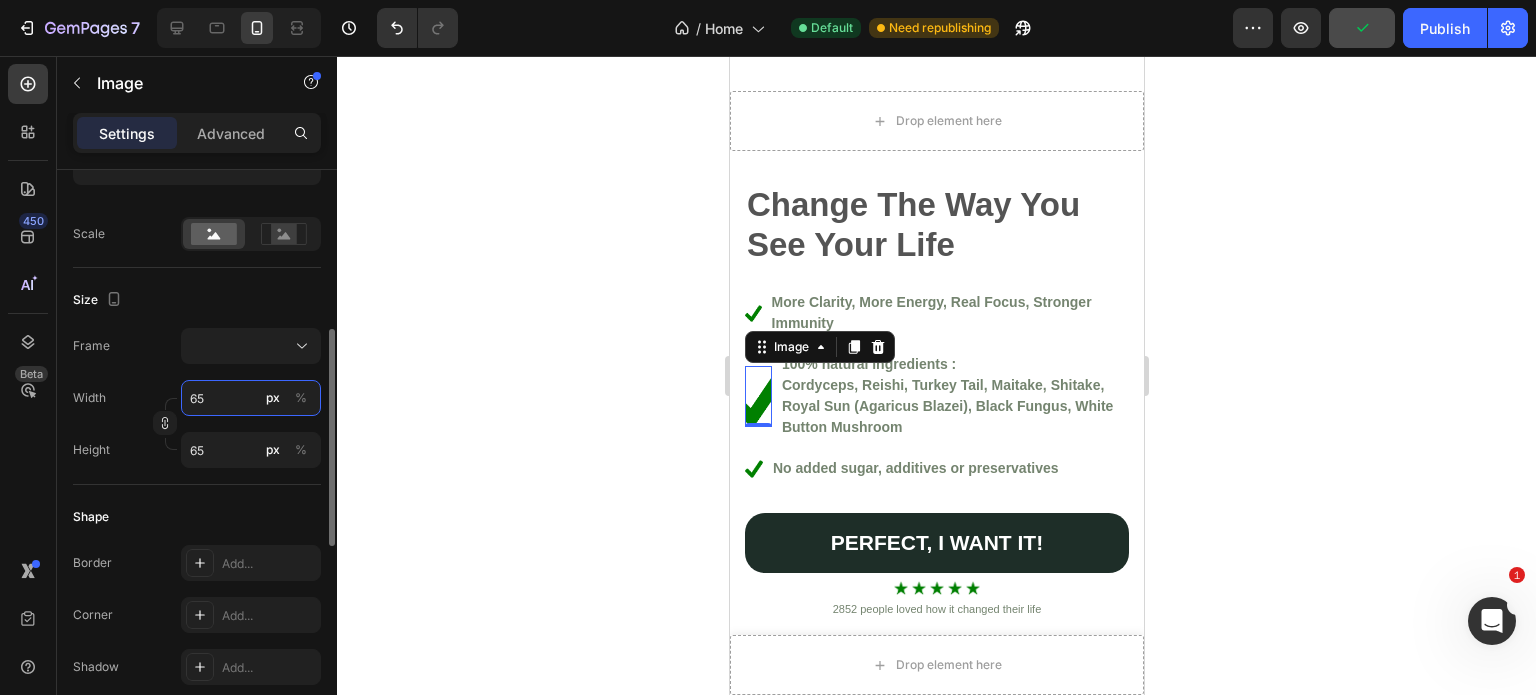 type on "66" 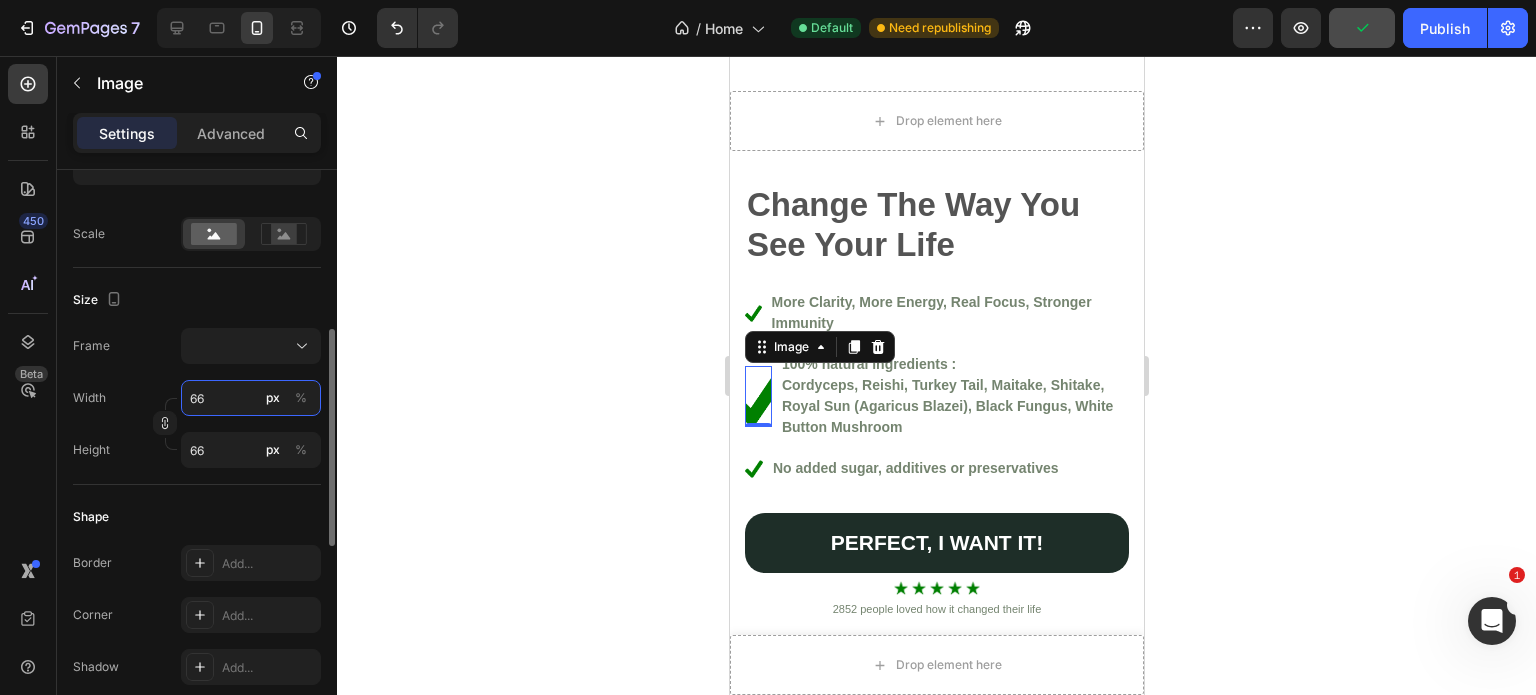 type on "67" 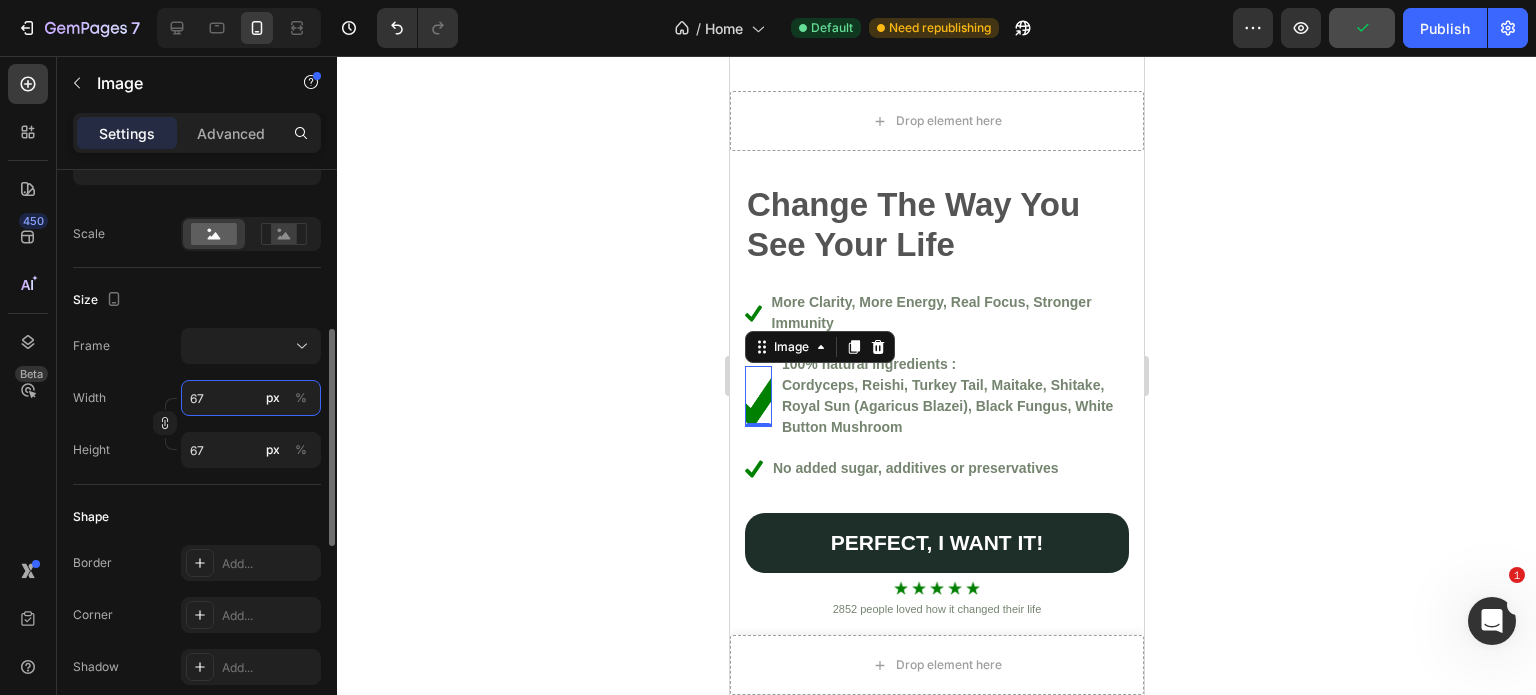 type on "68" 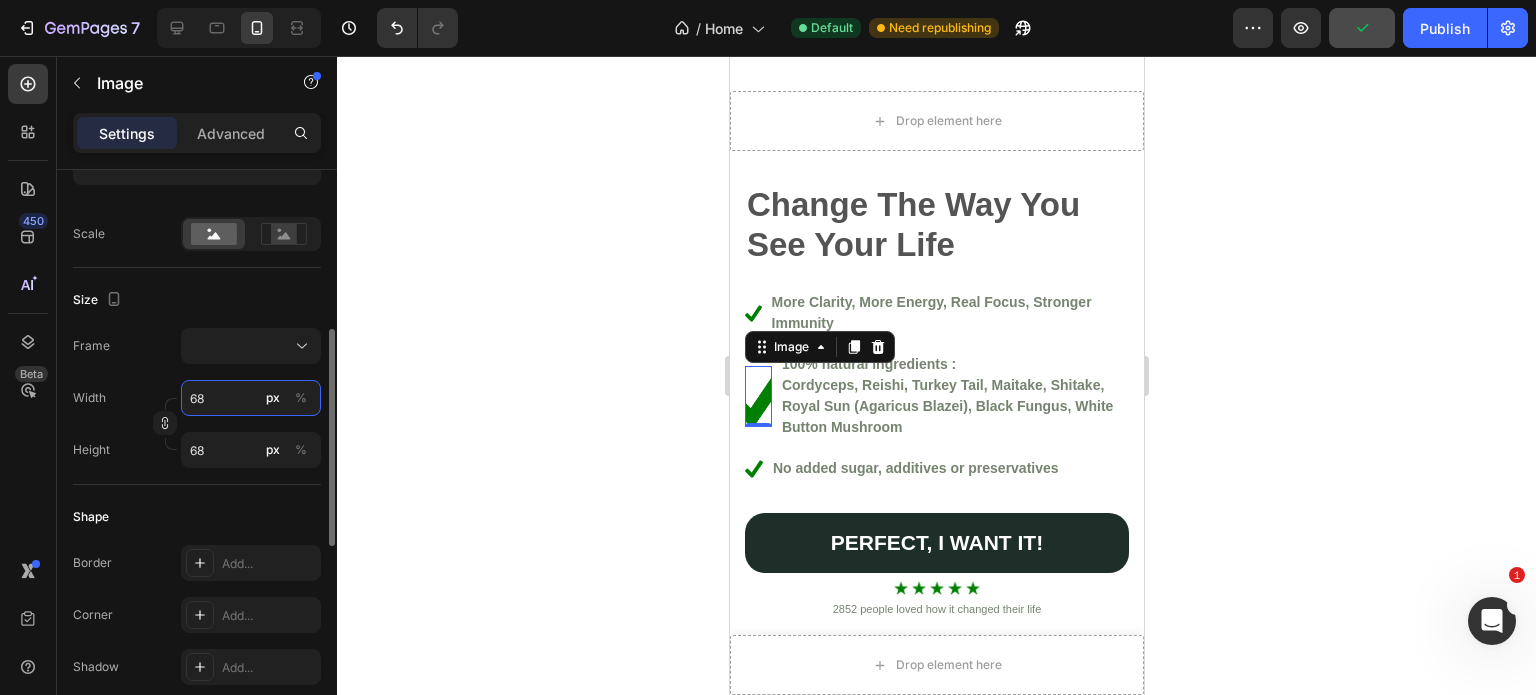 type on "69" 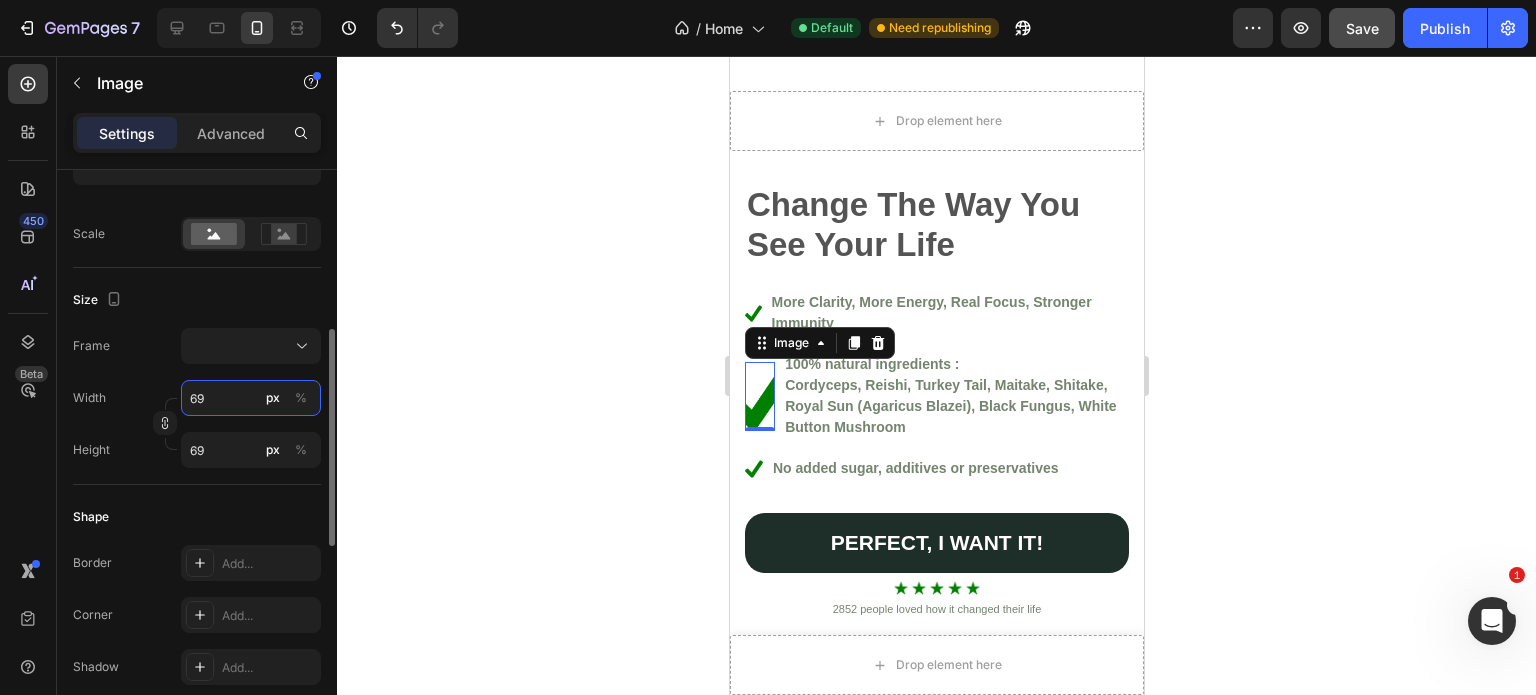 type on "70" 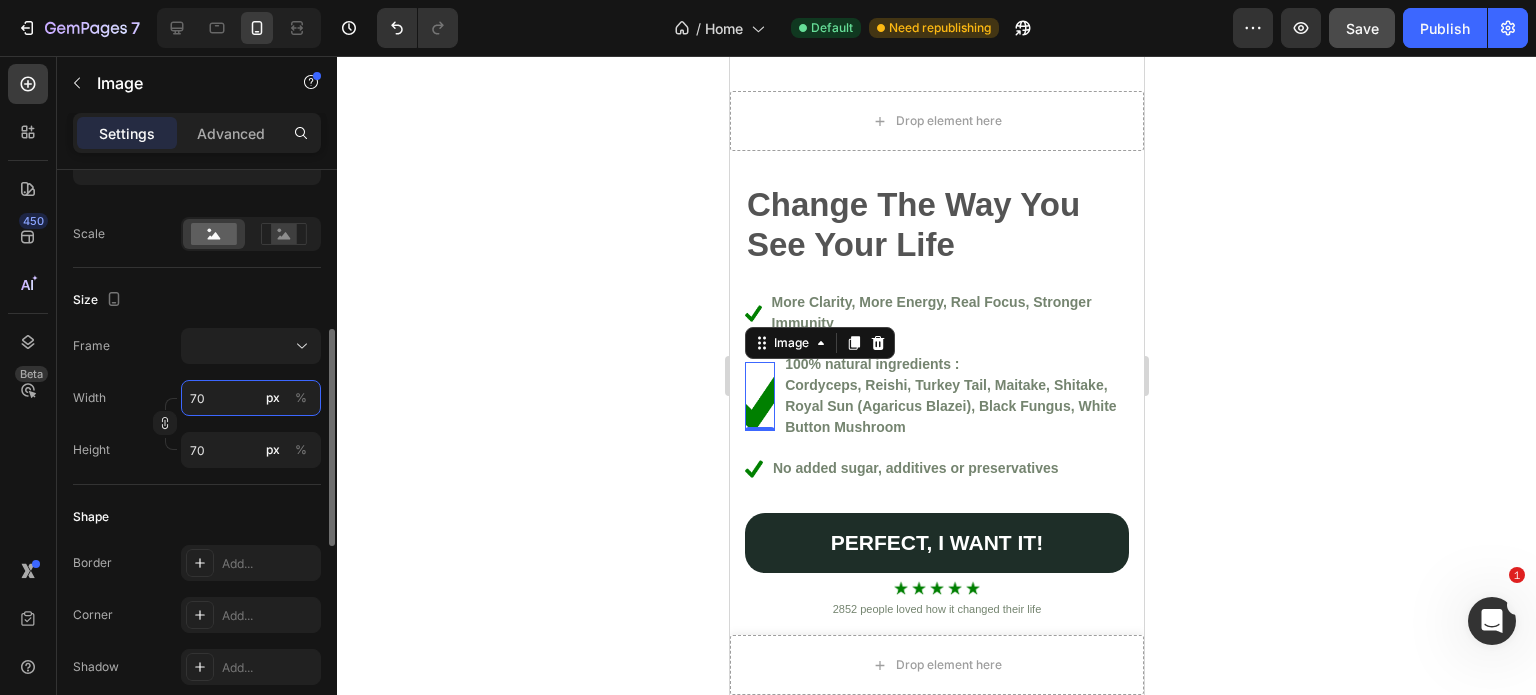 type on "71" 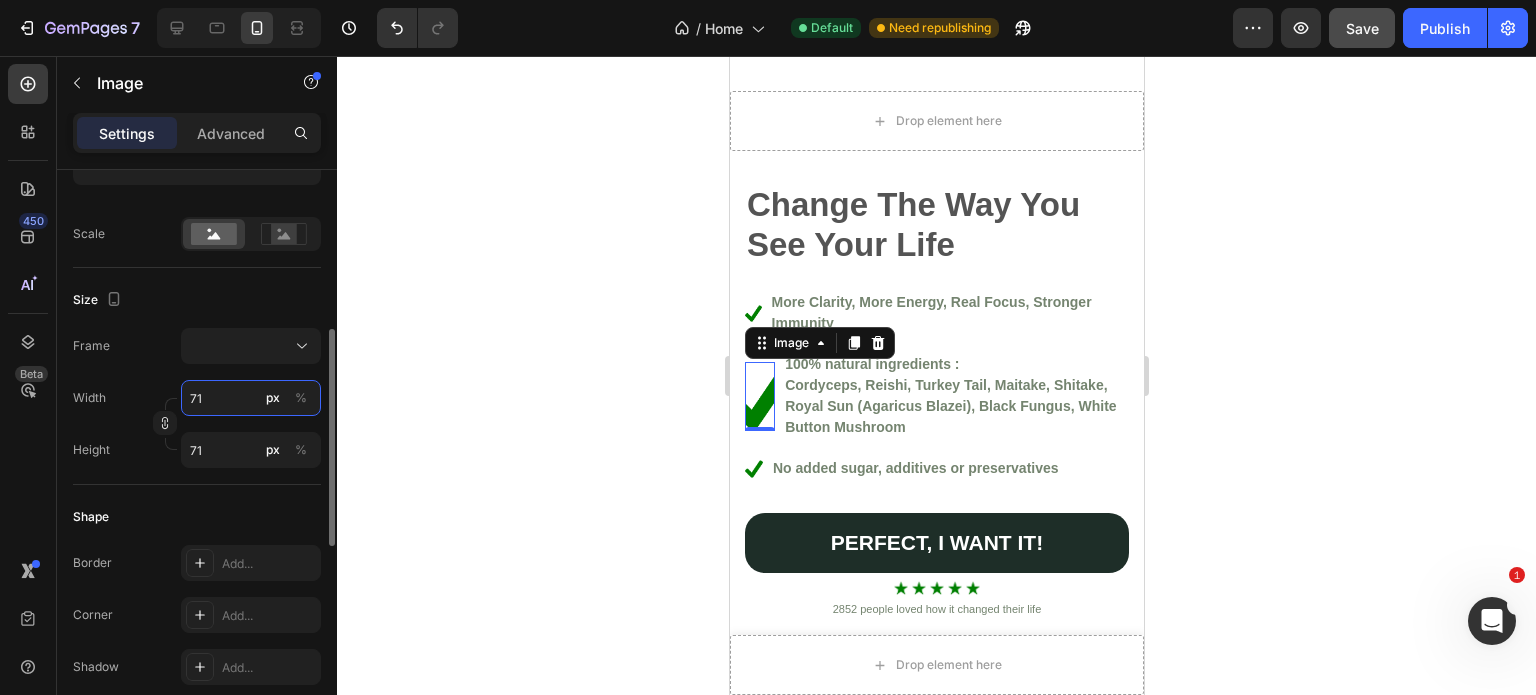 type on "72" 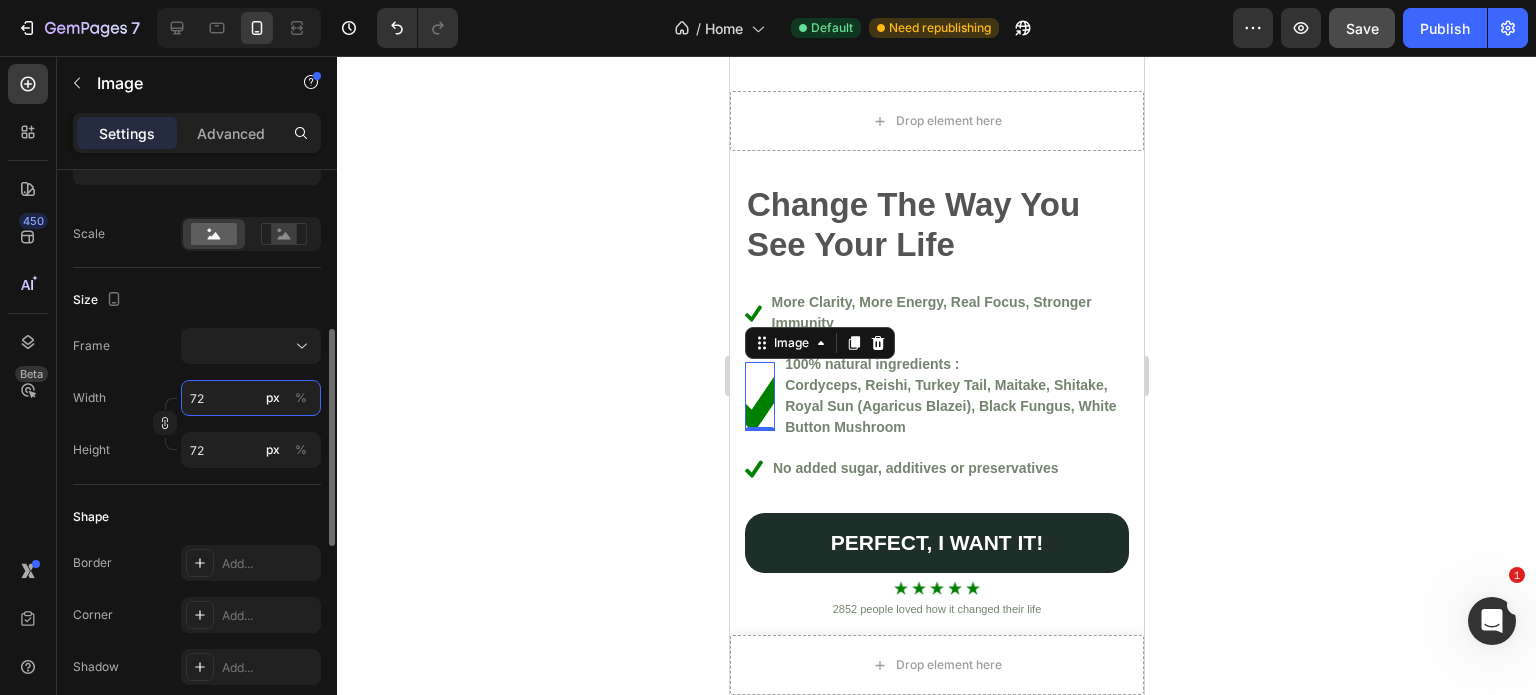type on "73" 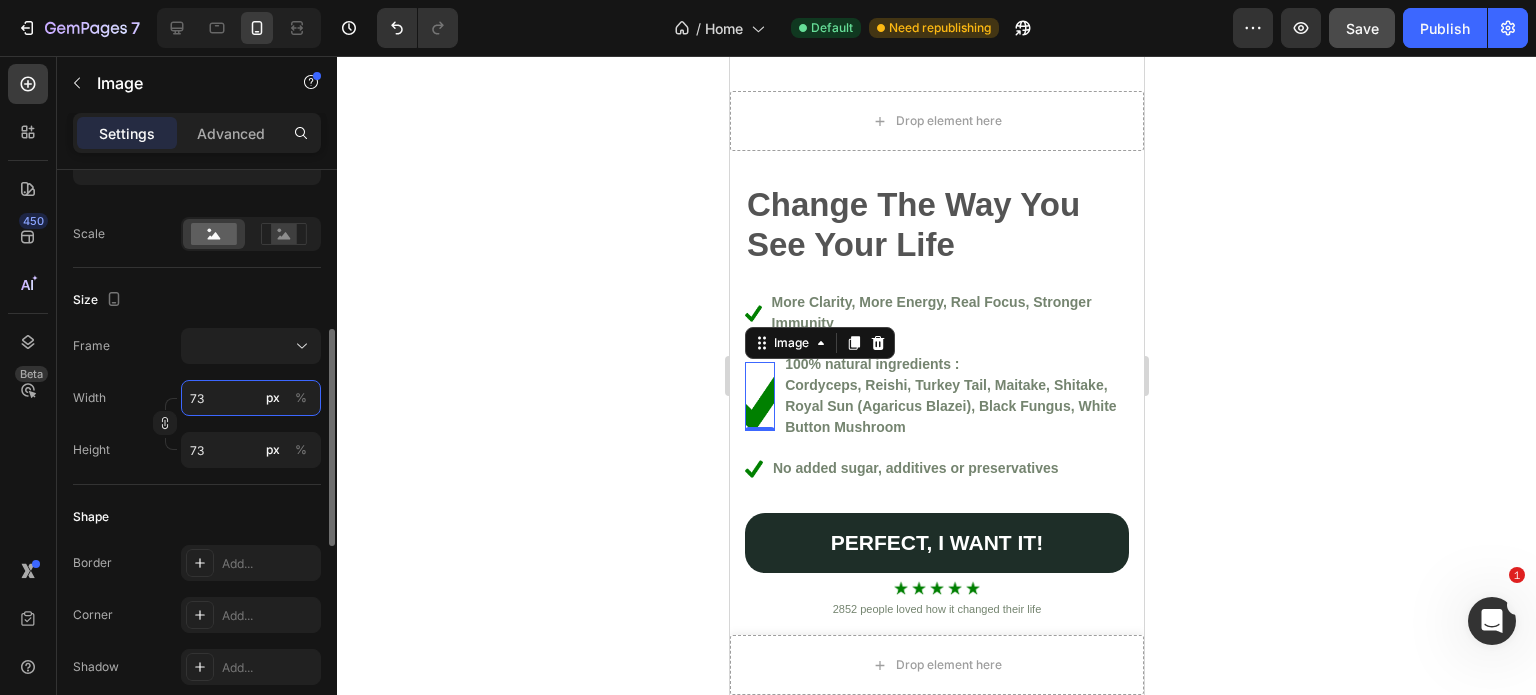 type on "74" 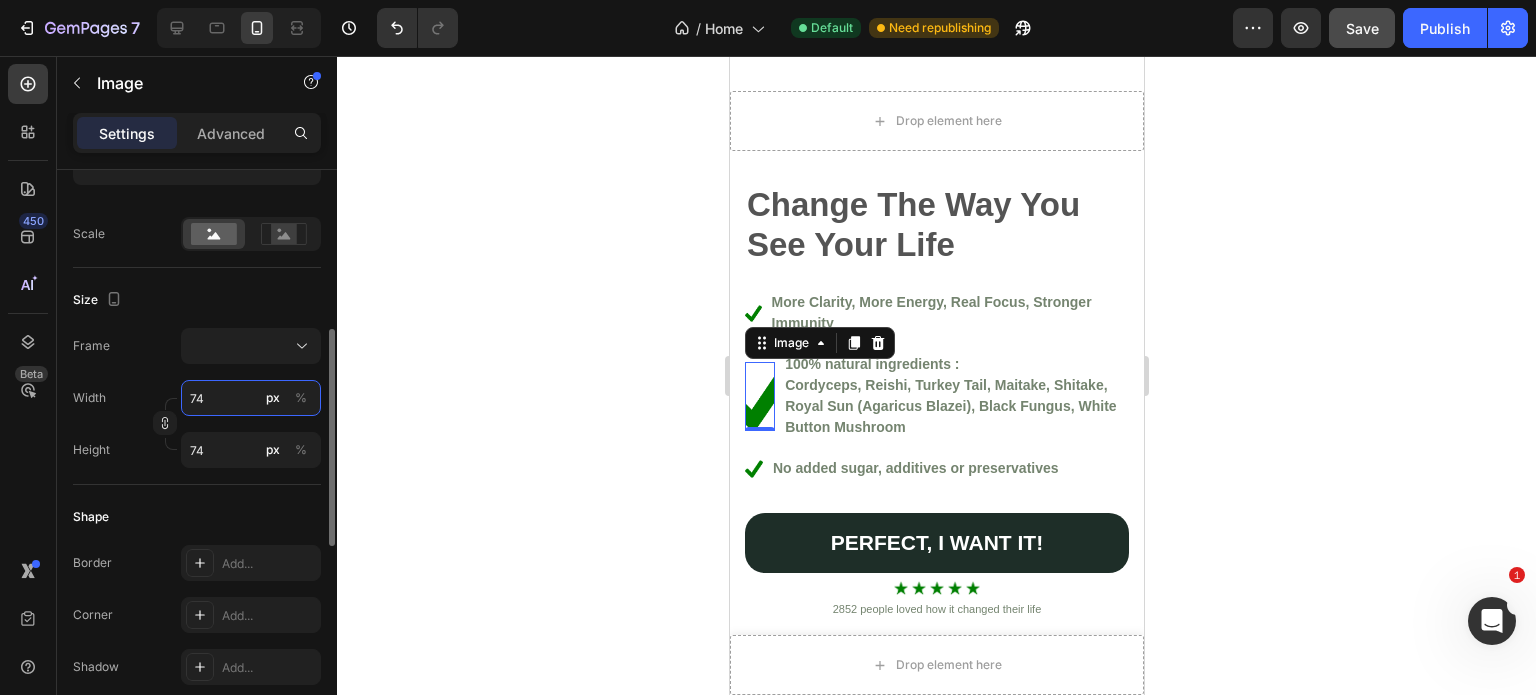 type on "75" 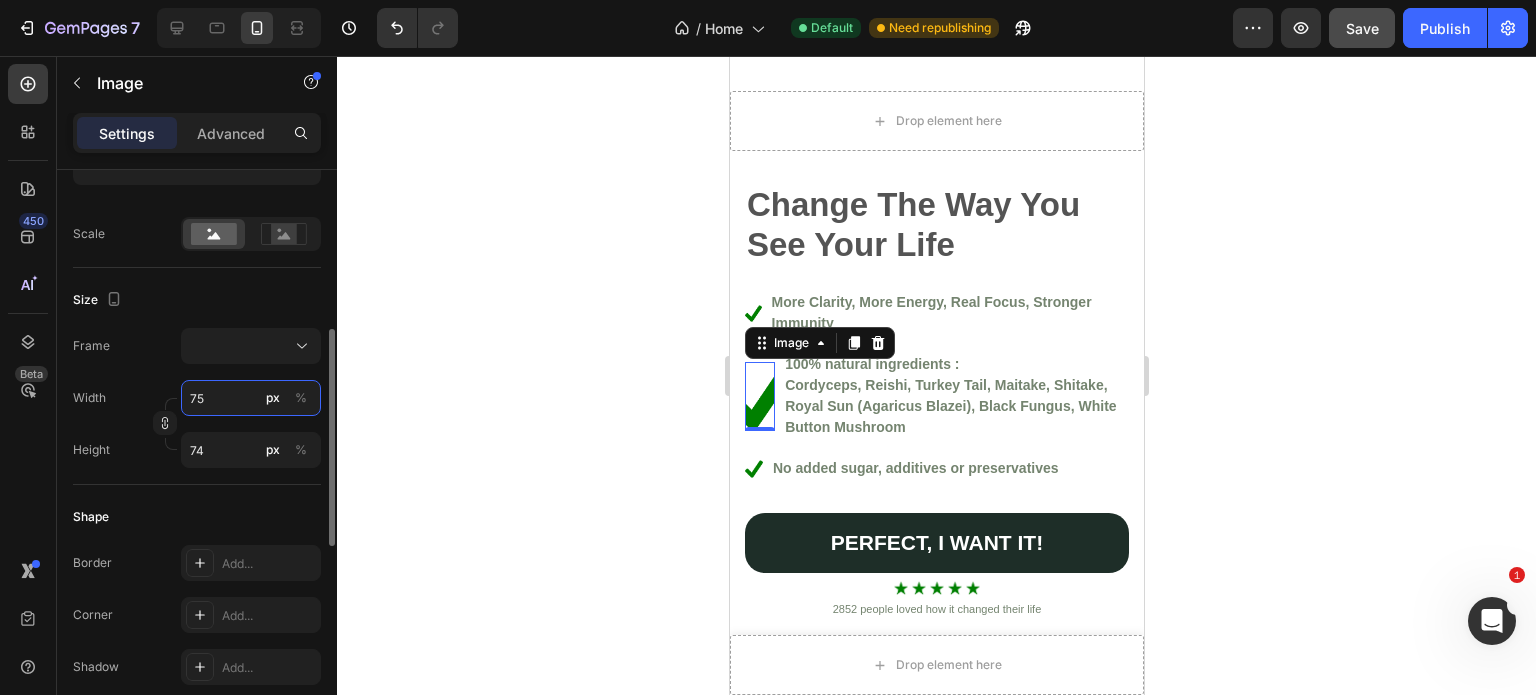 type on "75" 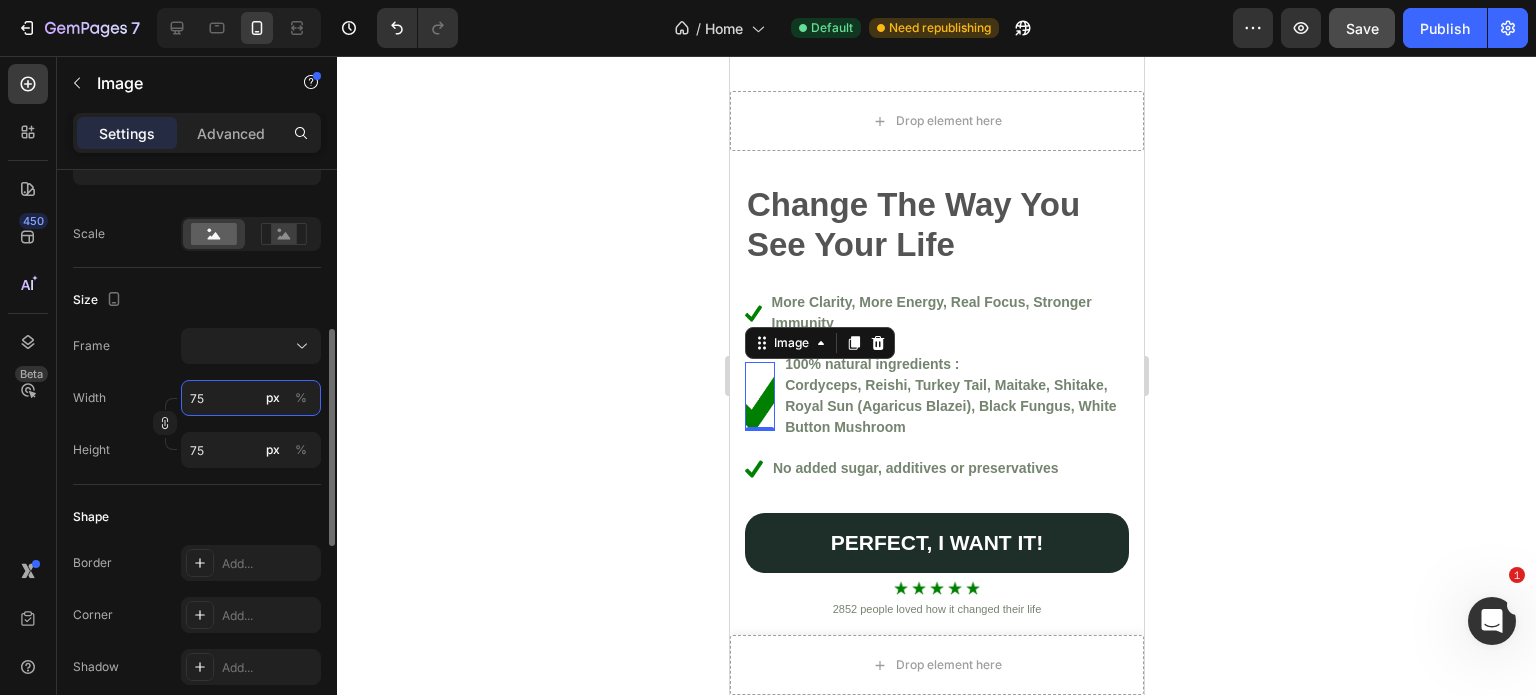 type on "76" 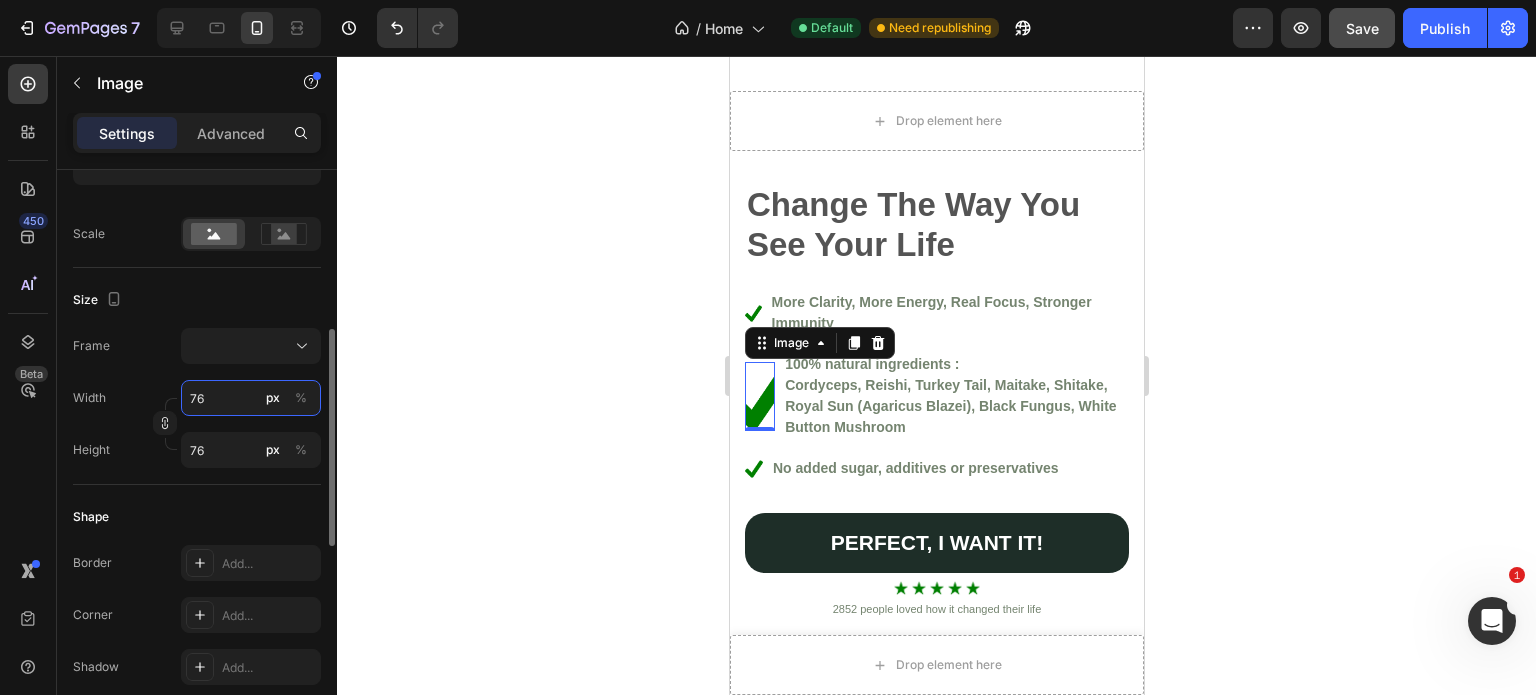 type on "77" 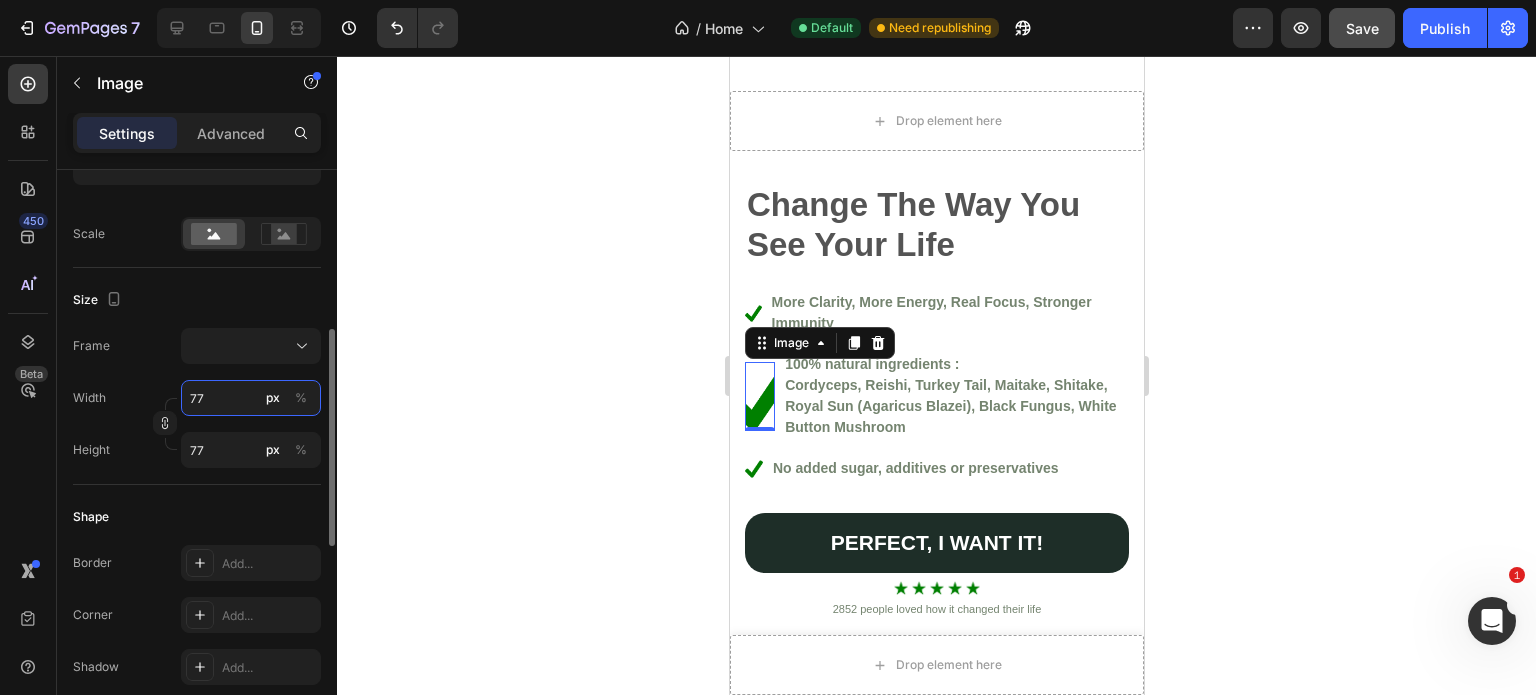 type on "78" 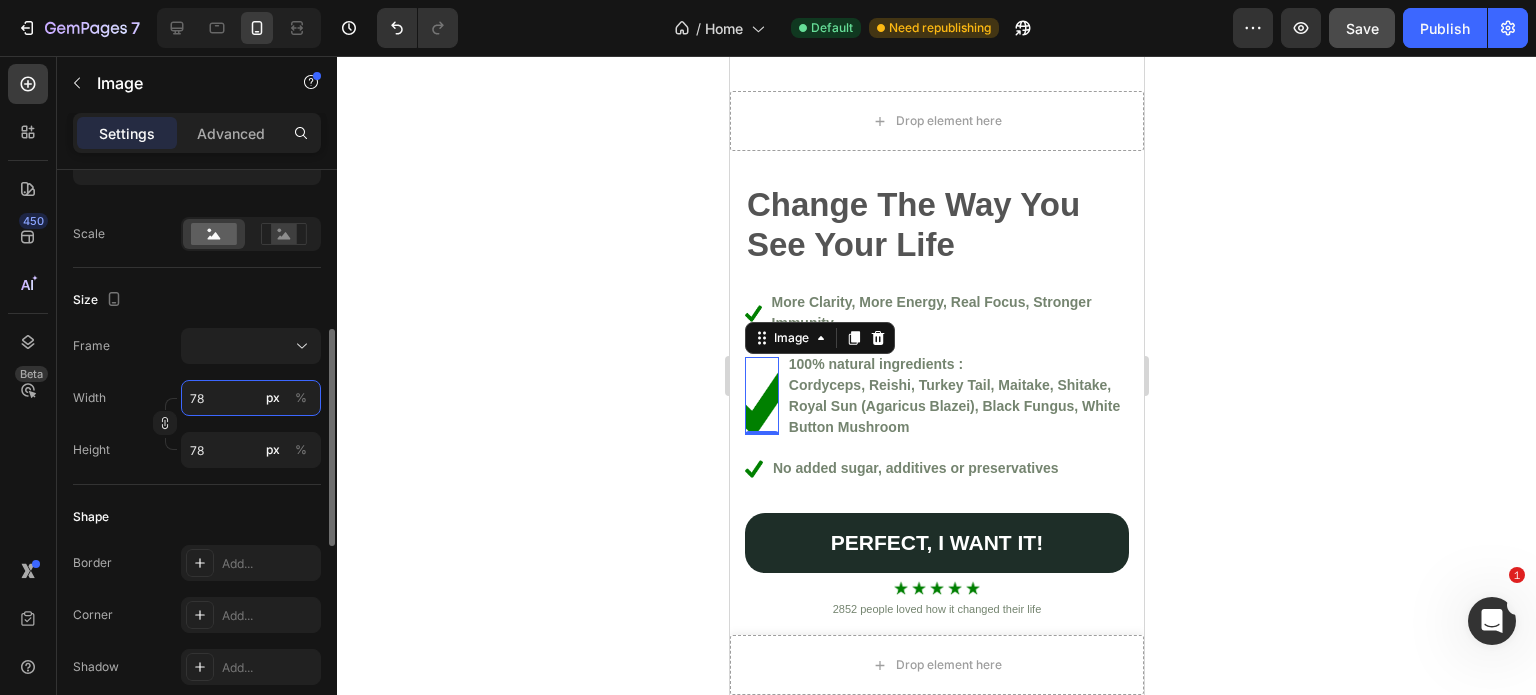 type on "79" 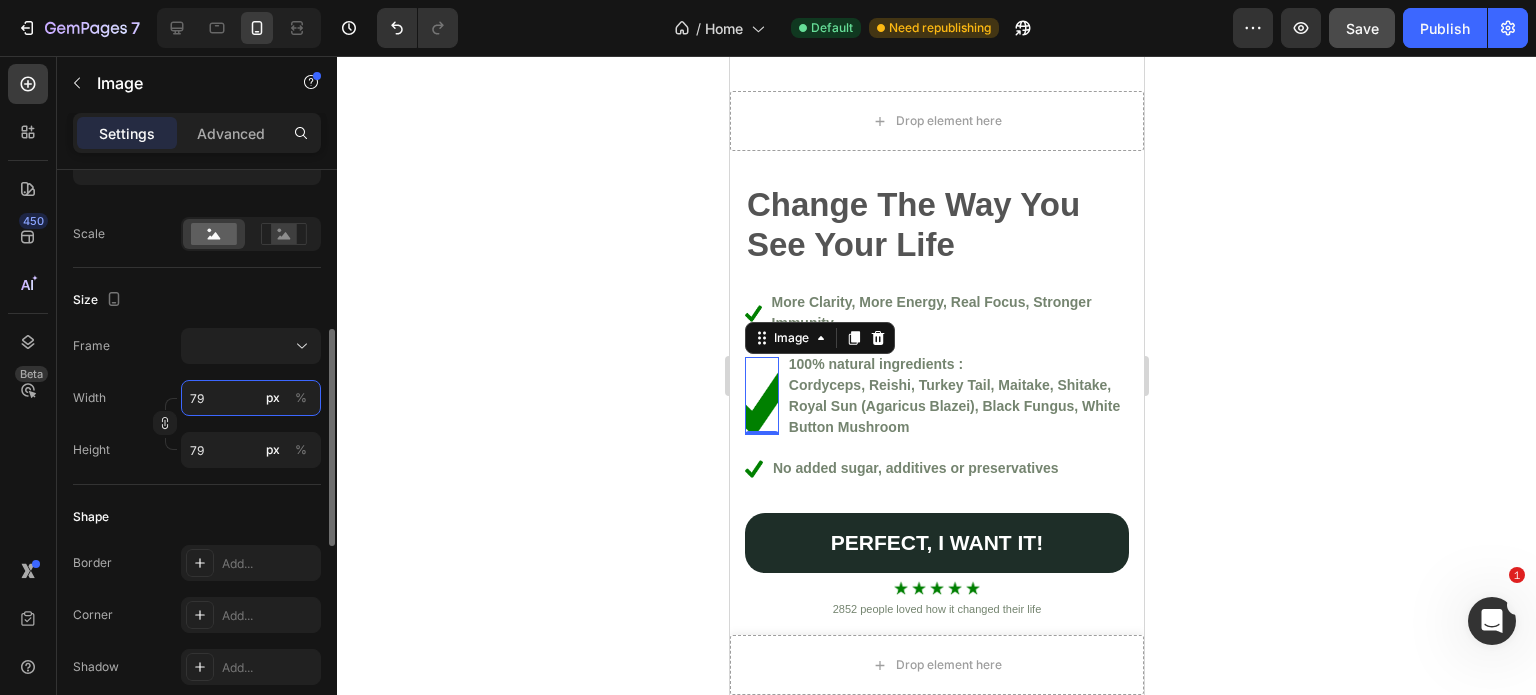 type on "80" 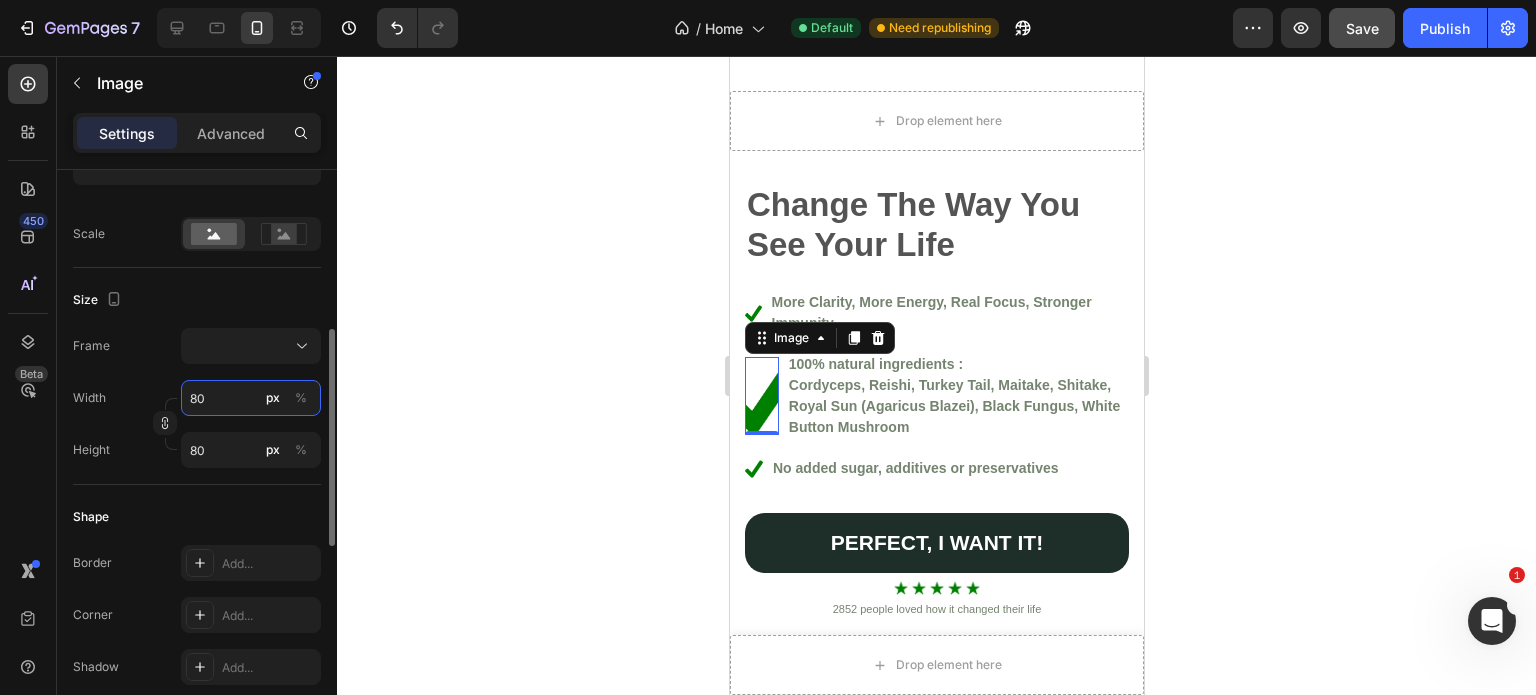 type on "81" 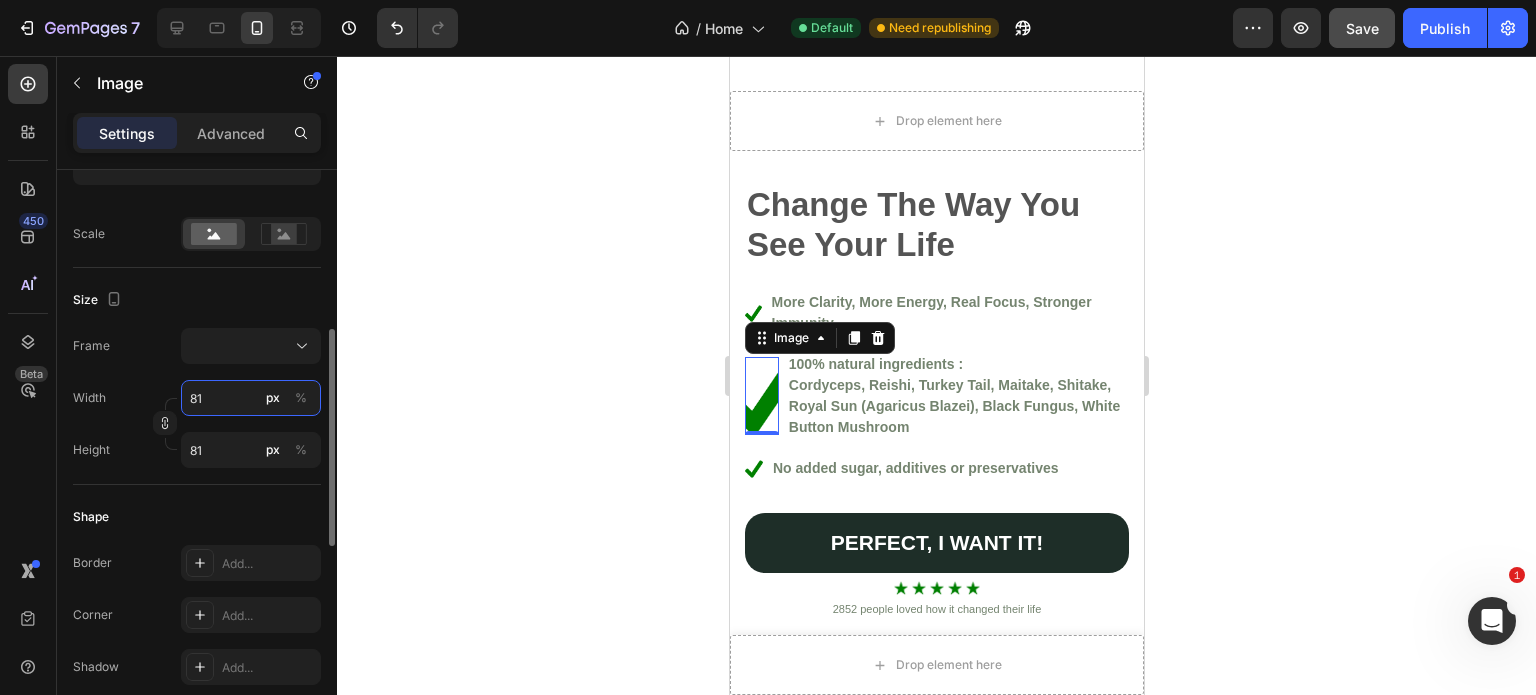 type on "82" 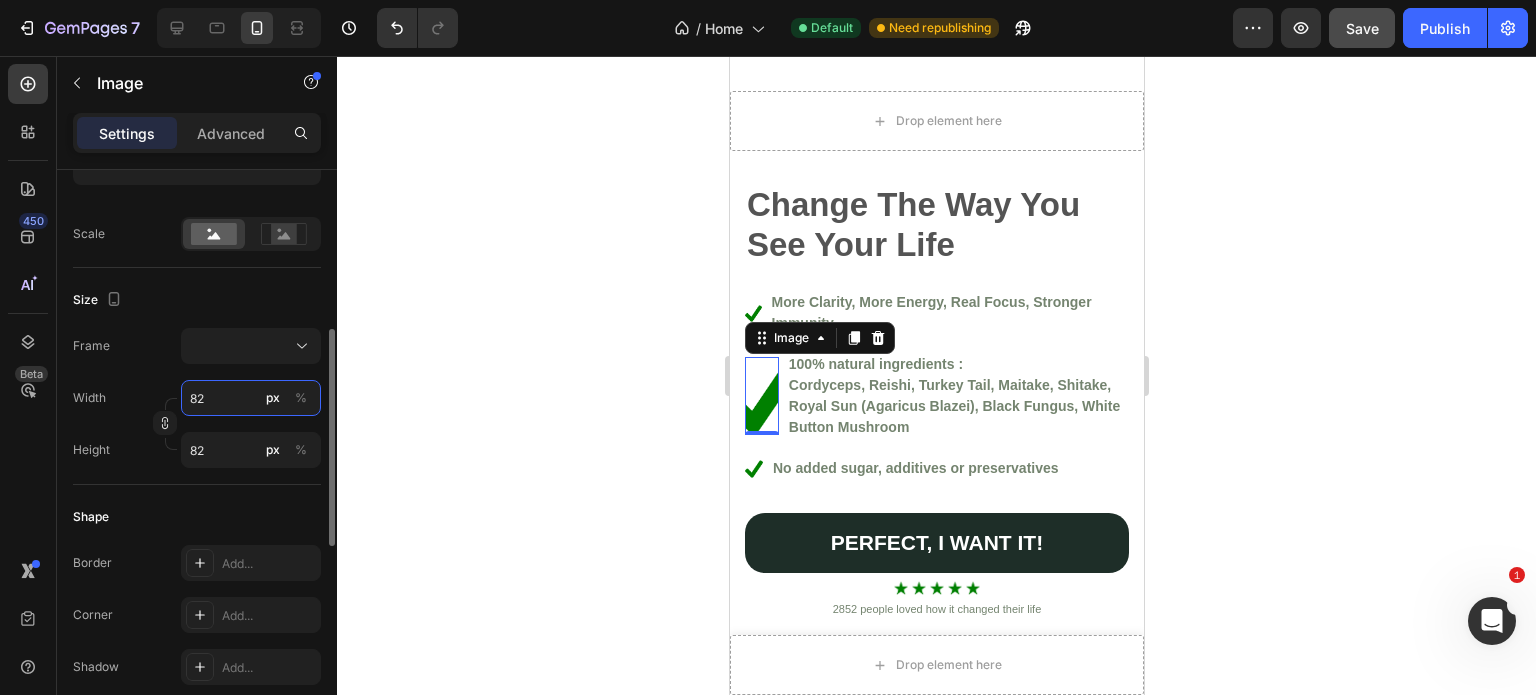 type on "83" 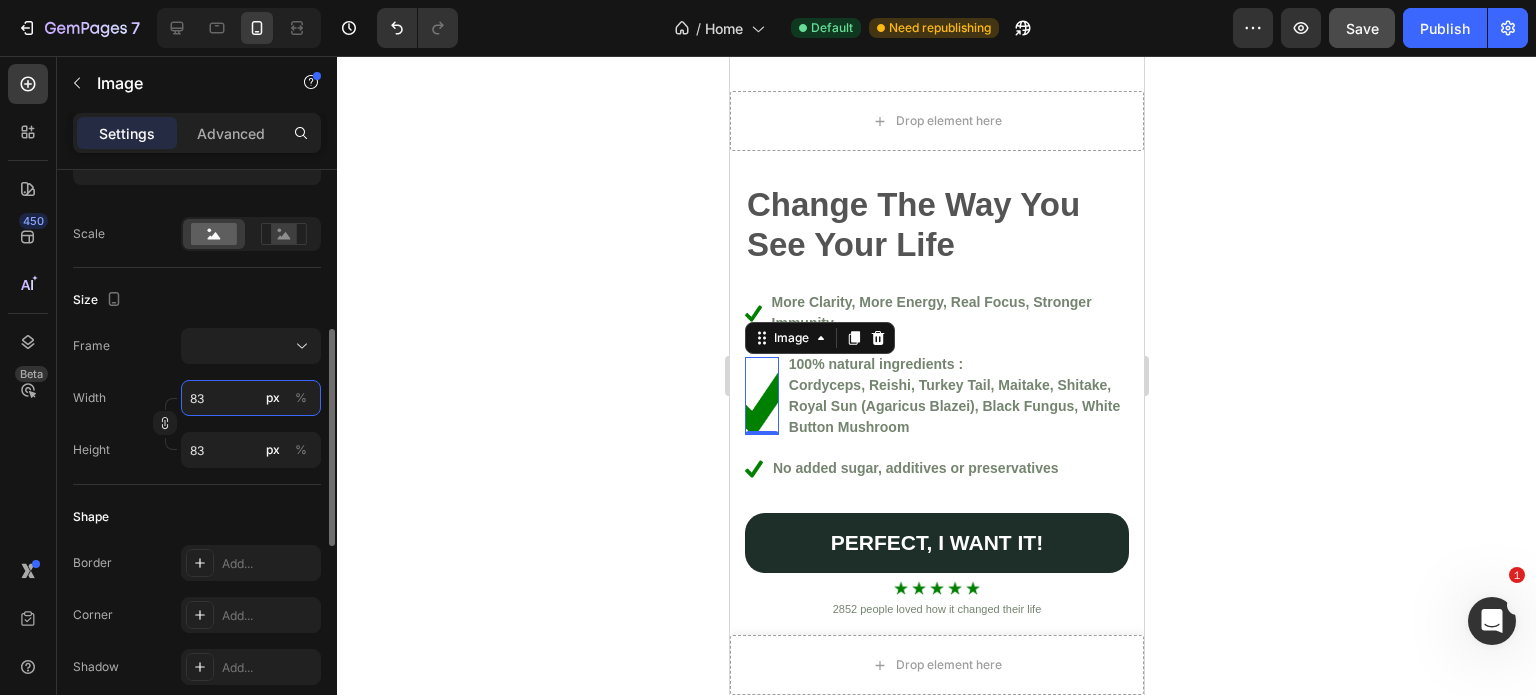 type on "84" 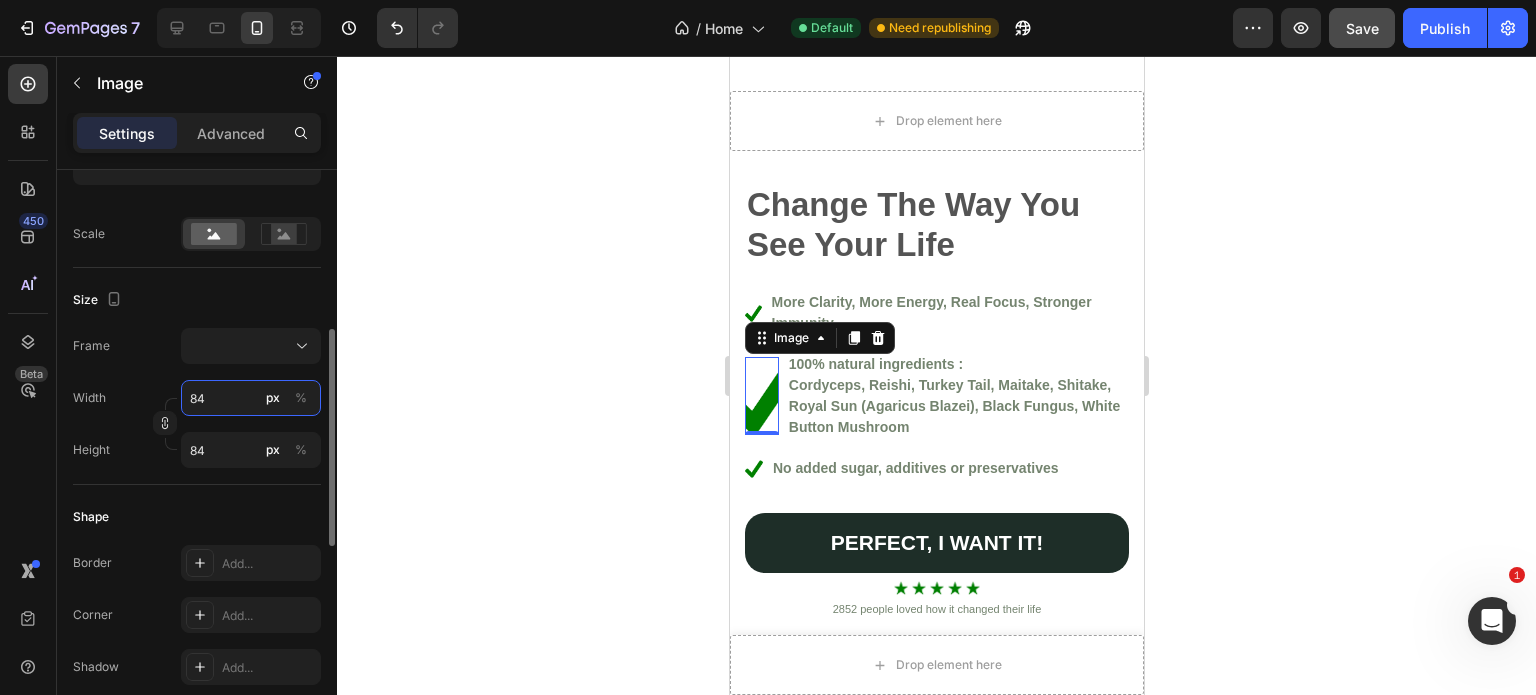 type on "85" 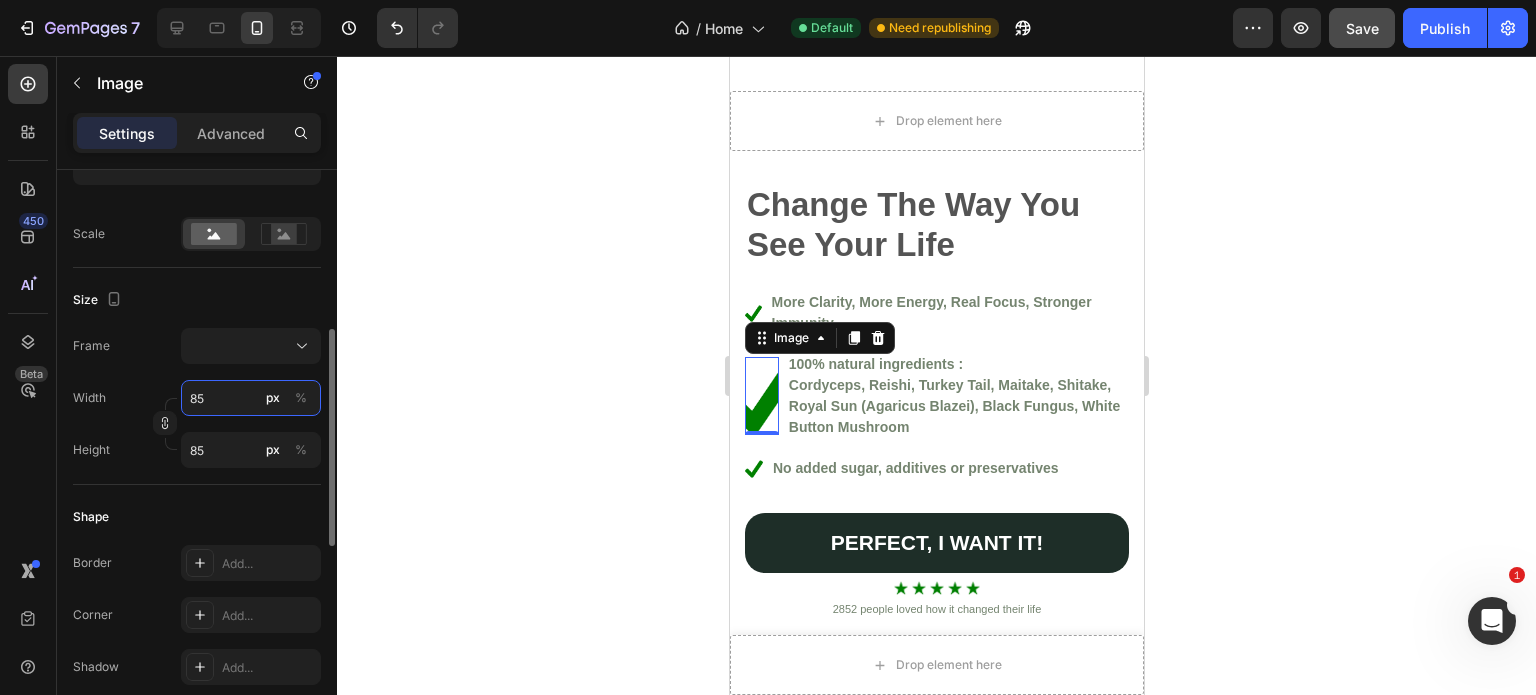 type on "86" 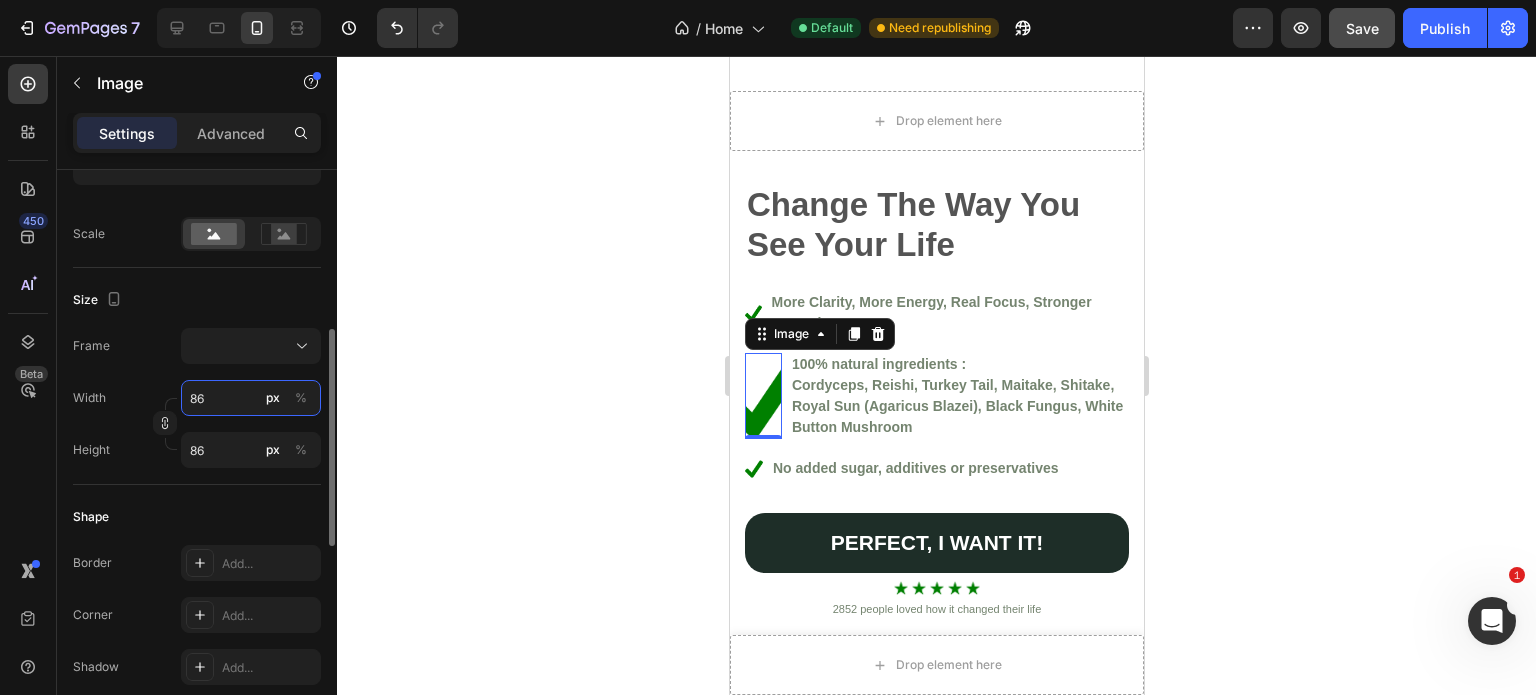type on "87" 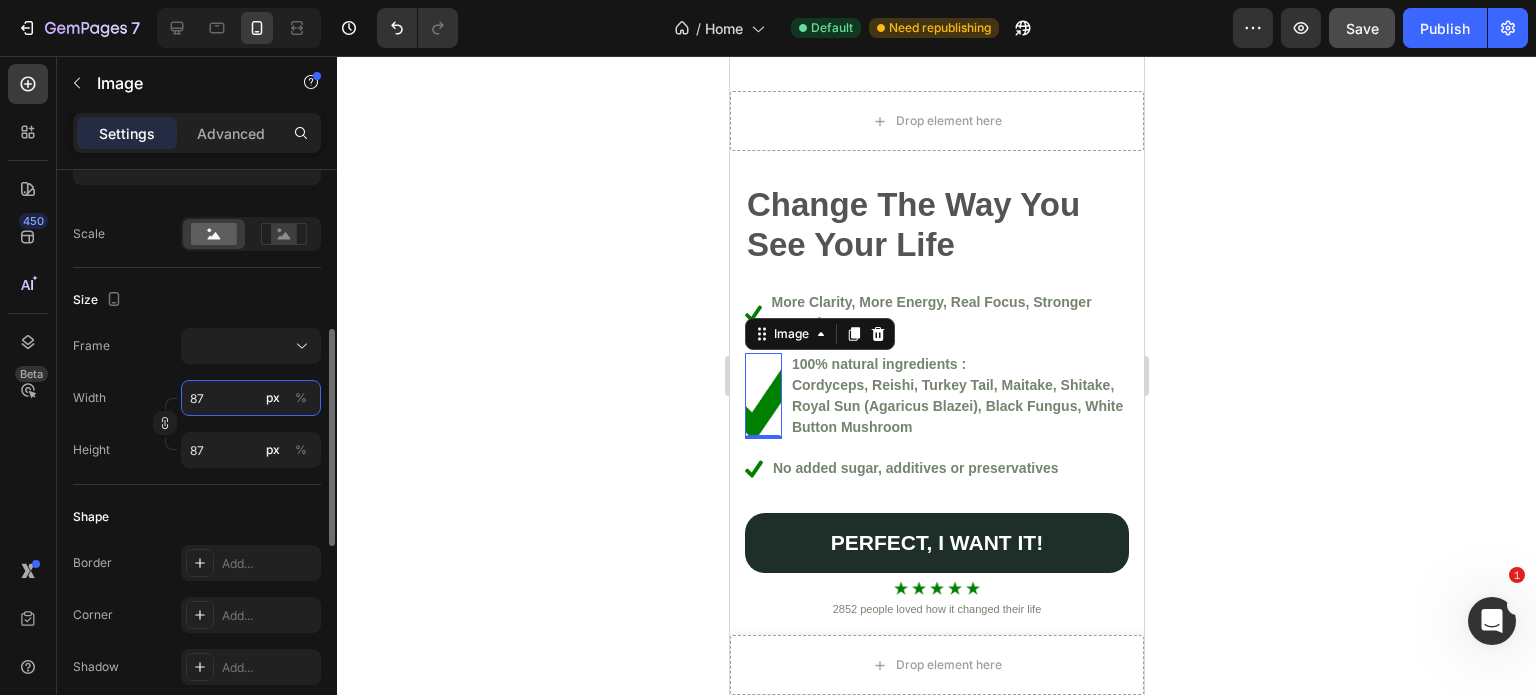 type on "88" 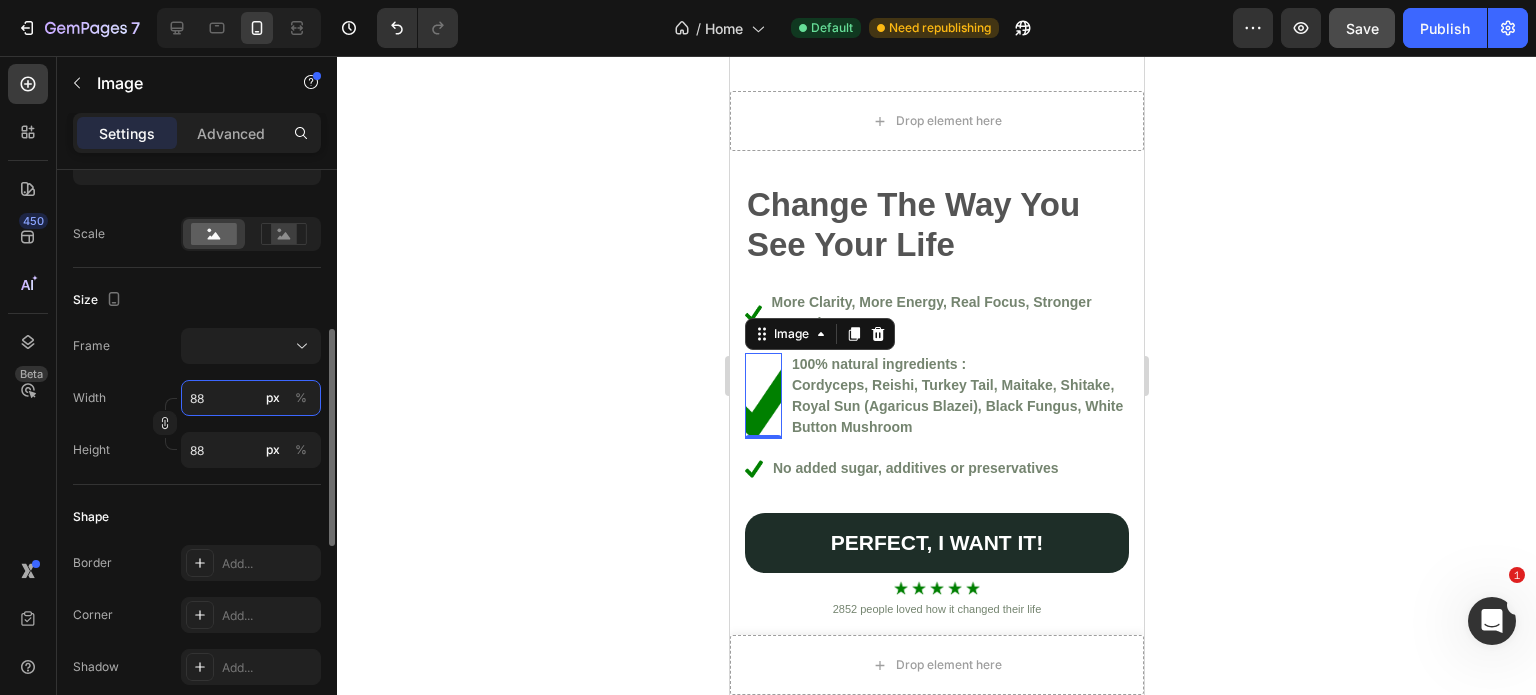 type on "89" 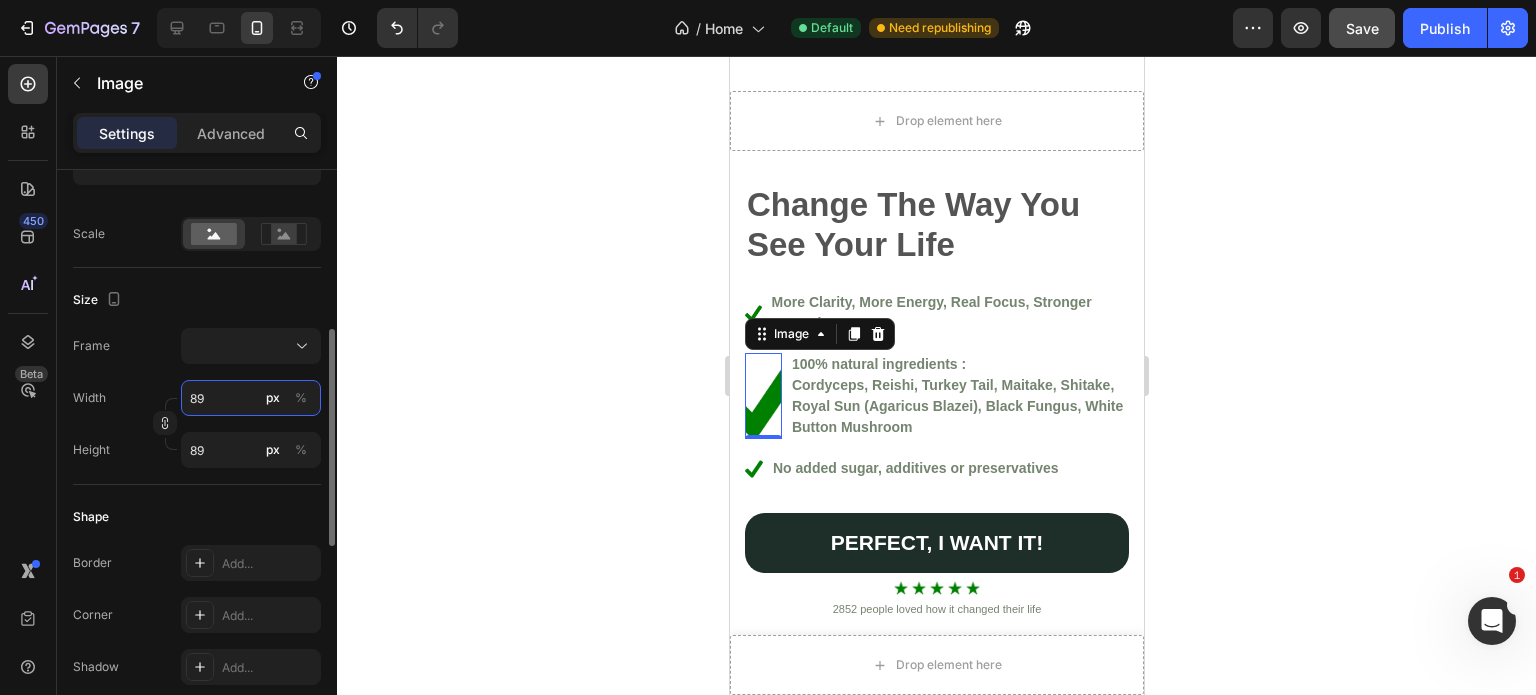 type on "90" 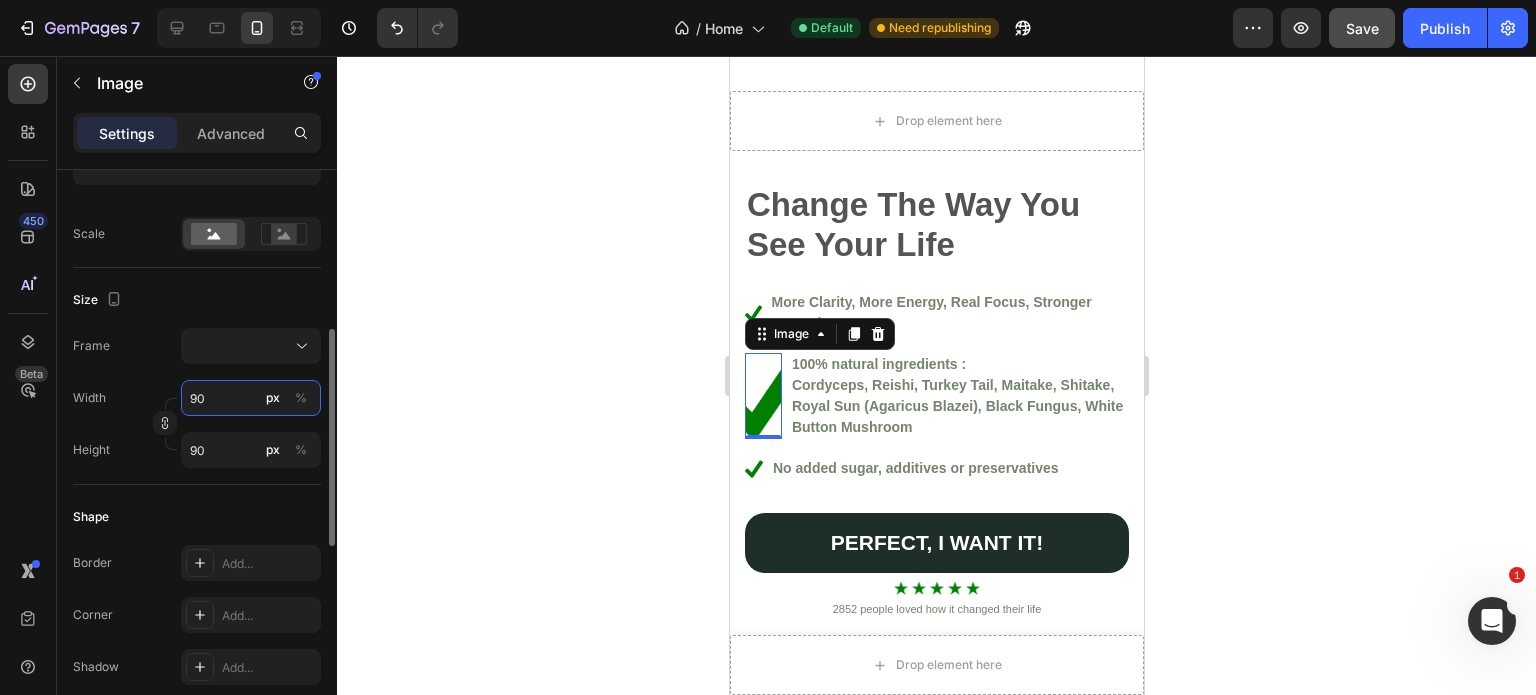 type on "91" 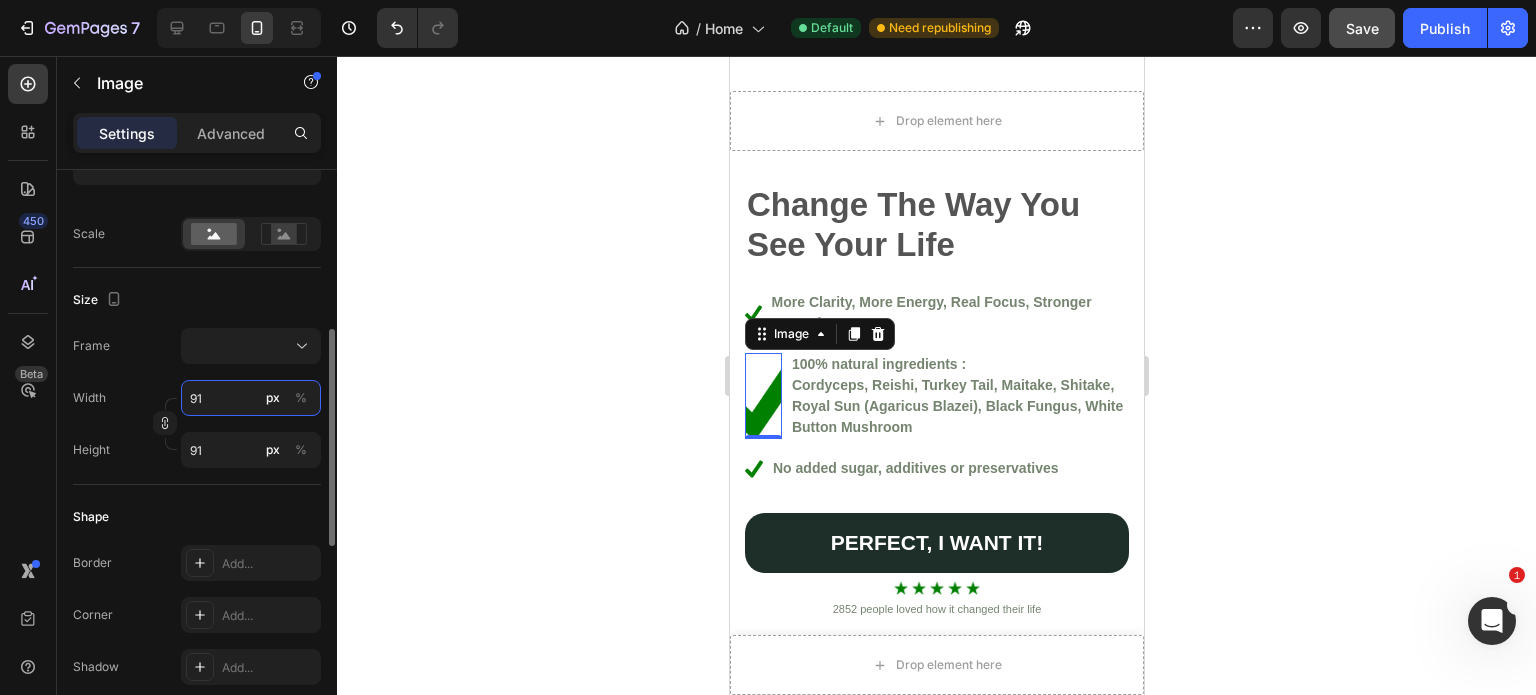 type on "92" 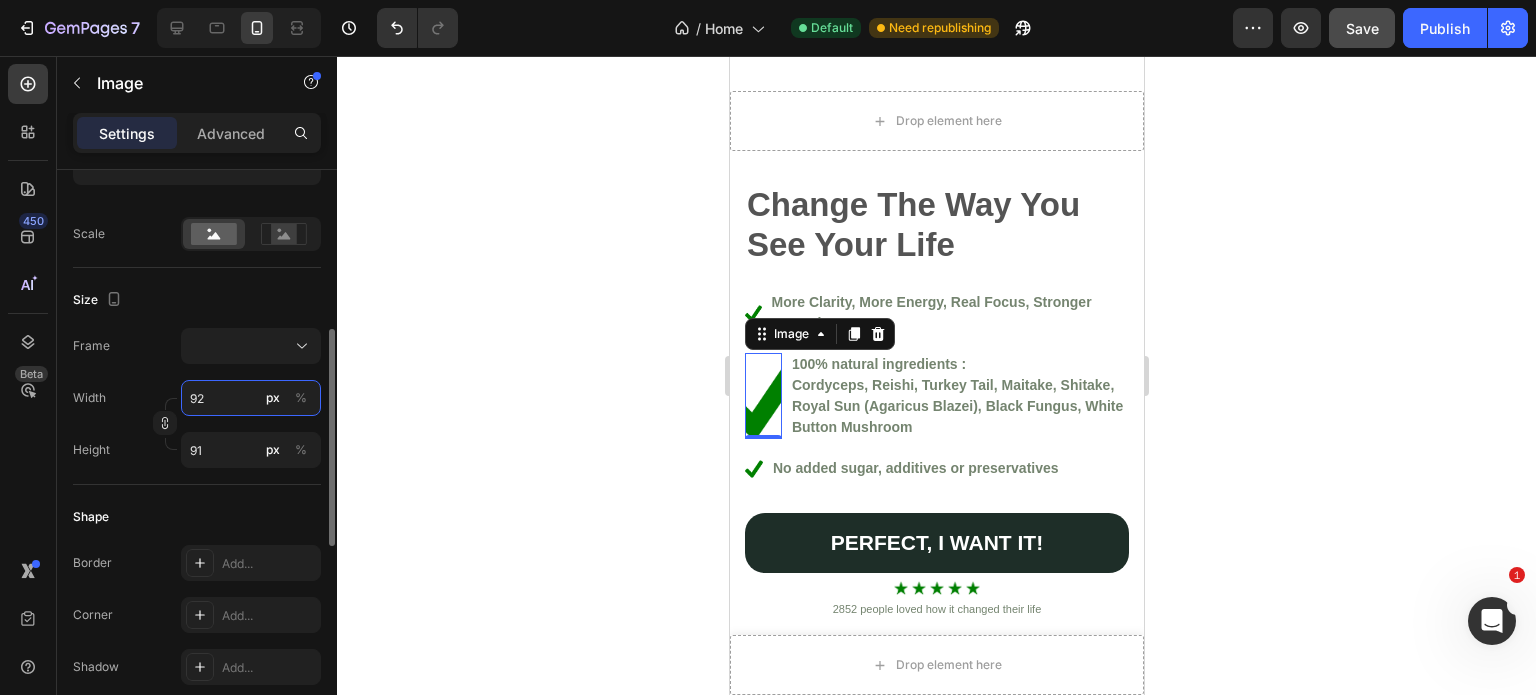 type on "92" 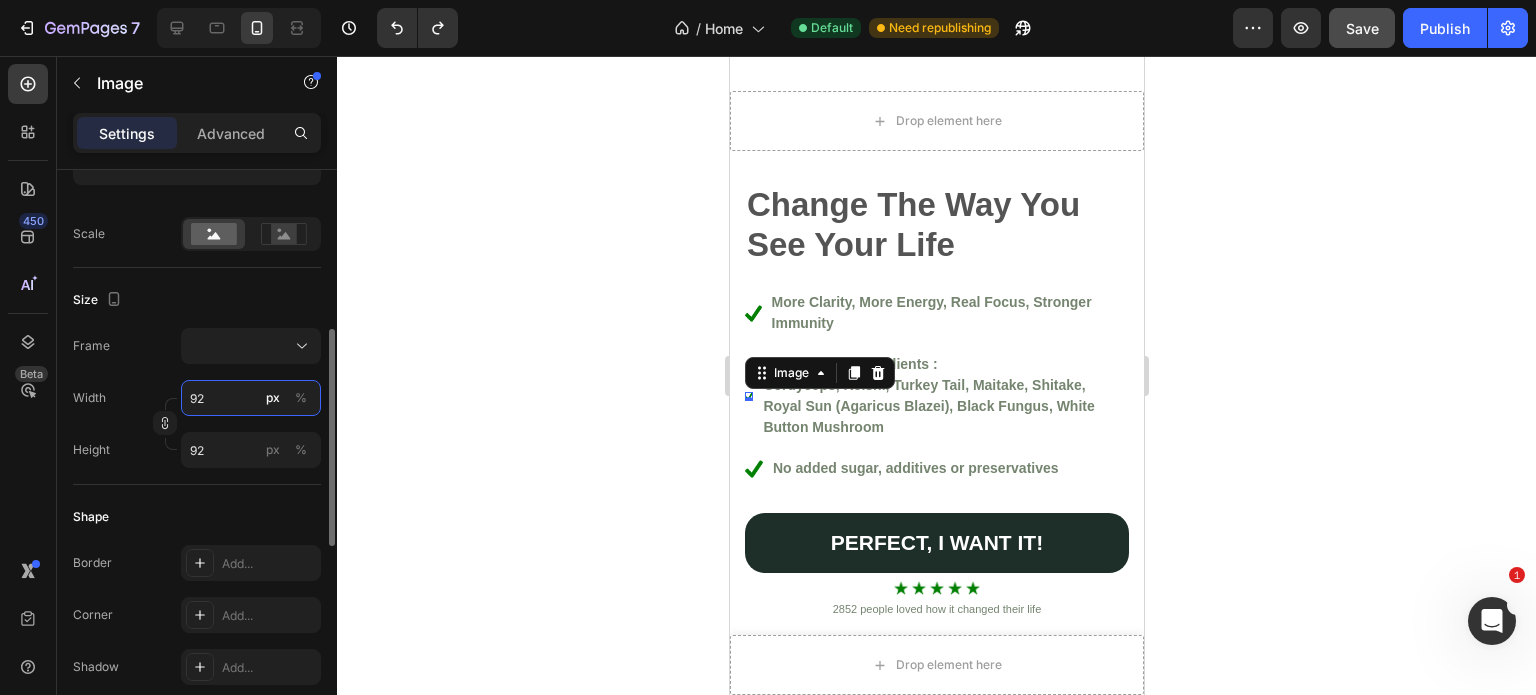 type on "18" 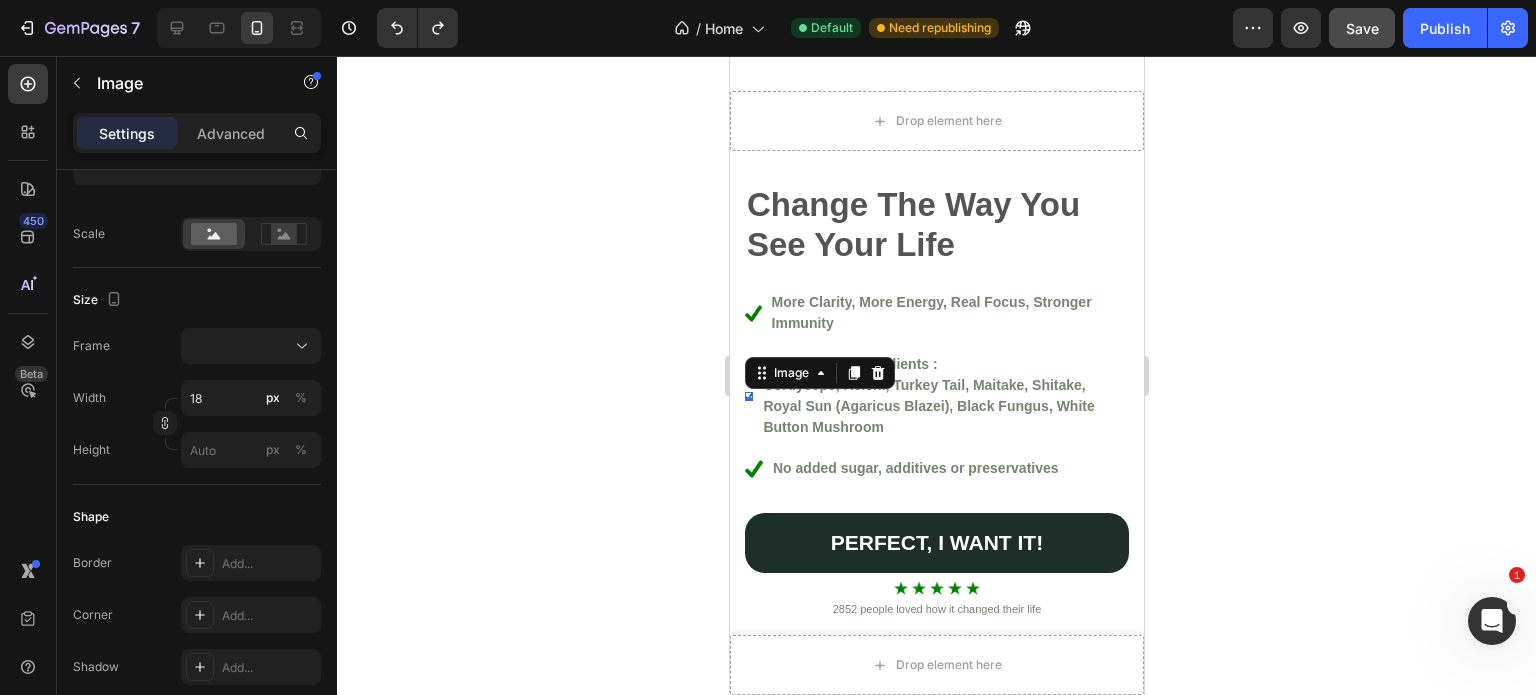 click 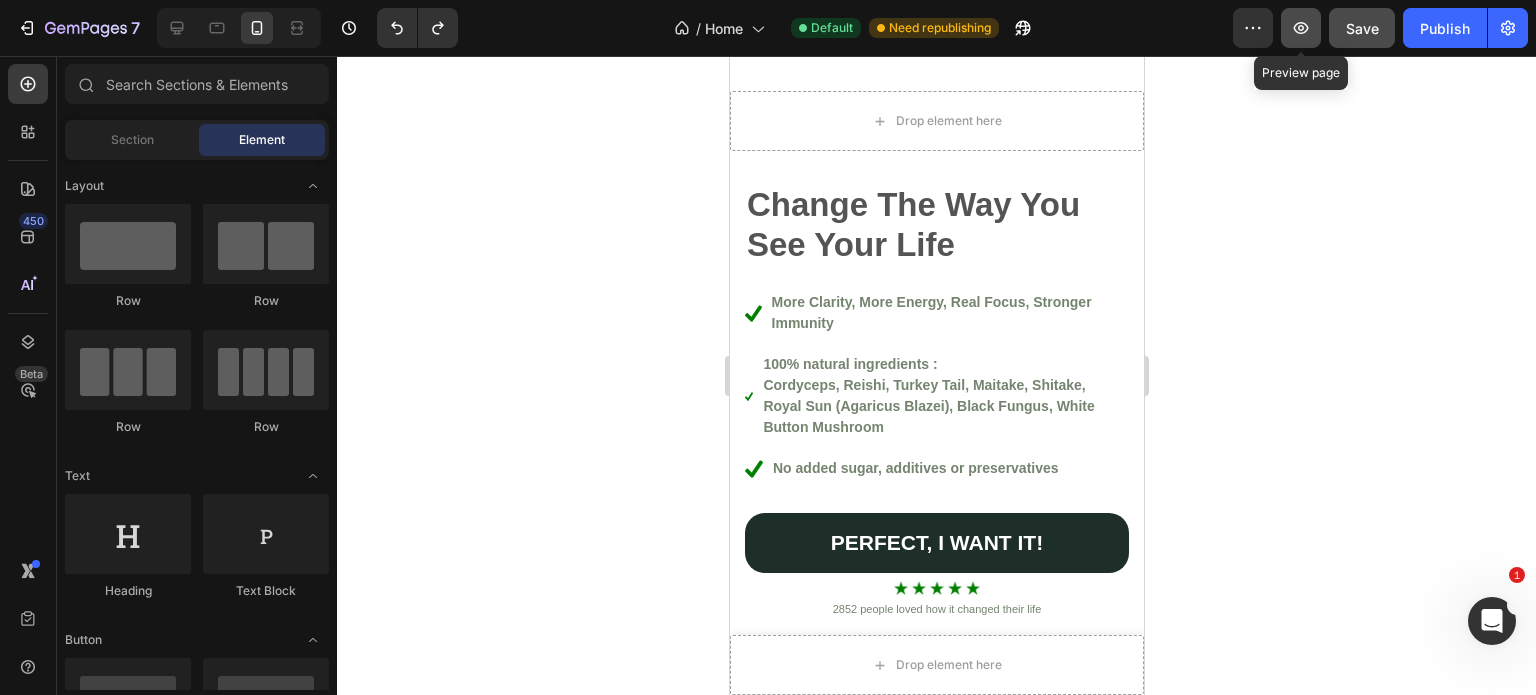click 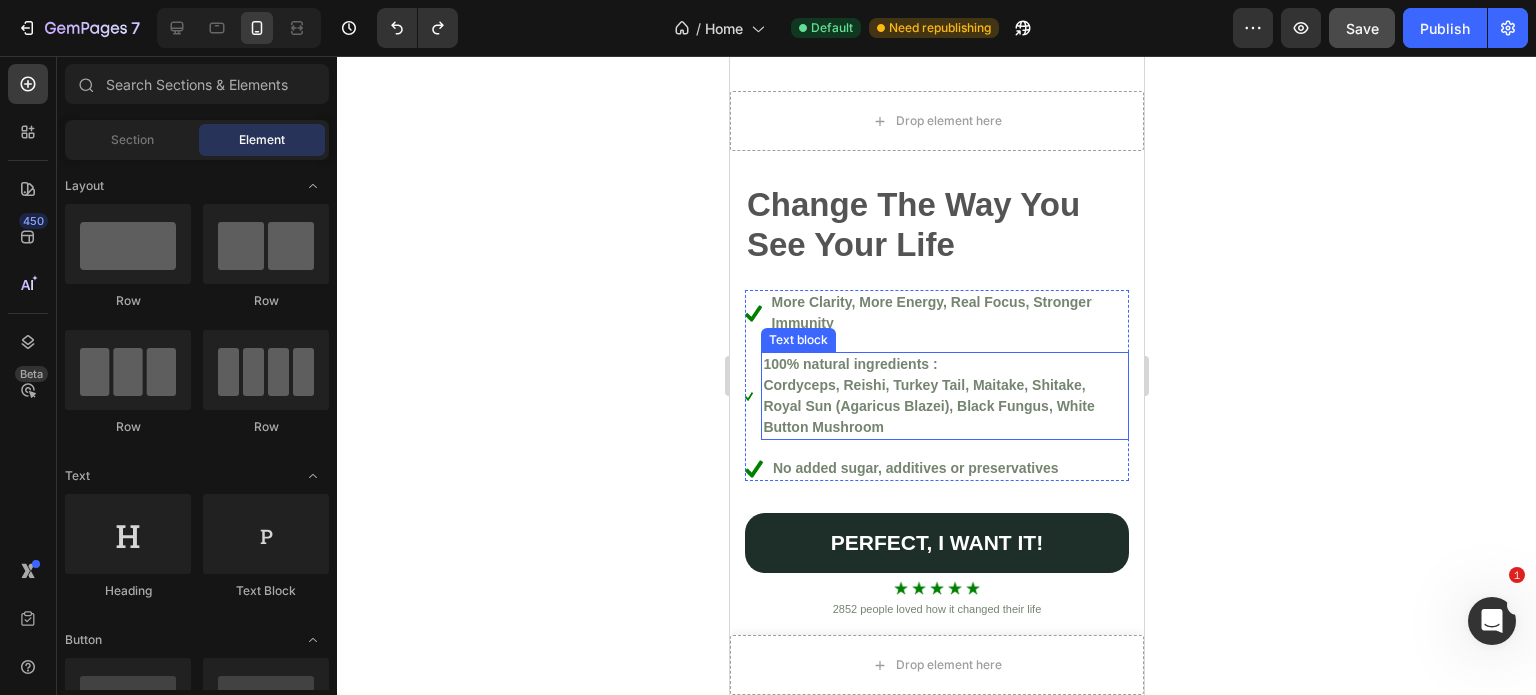 click on "Cordyceps, Reishi, Turkey Tail, Maitake, Shitake, Royal Sun (Agaricus Blazei), Black Fungus, White Button Mushroom" at bounding box center [927, 406] 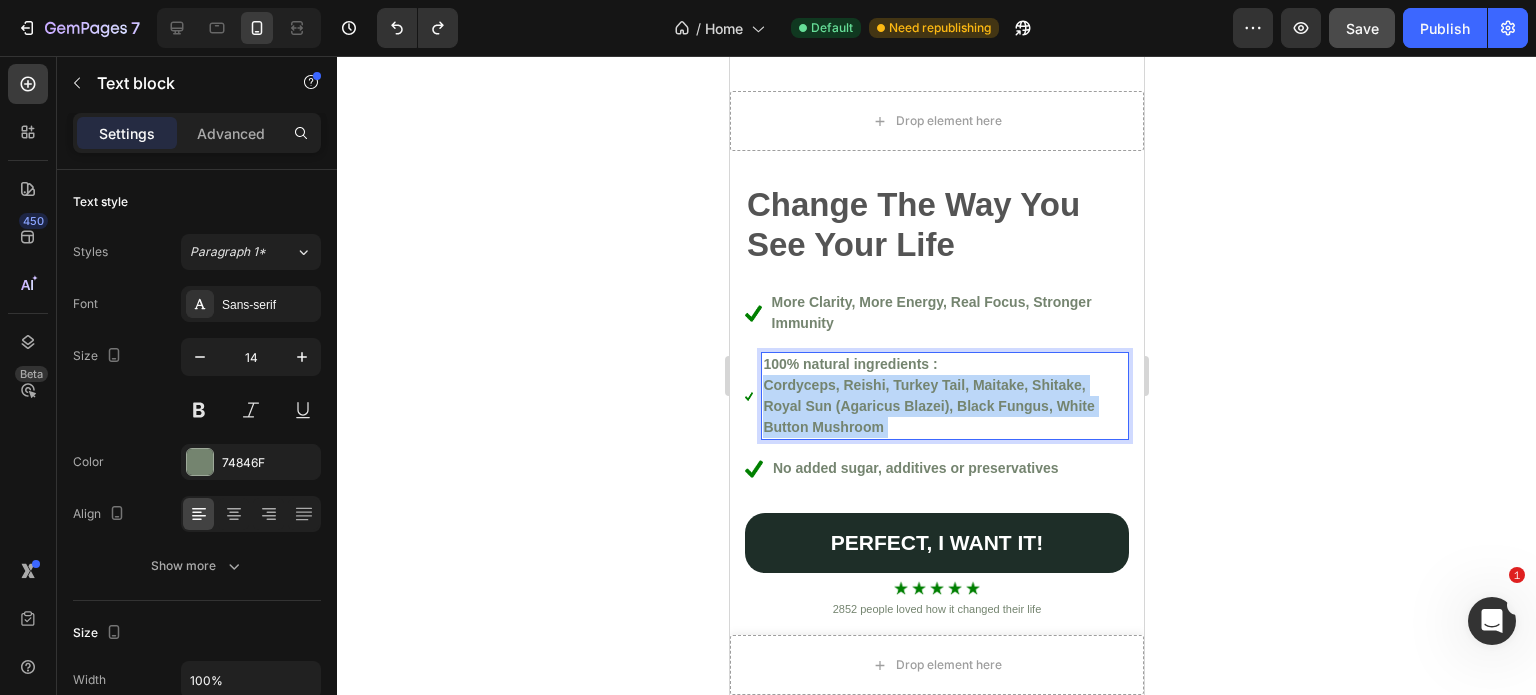 click on "Cordyceps, Reishi, Turkey Tail, Maitake, Shitake, Royal Sun (Agaricus Blazei), Black Fungus, White Button Mushroom" at bounding box center [927, 406] 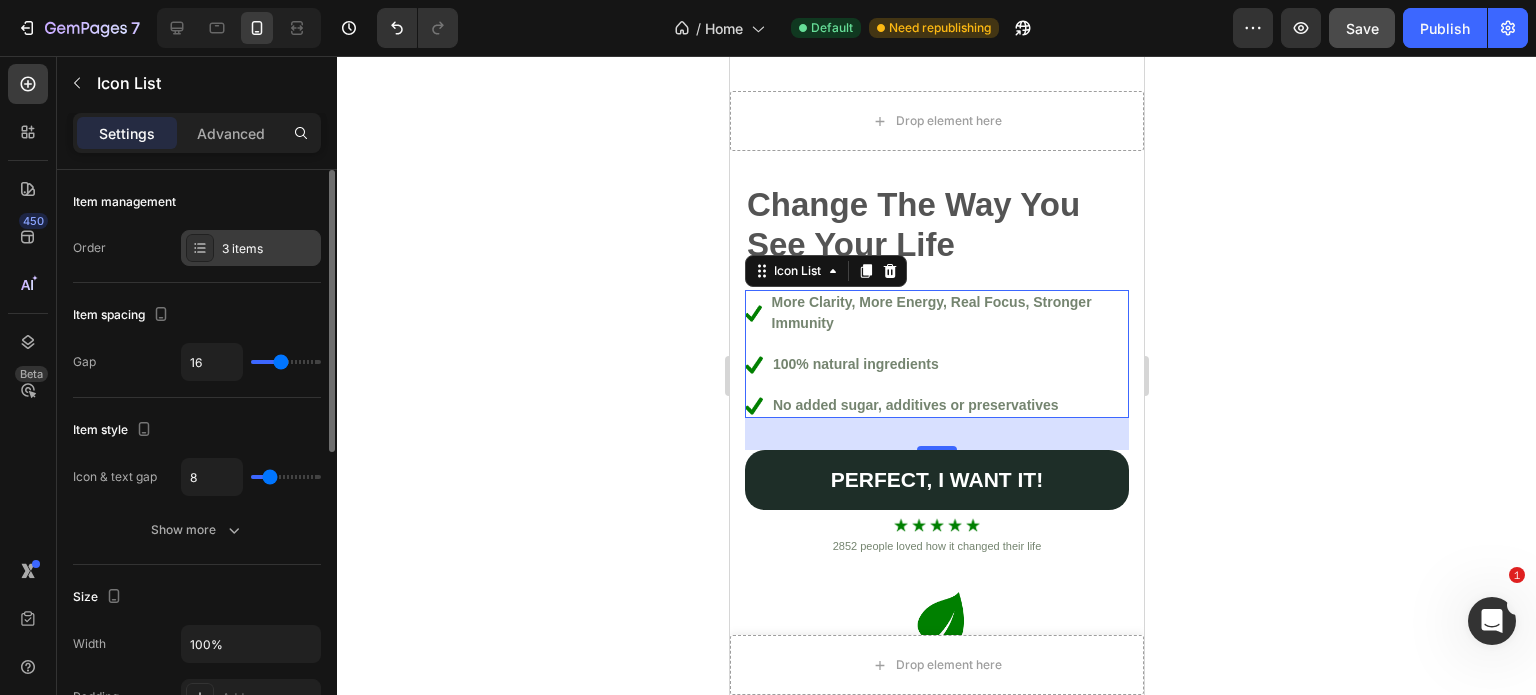 click on "3 items" at bounding box center (269, 249) 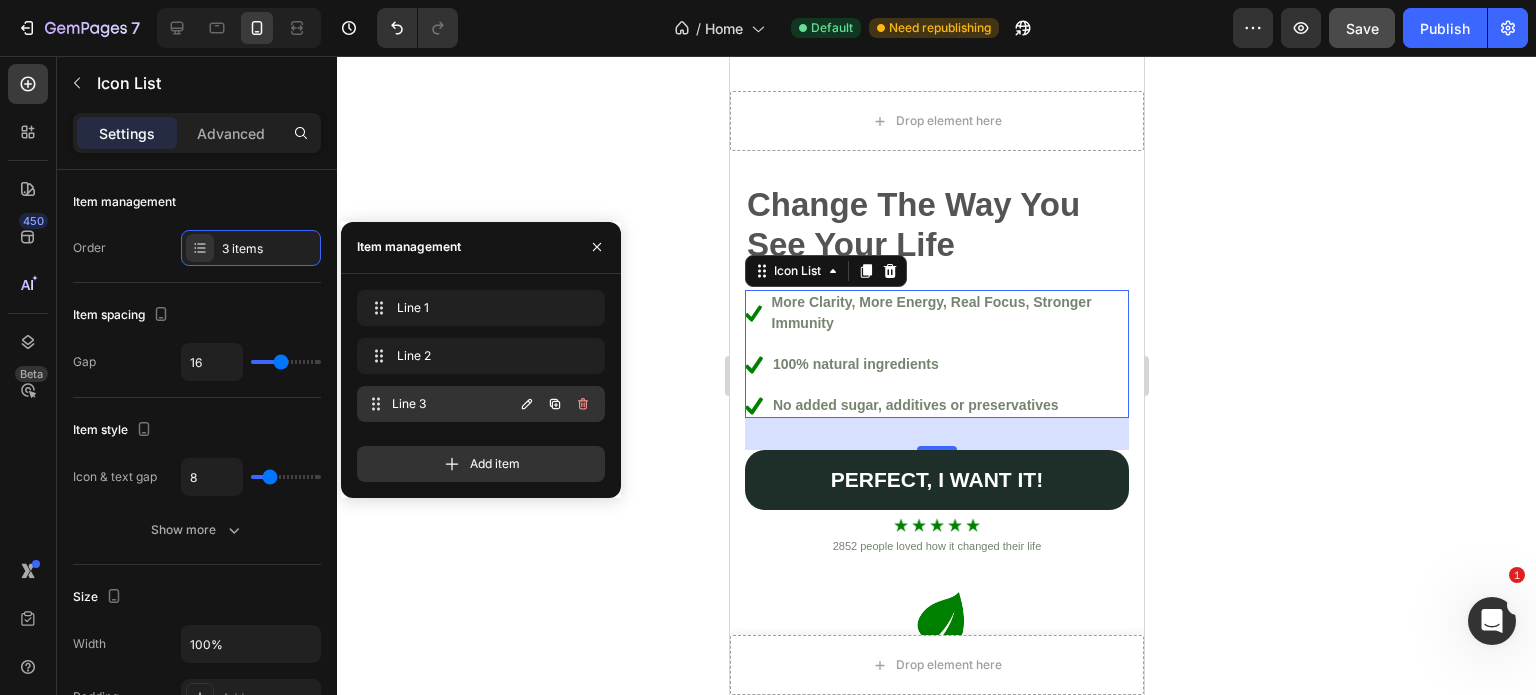 click on "Line 3" at bounding box center (452, 404) 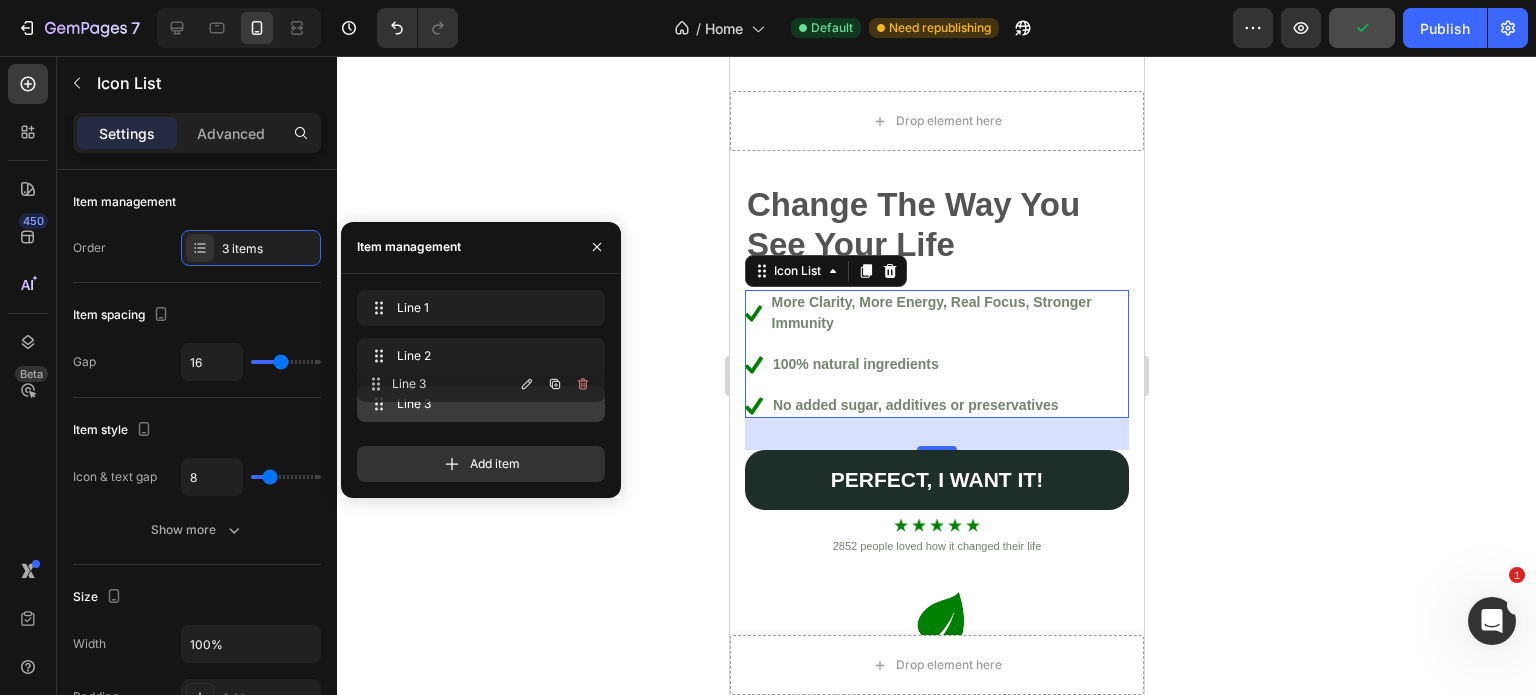 type 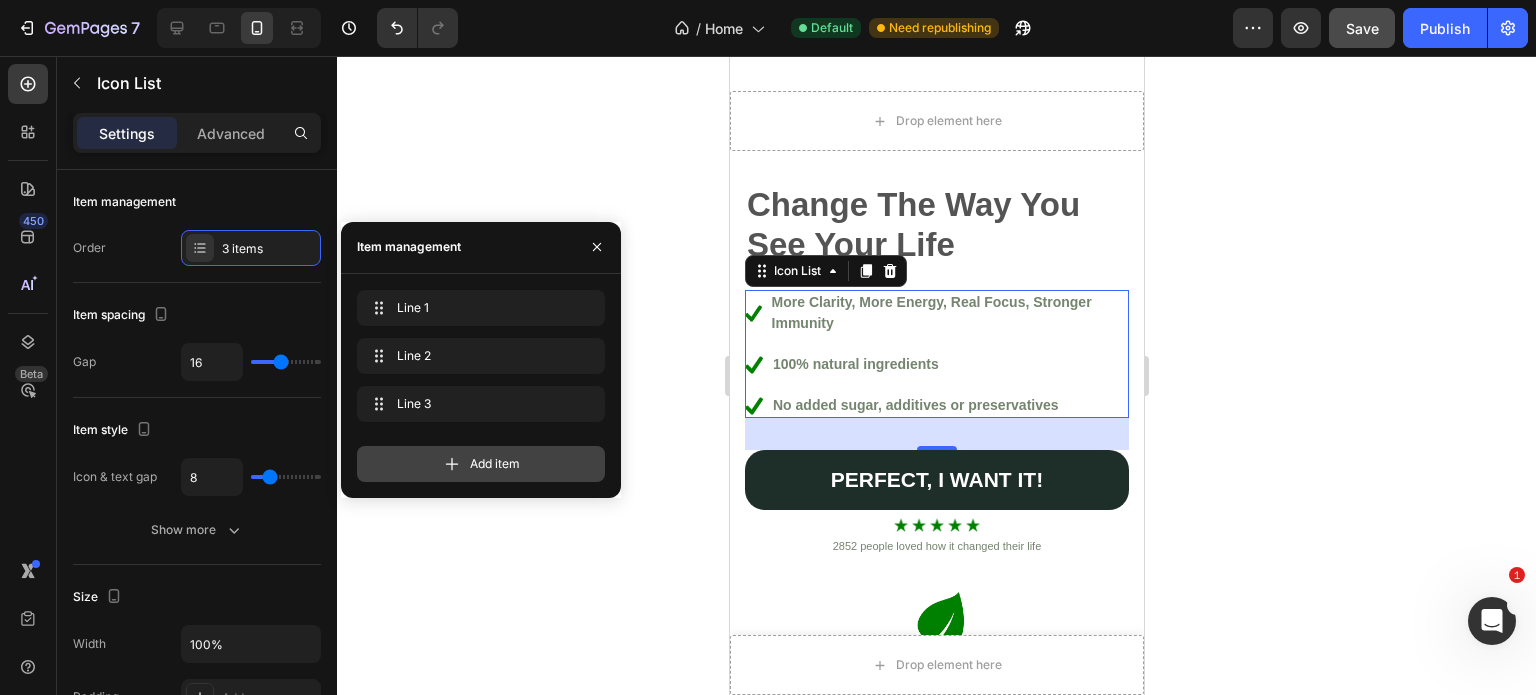 click on "Add item" at bounding box center (495, 464) 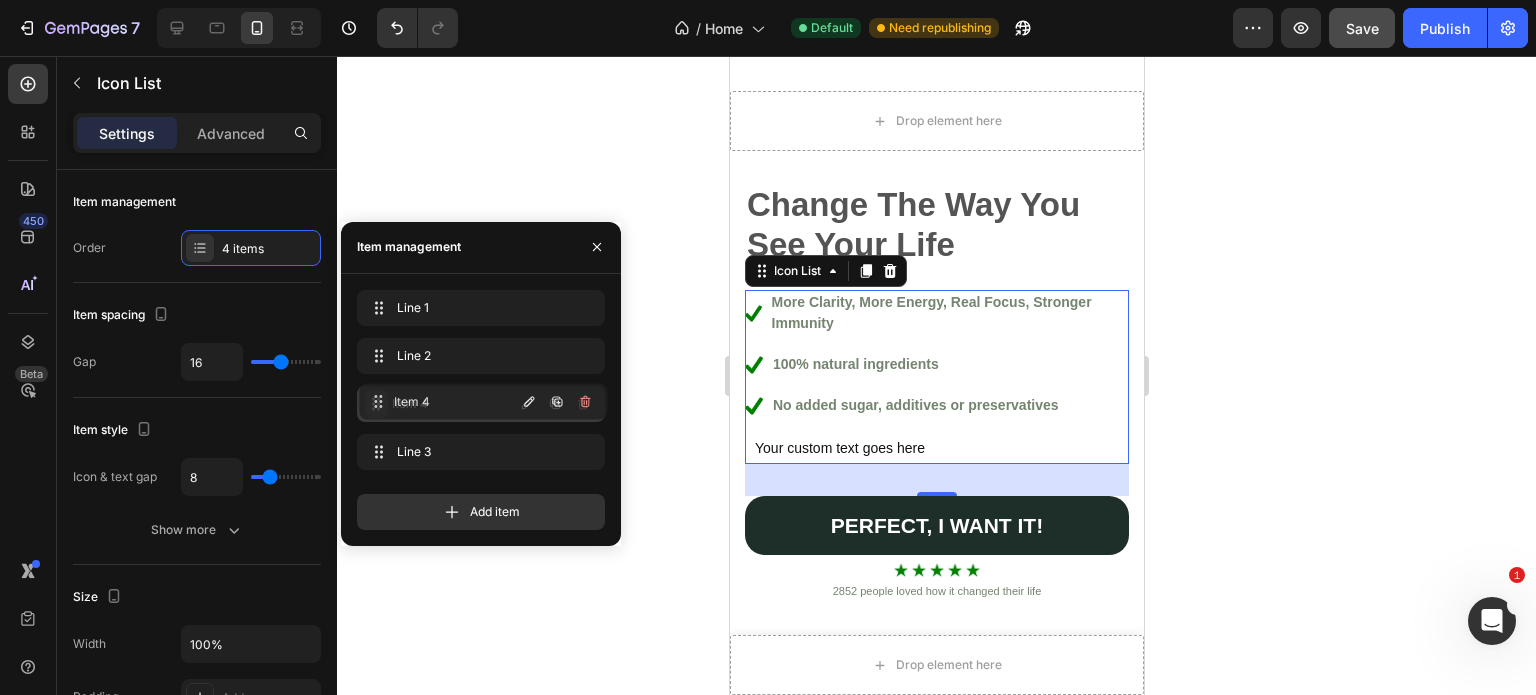 drag, startPoint x: 368, startPoint y: 449, endPoint x: 370, endPoint y: 399, distance: 50.039986 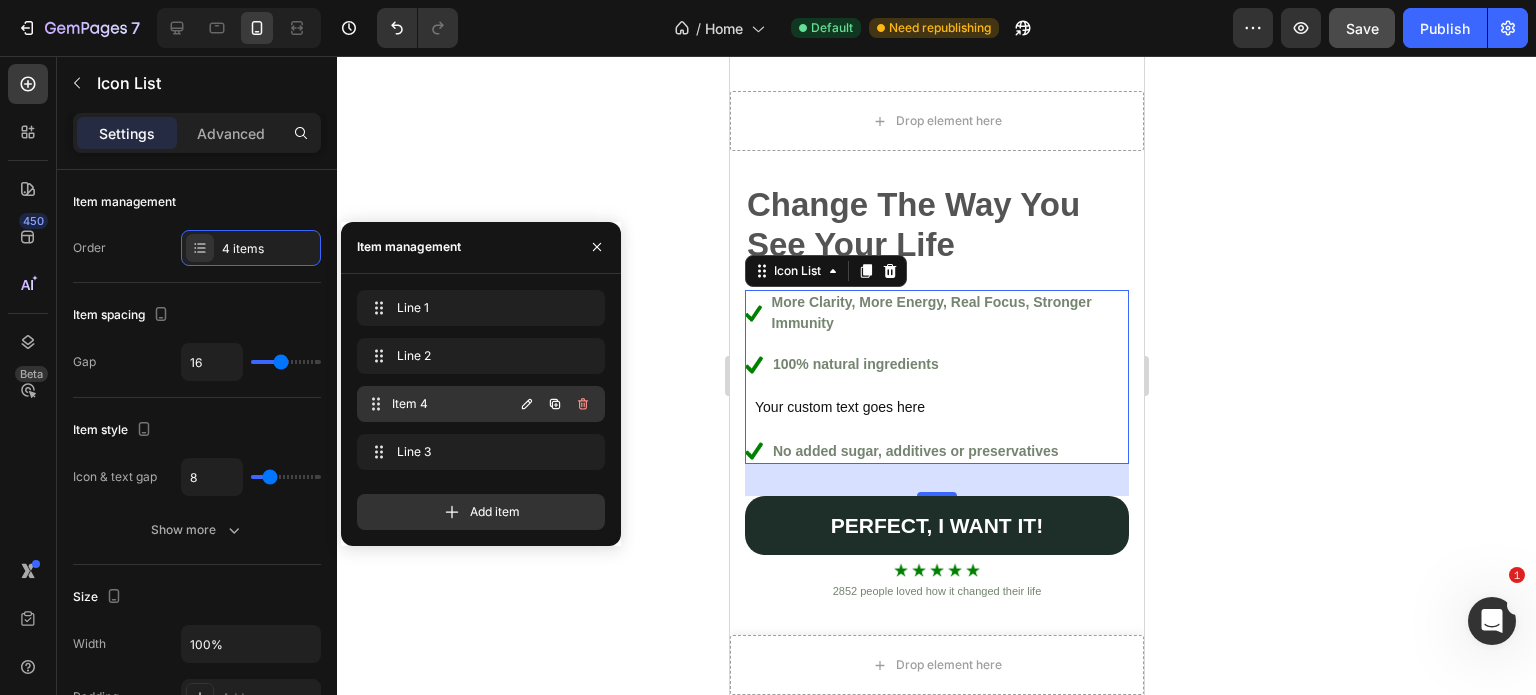 click on "Item 4" at bounding box center [452, 404] 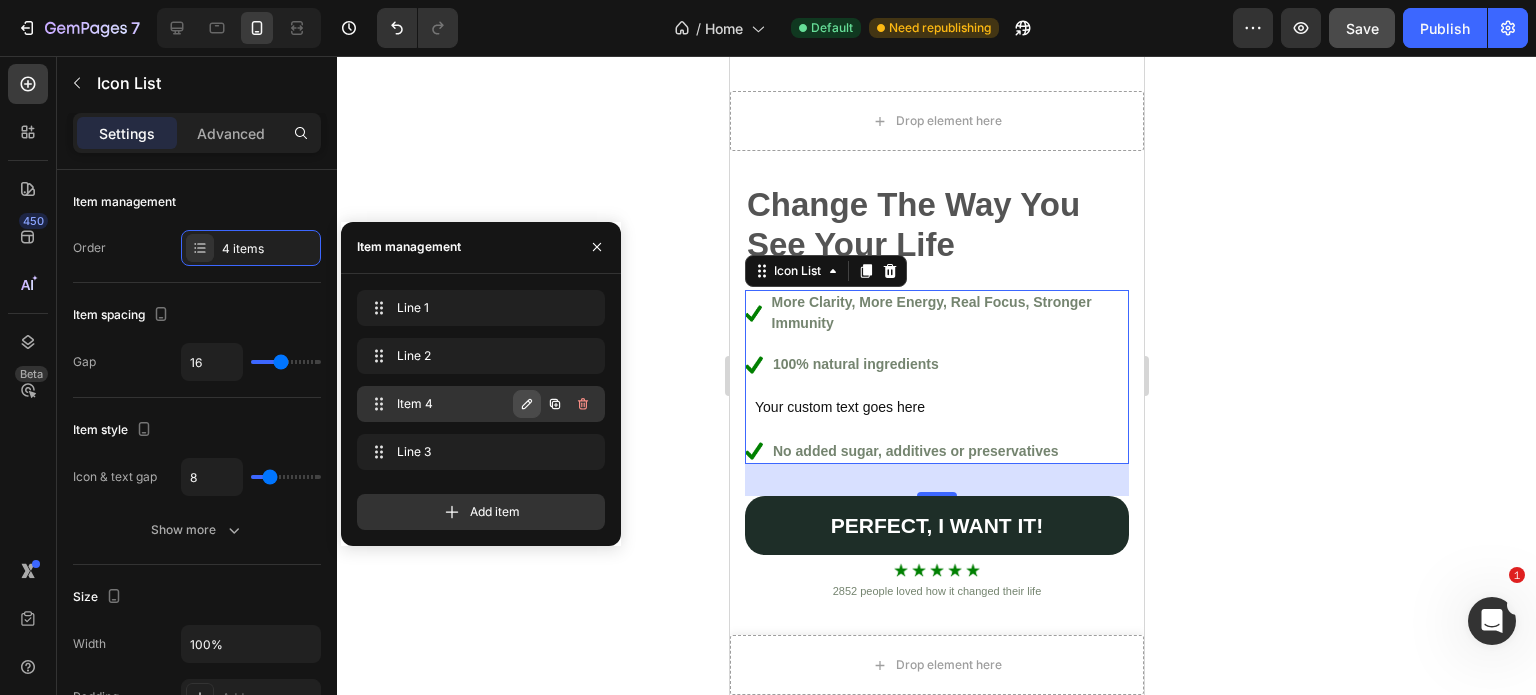 click 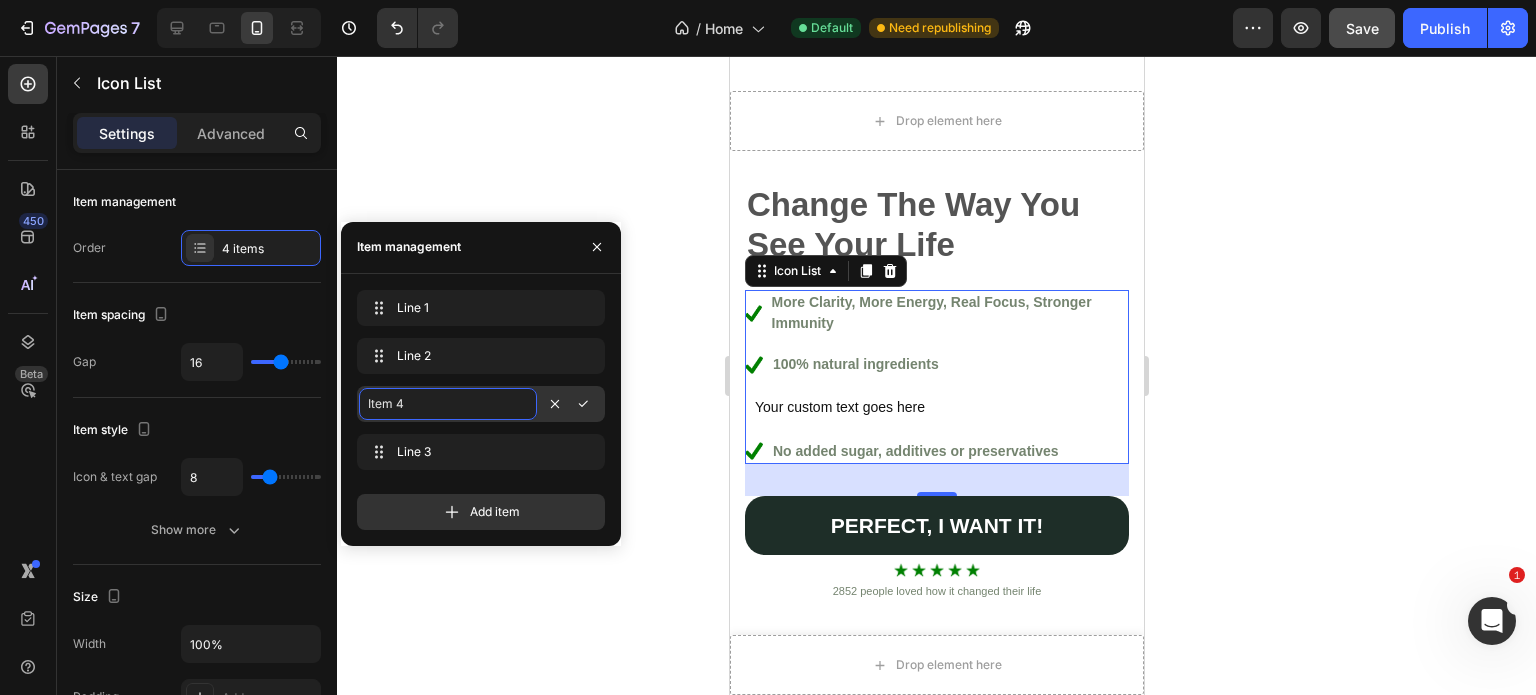 paste on "Cordyceps, Reishi, Turkey Tail, Maitake, Shitake, Royal Sun (Agaricus Blazei), Black Fungus, White Button Mushroom" 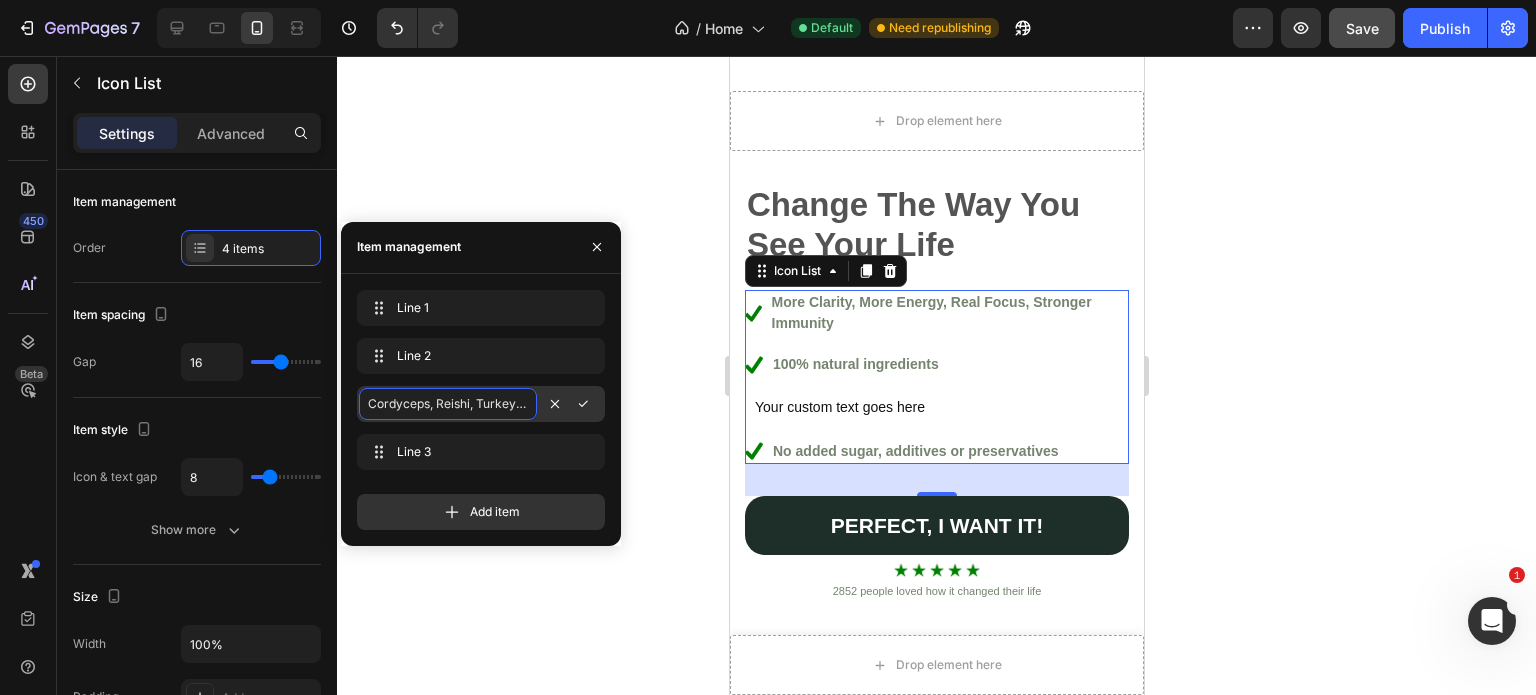 scroll, scrollTop: 0, scrollLeft: 502, axis: horizontal 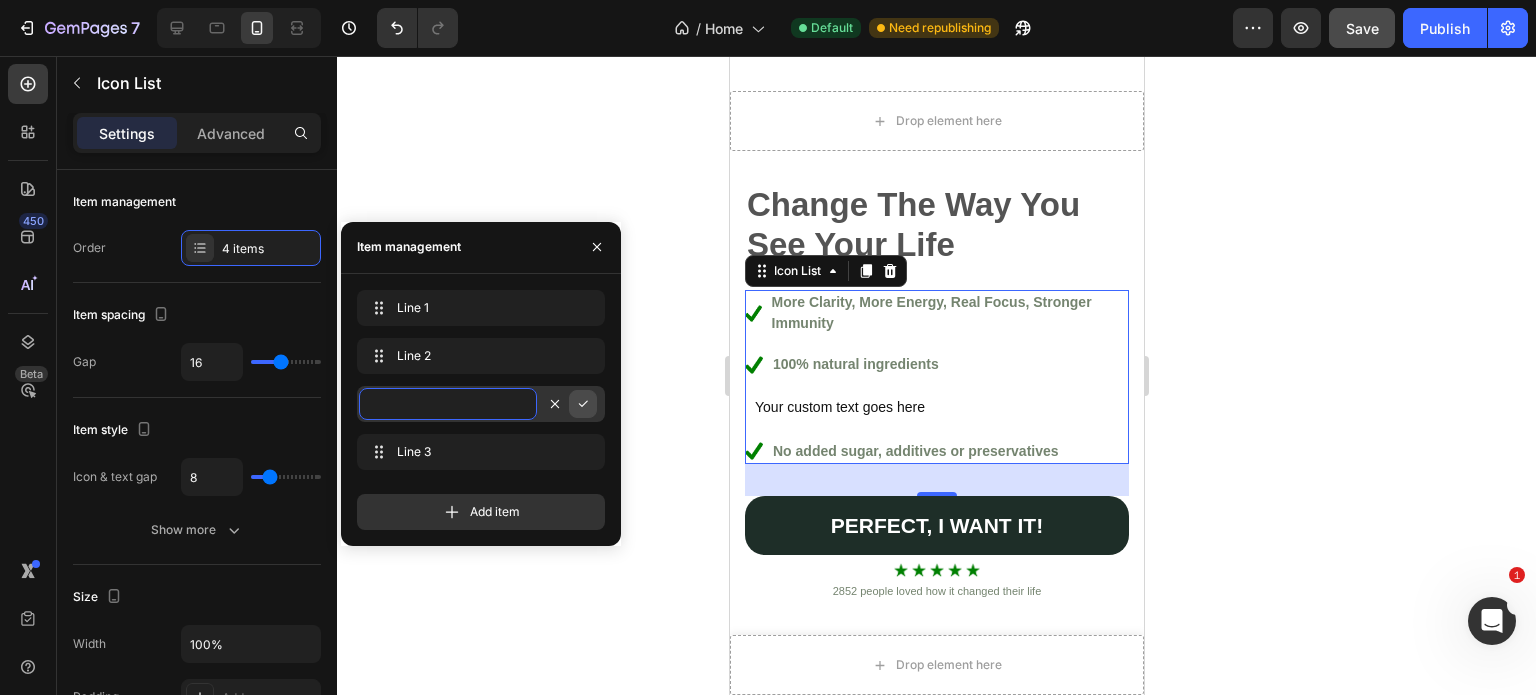 click 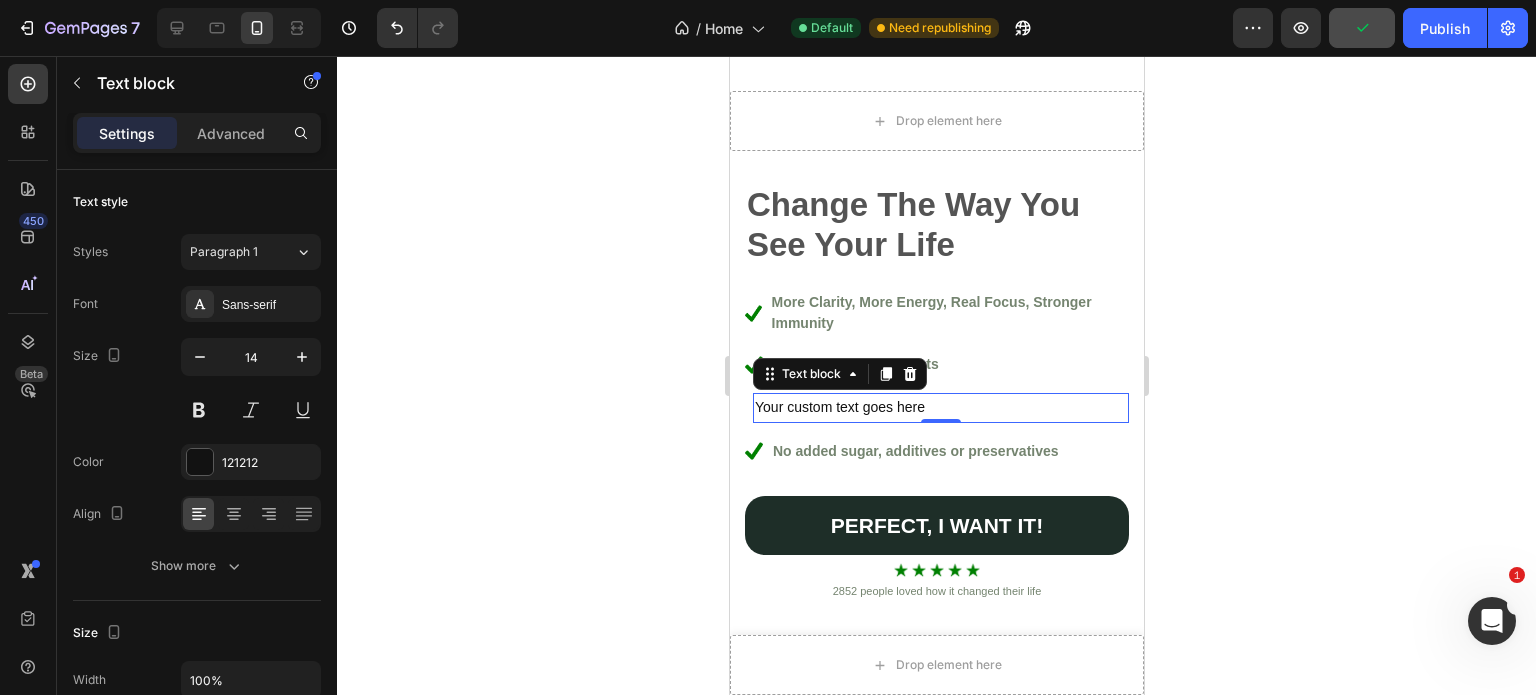 click on "Your custom text goes here" at bounding box center (940, 407) 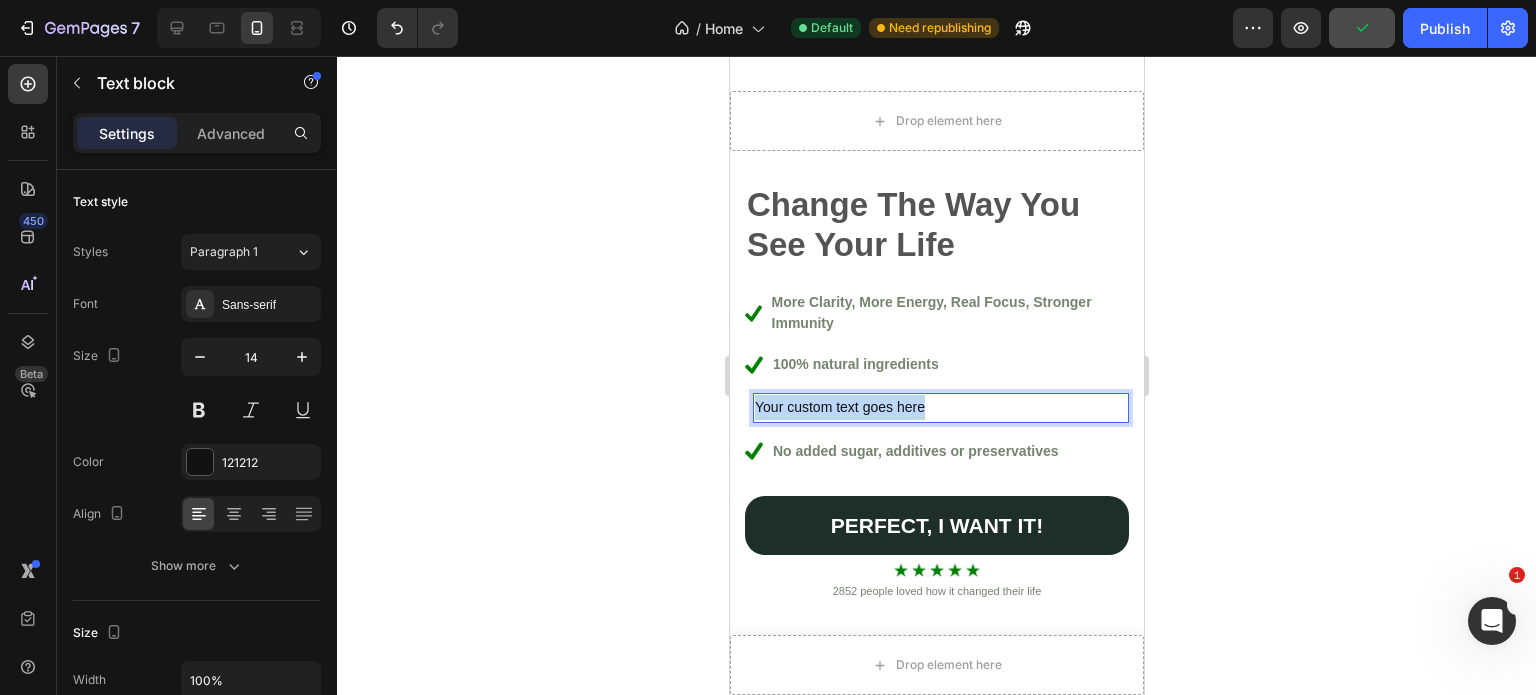 click on "Your custom text goes here" at bounding box center [940, 407] 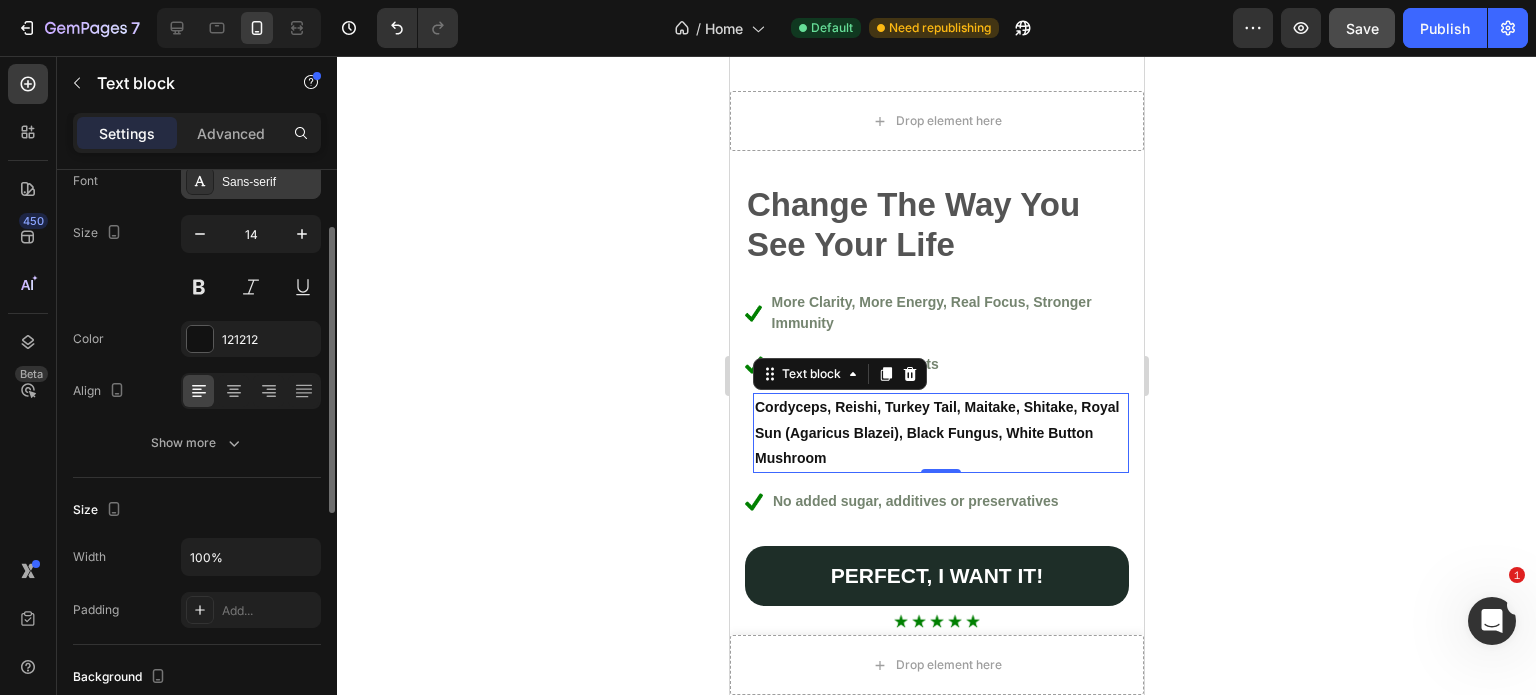scroll, scrollTop: 124, scrollLeft: 0, axis: vertical 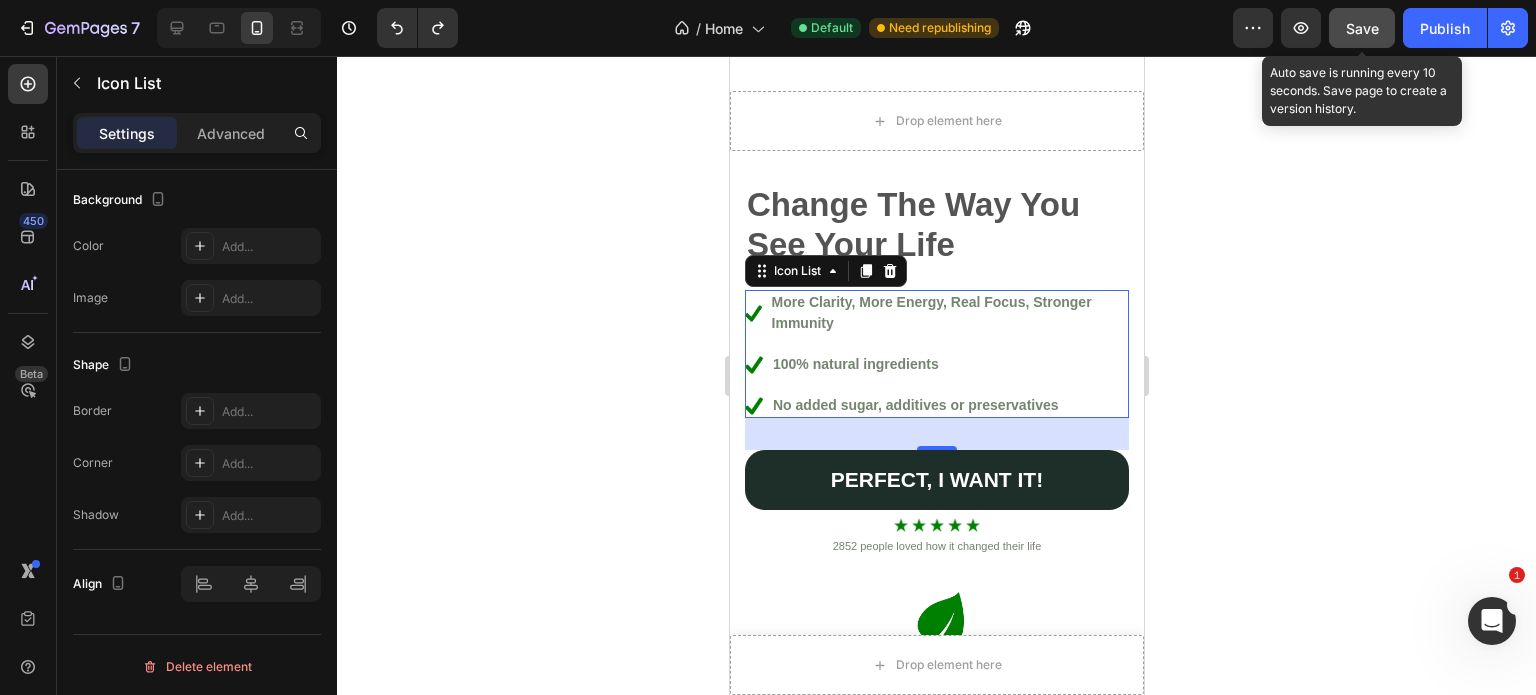 click on "Save" at bounding box center [1362, 28] 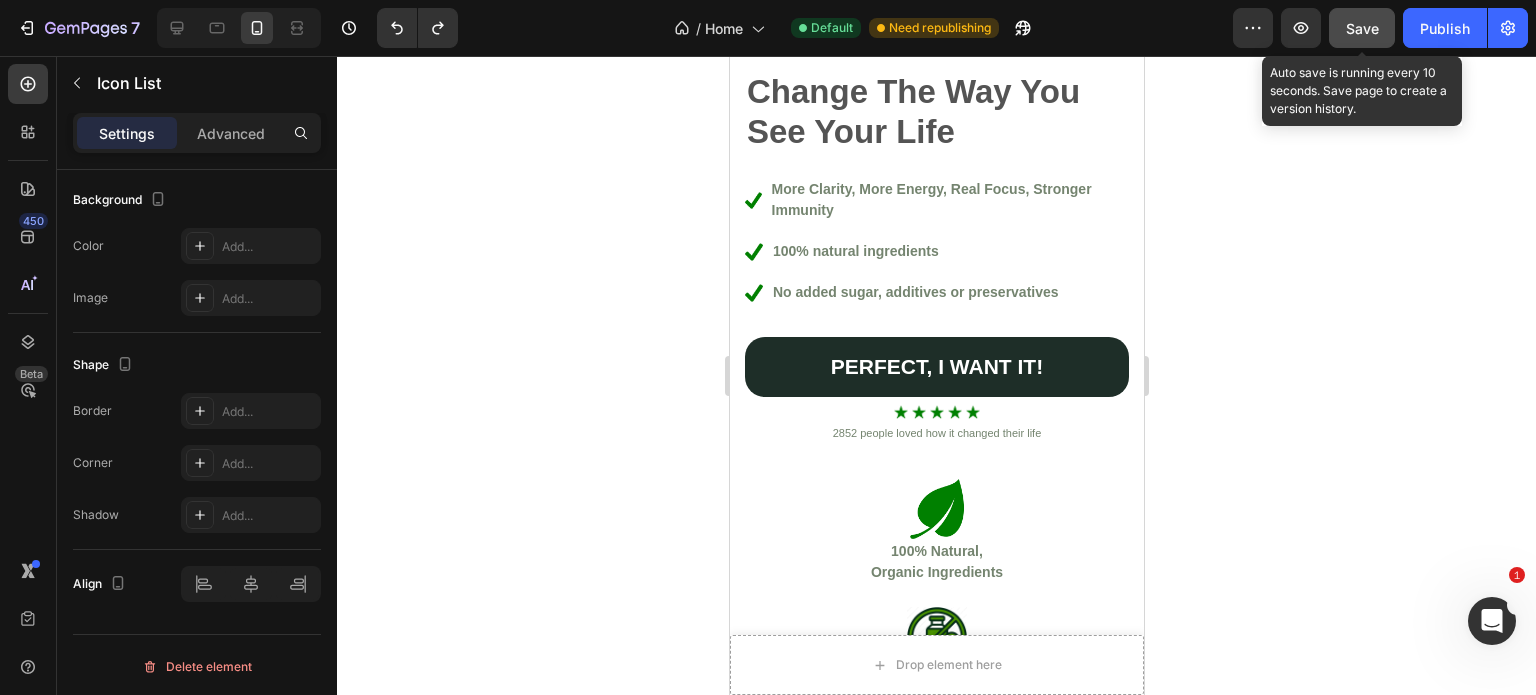 scroll, scrollTop: 0, scrollLeft: 0, axis: both 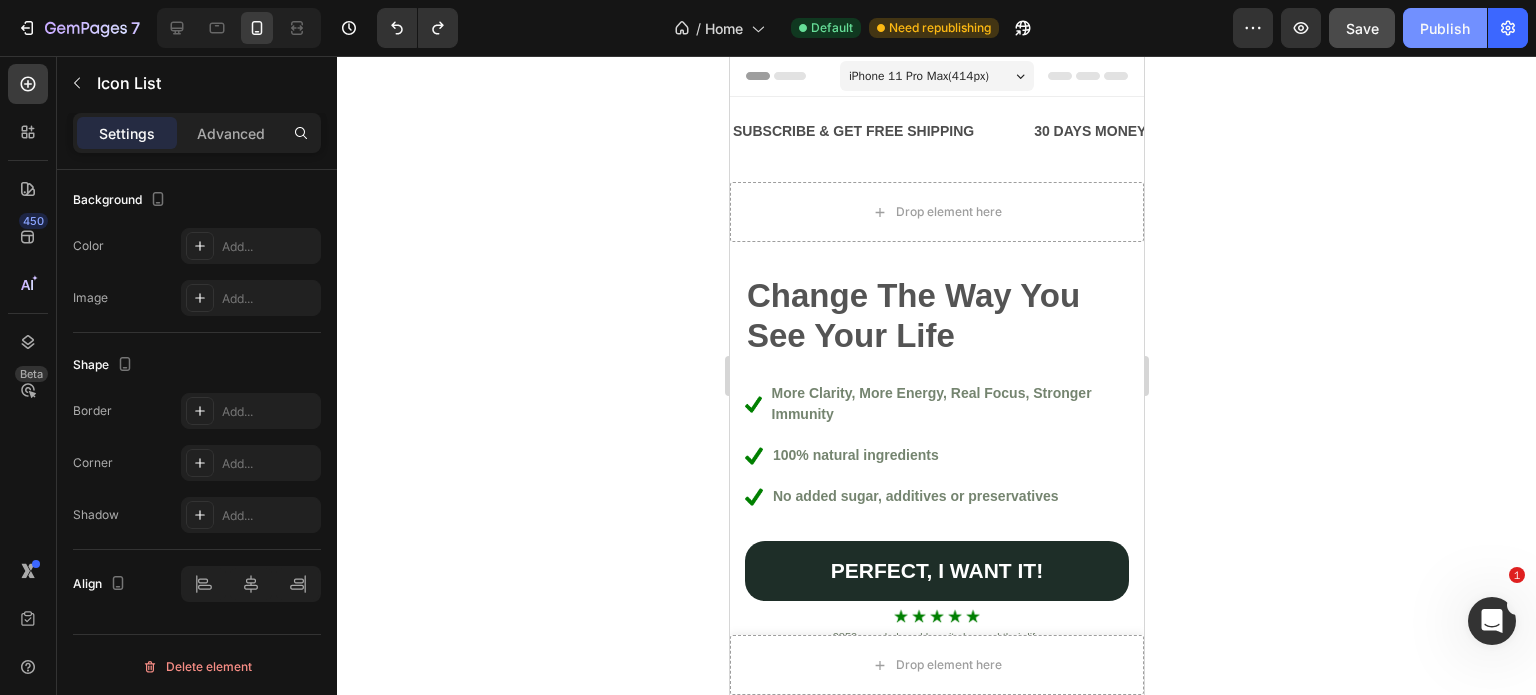 click on "Publish" at bounding box center [1445, 28] 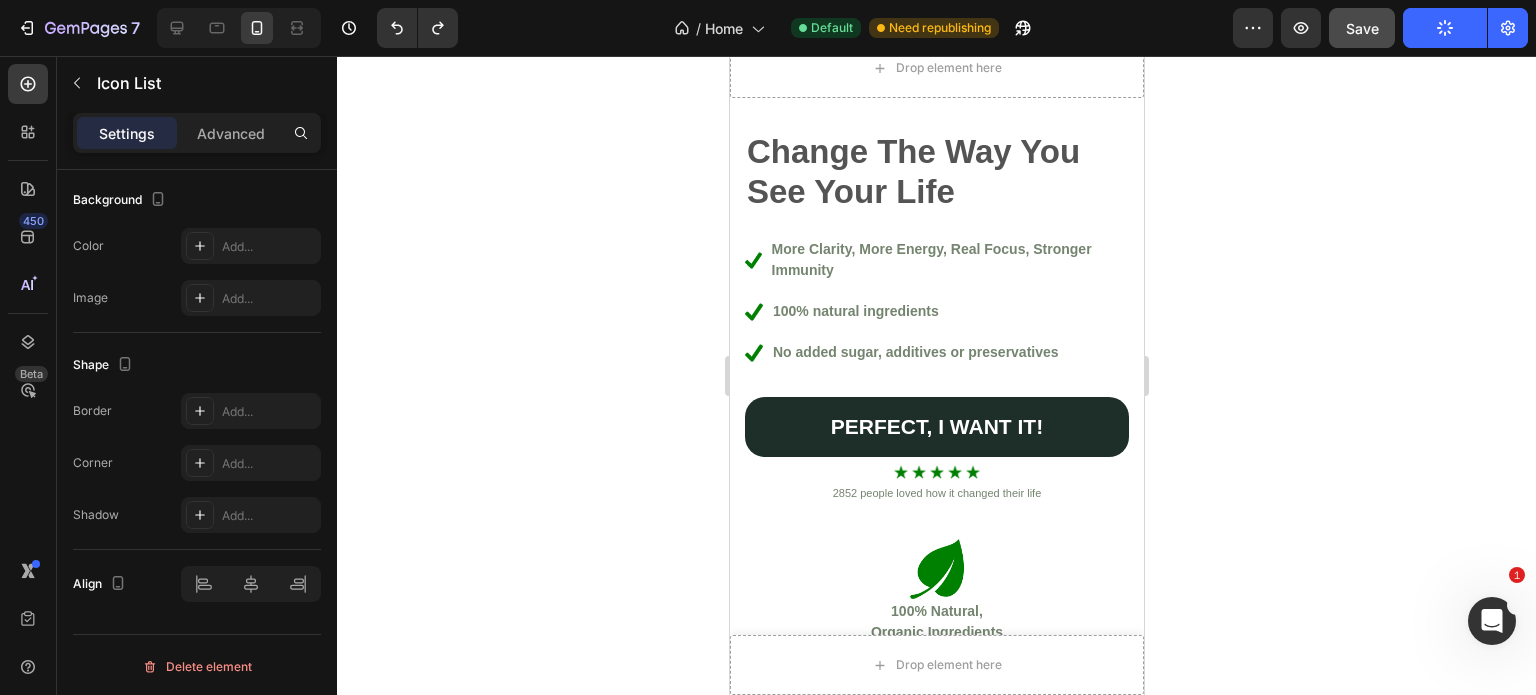 scroll, scrollTop: 0, scrollLeft: 0, axis: both 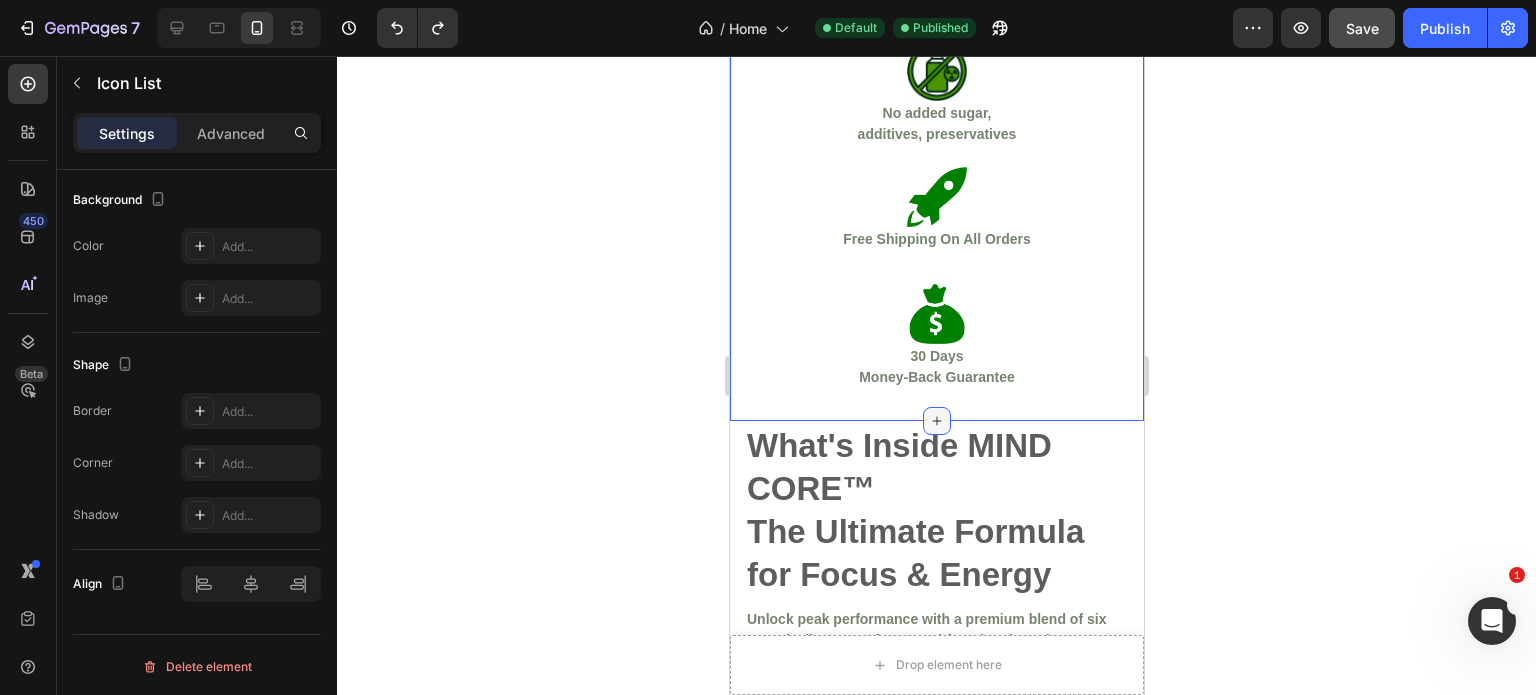 click 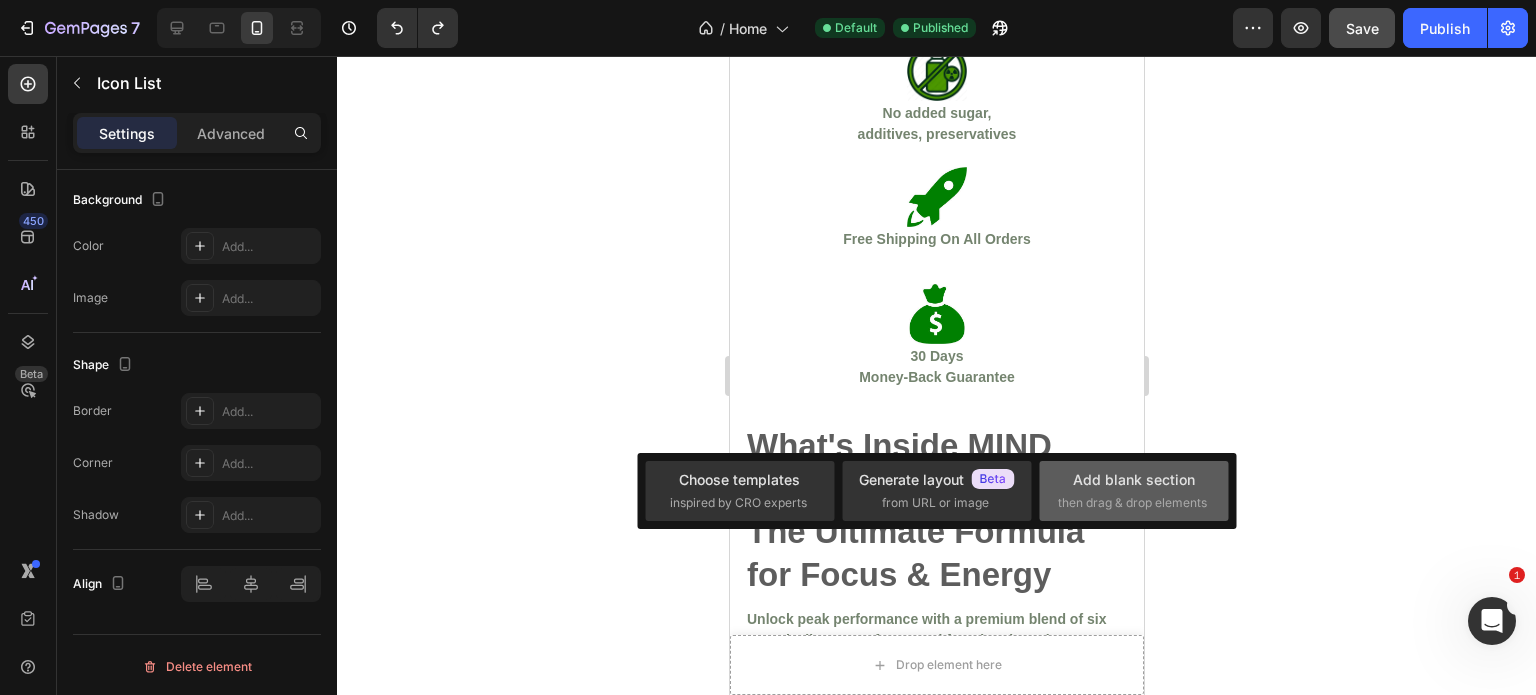 click on "Add blank section" at bounding box center [1134, 479] 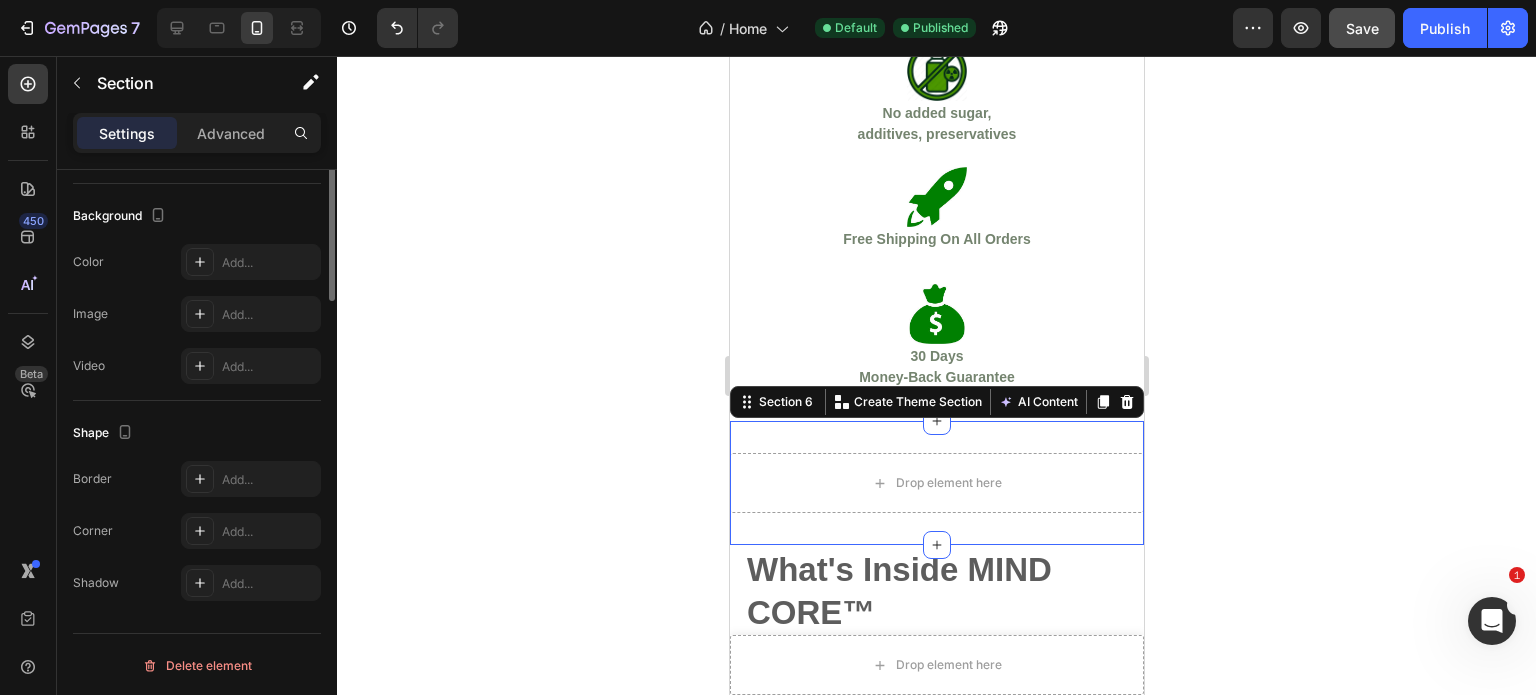 scroll, scrollTop: 0, scrollLeft: 0, axis: both 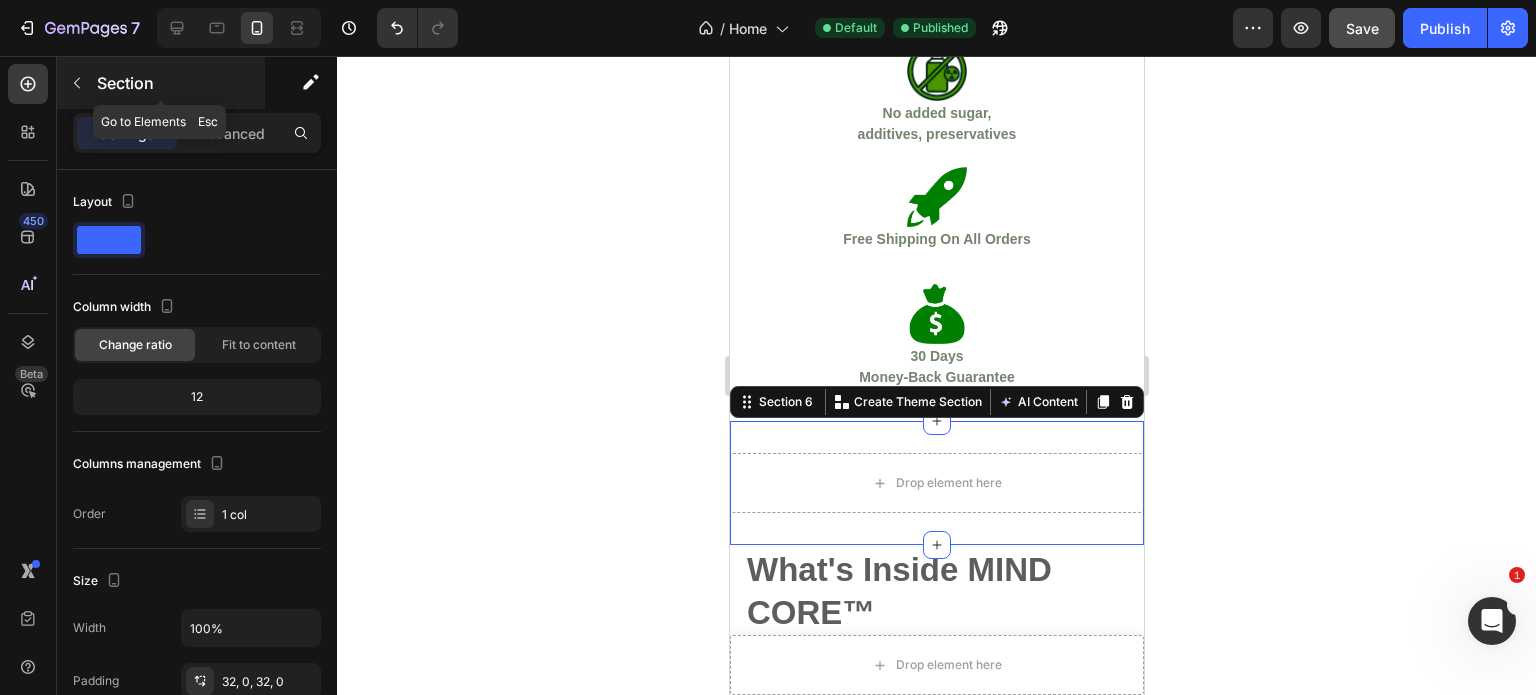 click at bounding box center [77, 83] 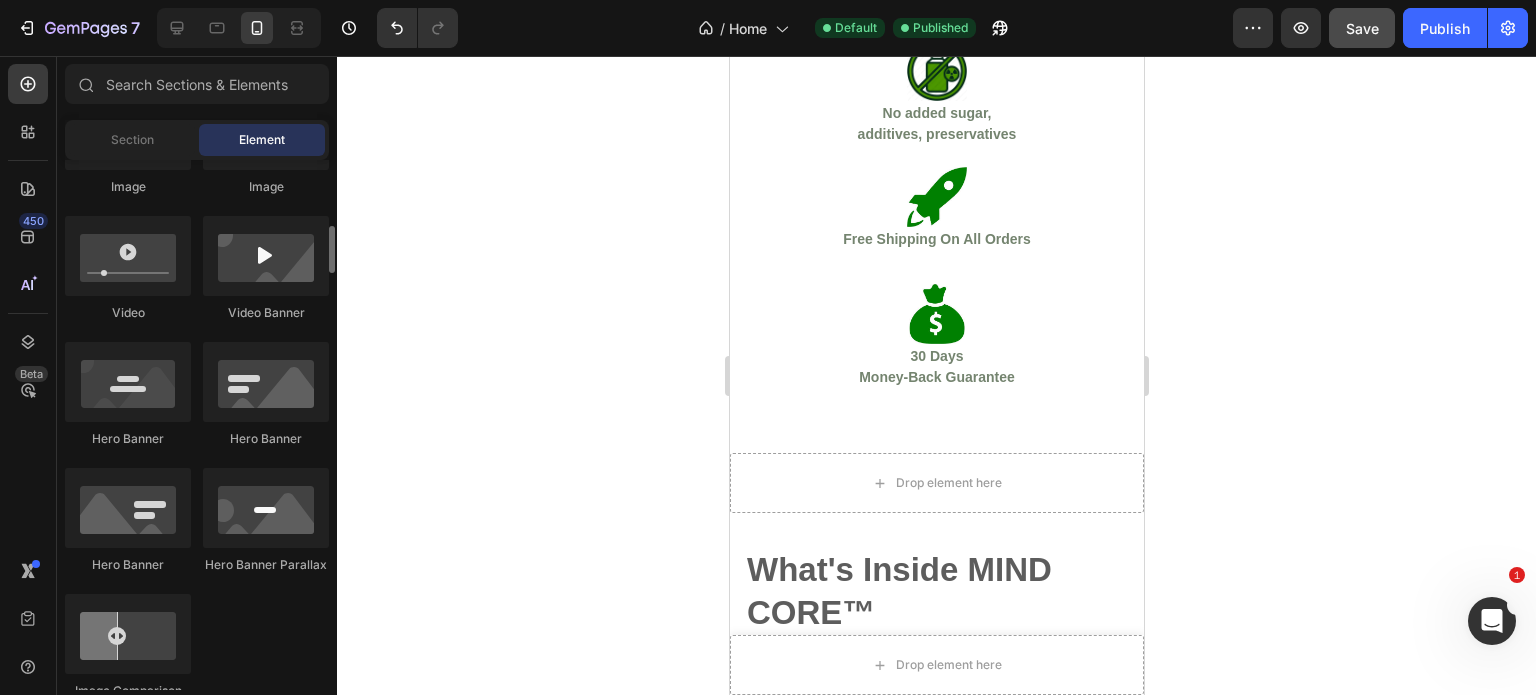 scroll, scrollTop: 737, scrollLeft: 0, axis: vertical 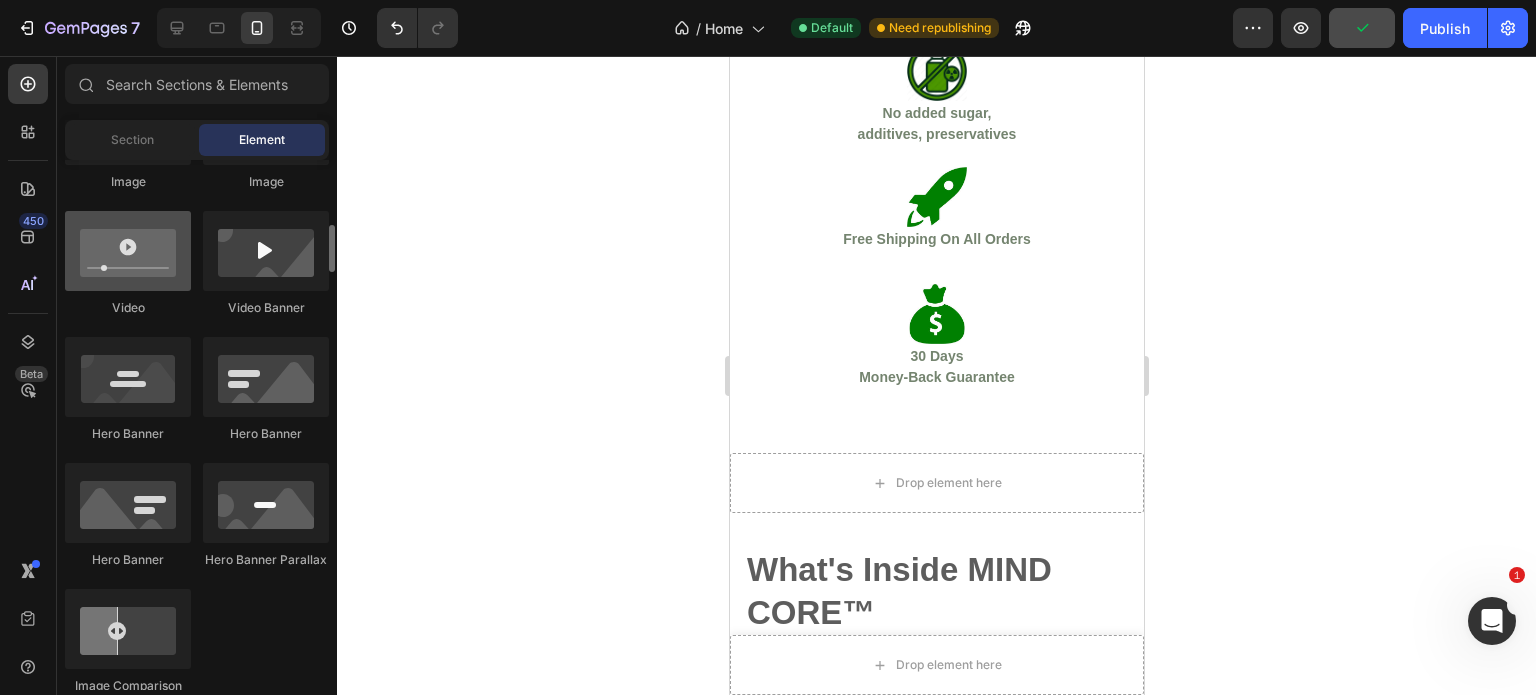 click at bounding box center [128, 251] 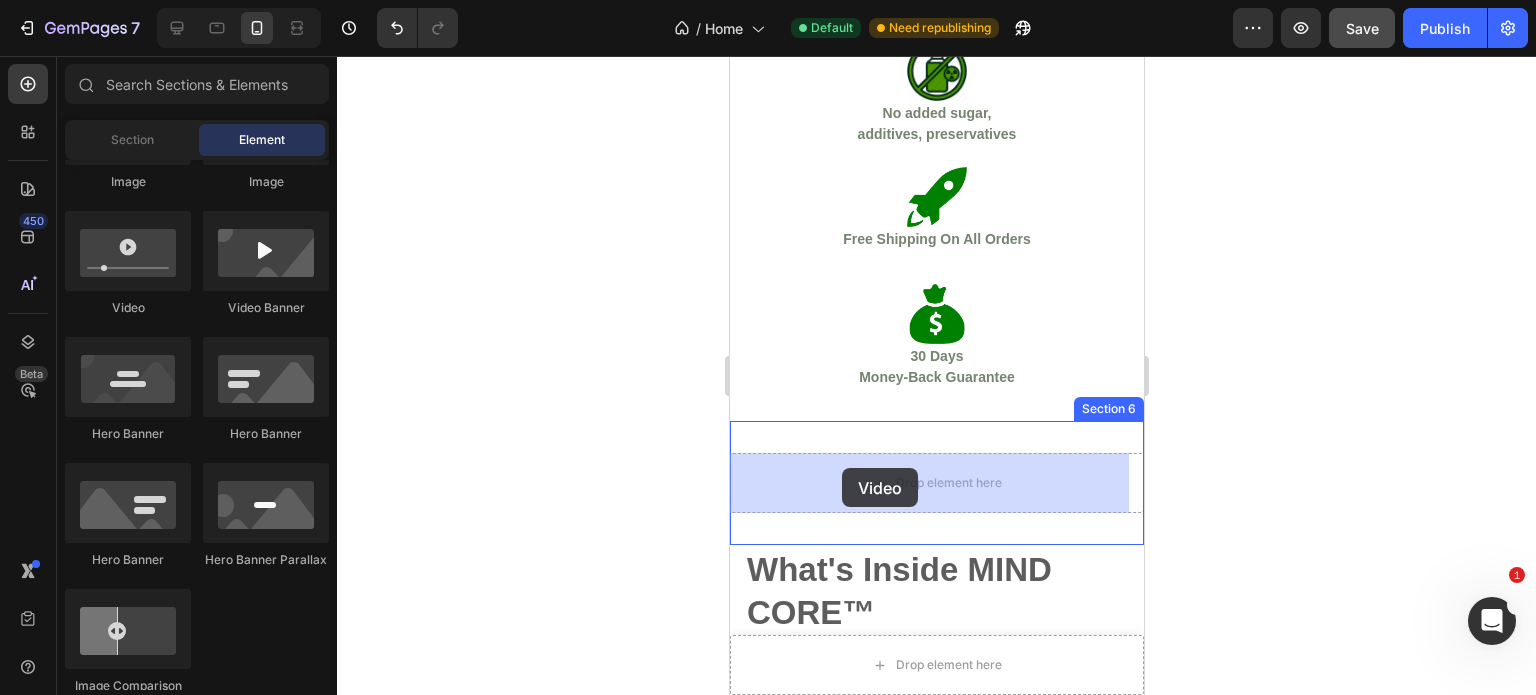 drag, startPoint x: 863, startPoint y: 317, endPoint x: 841, endPoint y: 470, distance: 154.57361 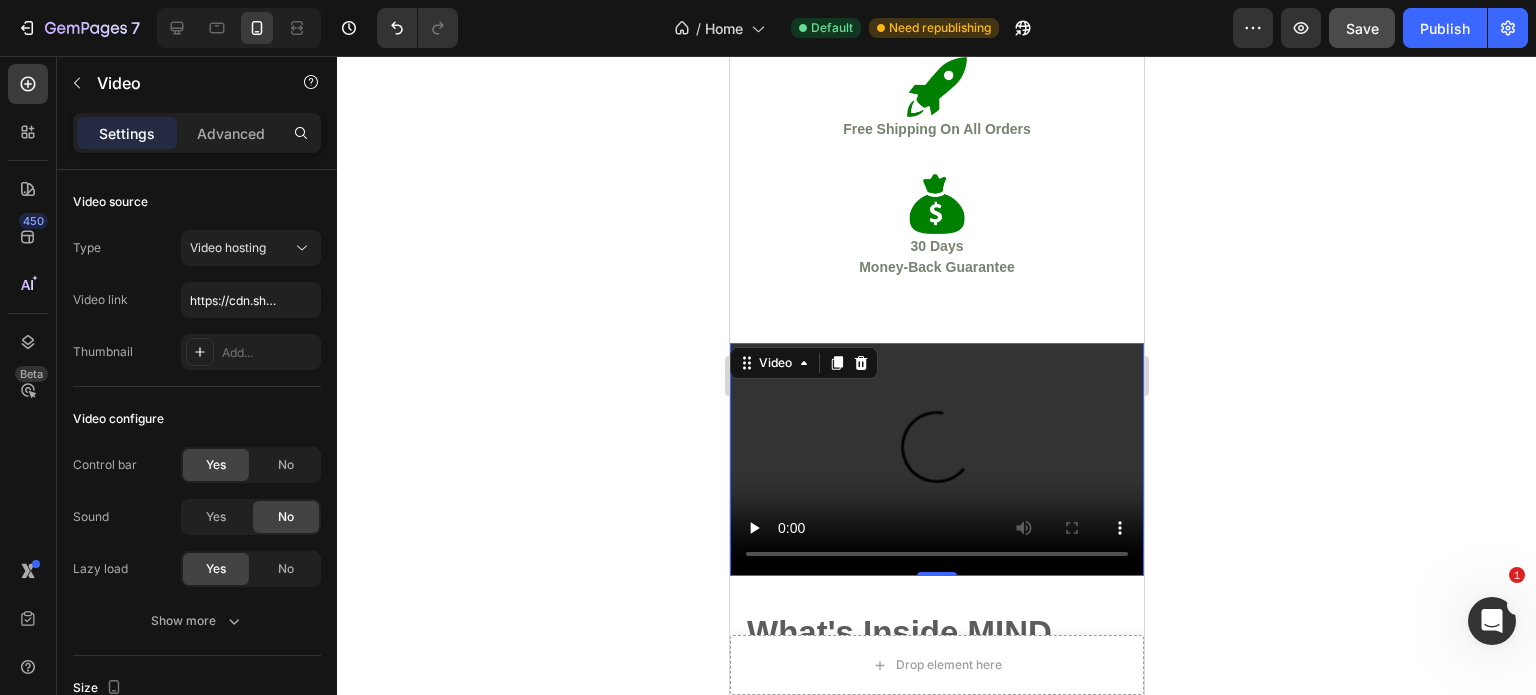 scroll, scrollTop: 880, scrollLeft: 0, axis: vertical 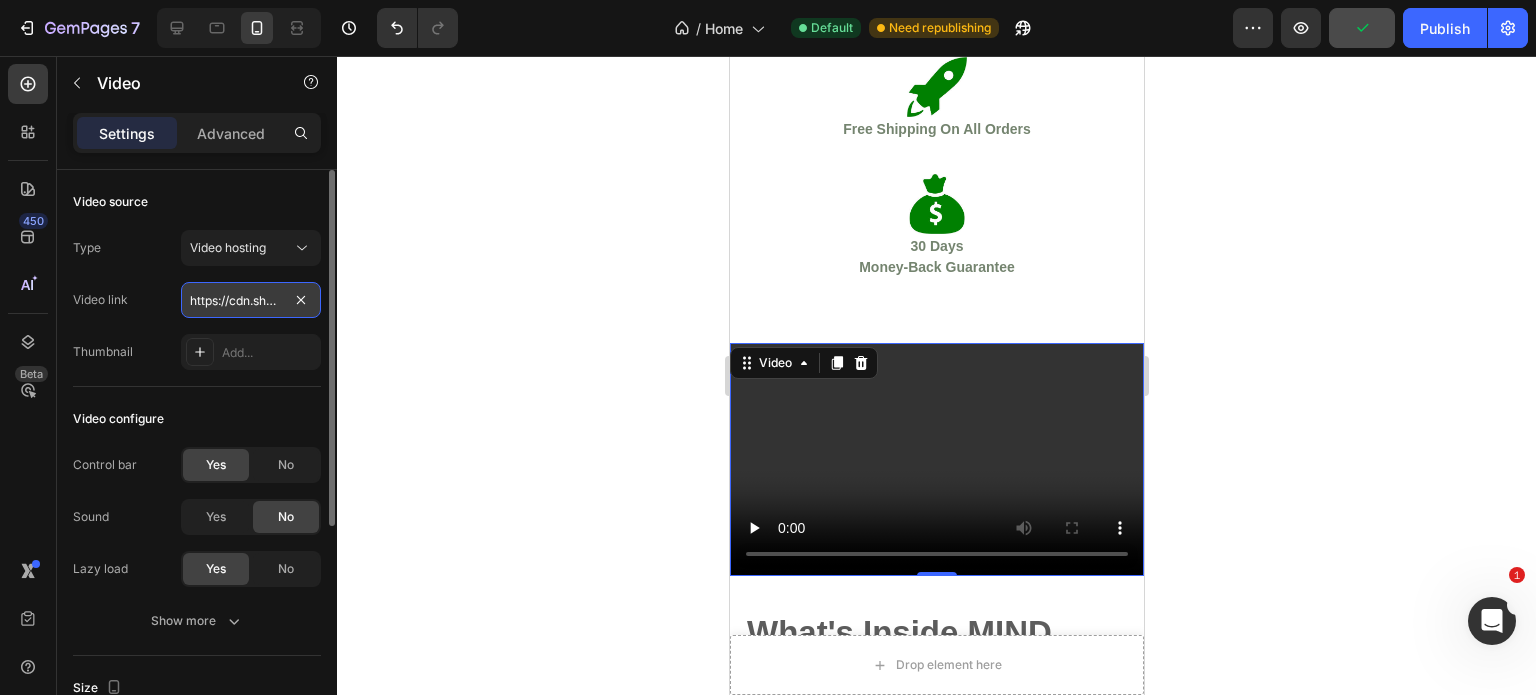 click on "https://cdn.shopify.com/videos/c/o/v/2cd3deb506b54b009063f7270ab5cf2e.mp4" at bounding box center [251, 300] 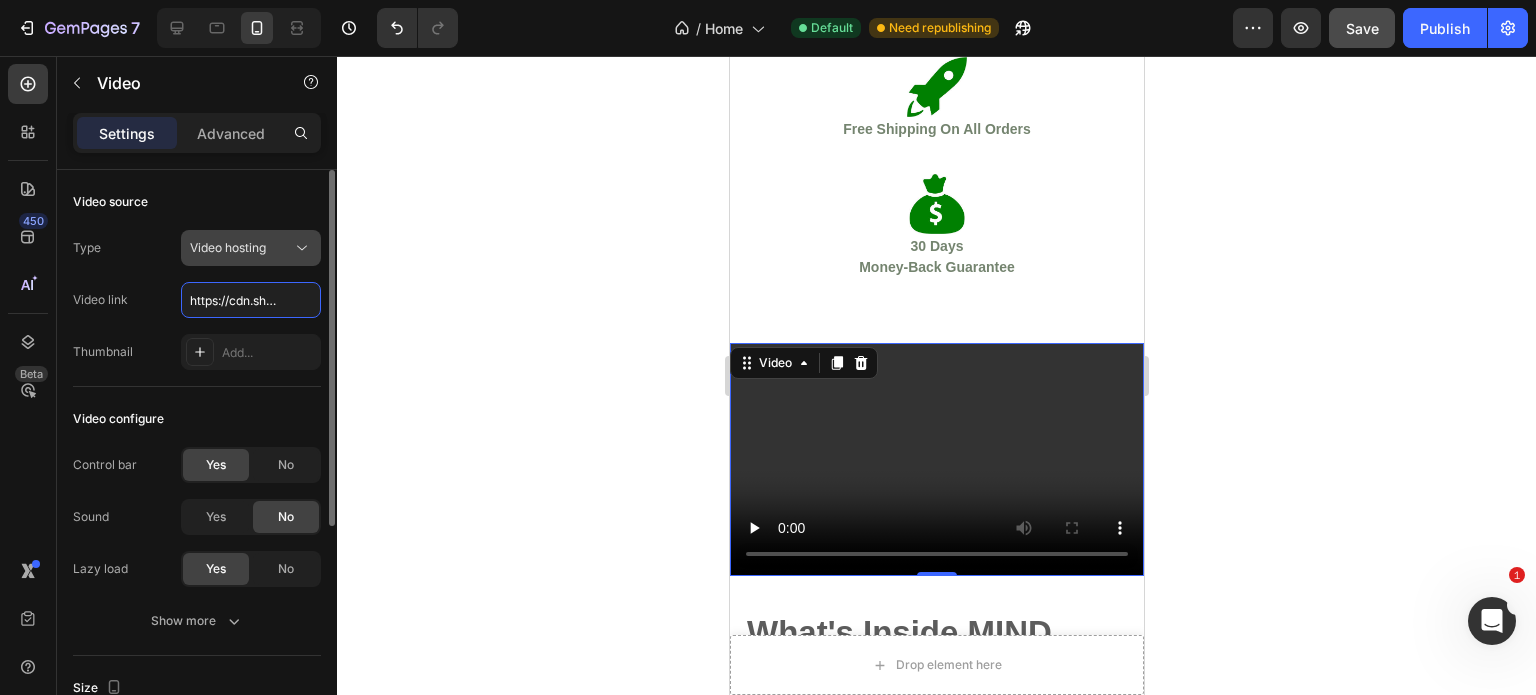 paste on "file:///[PATH]/[FILENAME]" 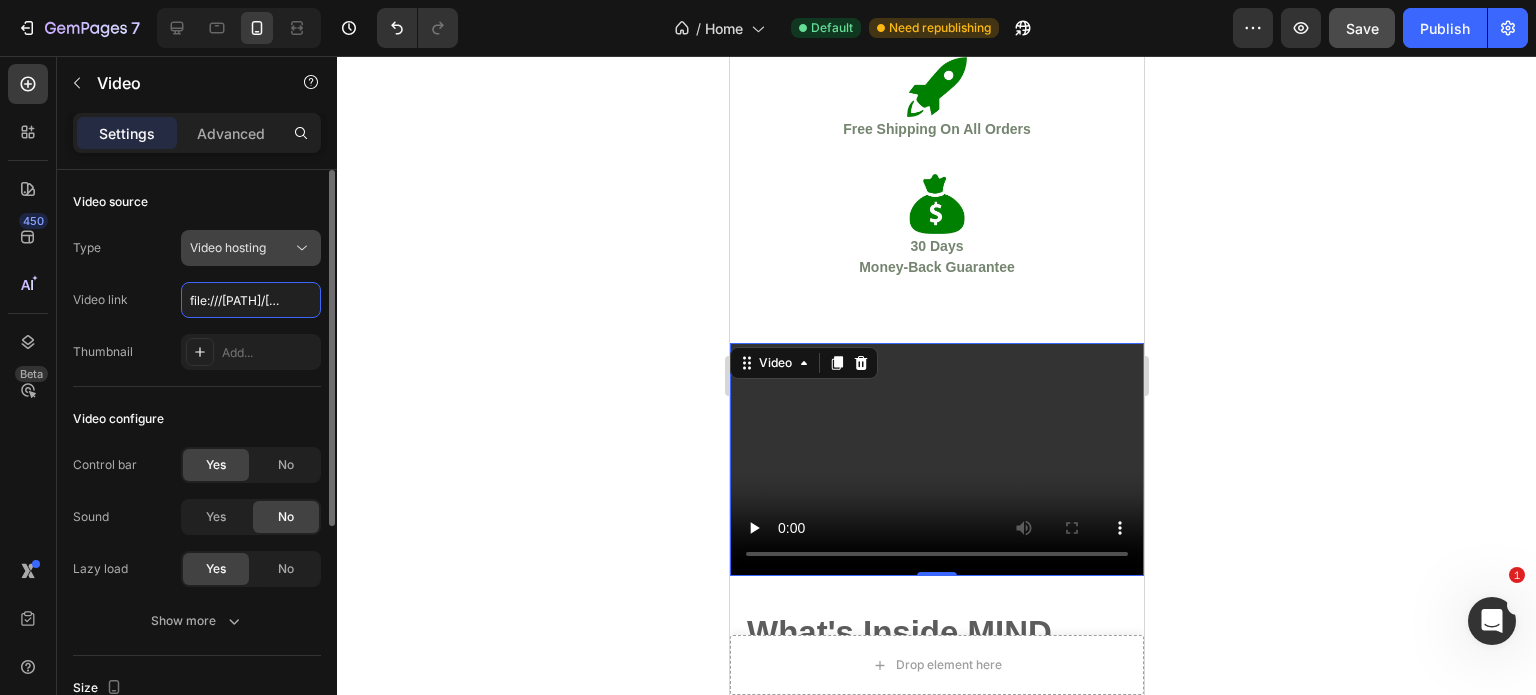 scroll, scrollTop: 0, scrollLeft: 573, axis: horizontal 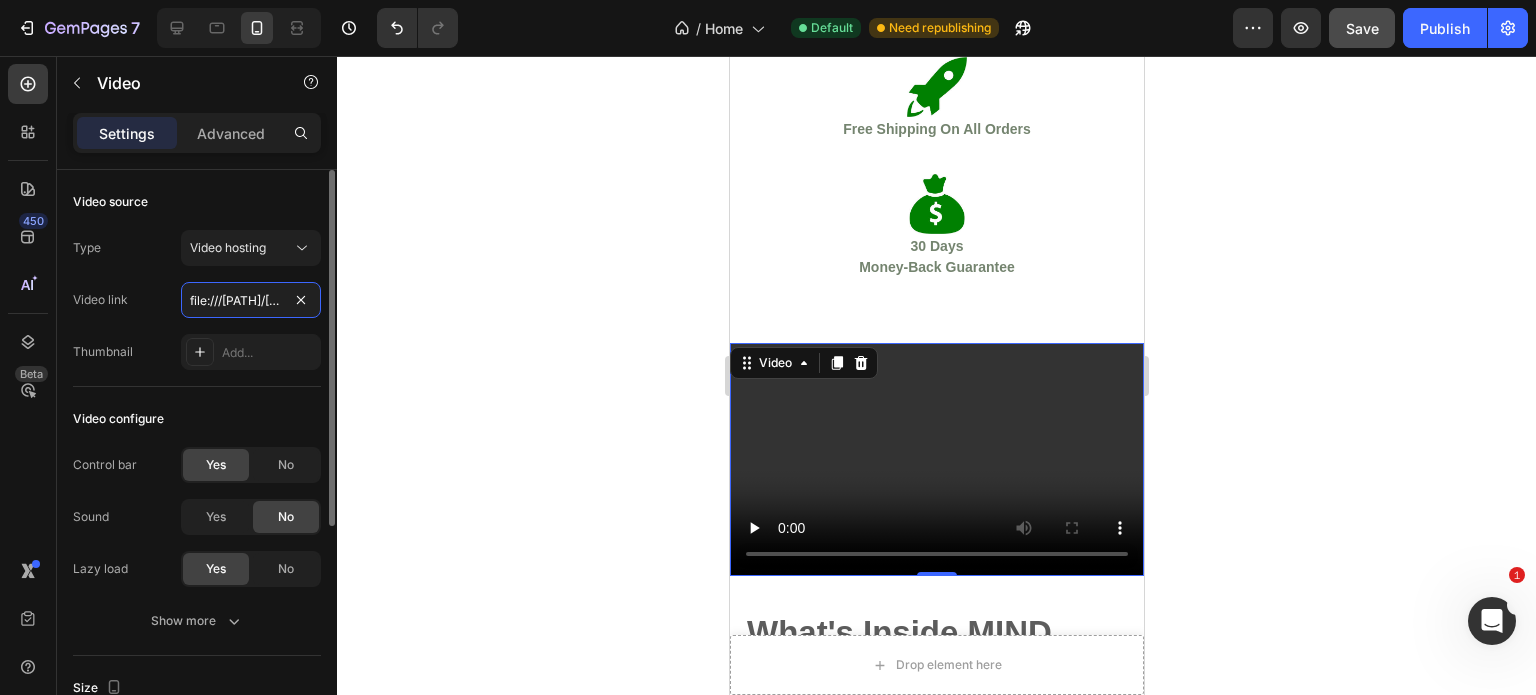 drag, startPoint x: 281, startPoint y: 299, endPoint x: 77, endPoint y: 310, distance: 204.29636 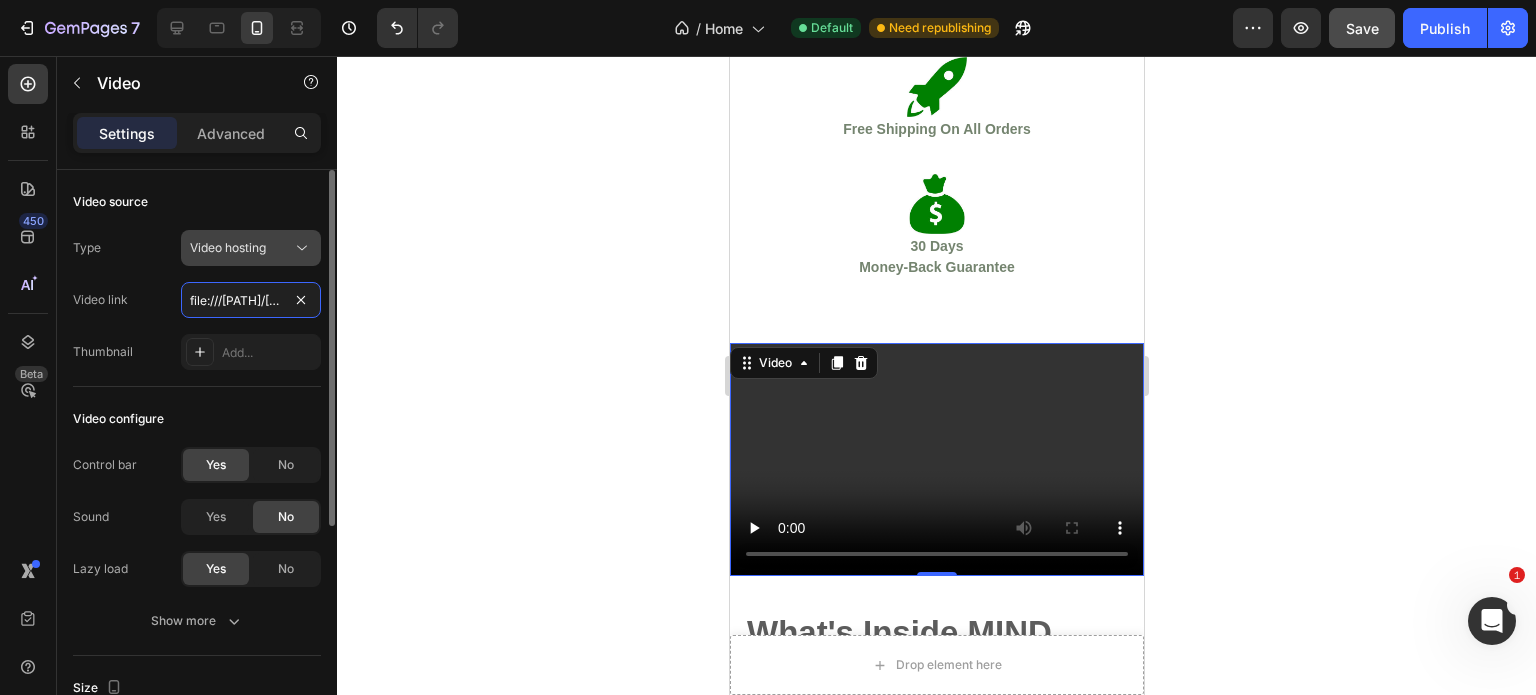 type on "file:///[PATH]/[FILENAME]" 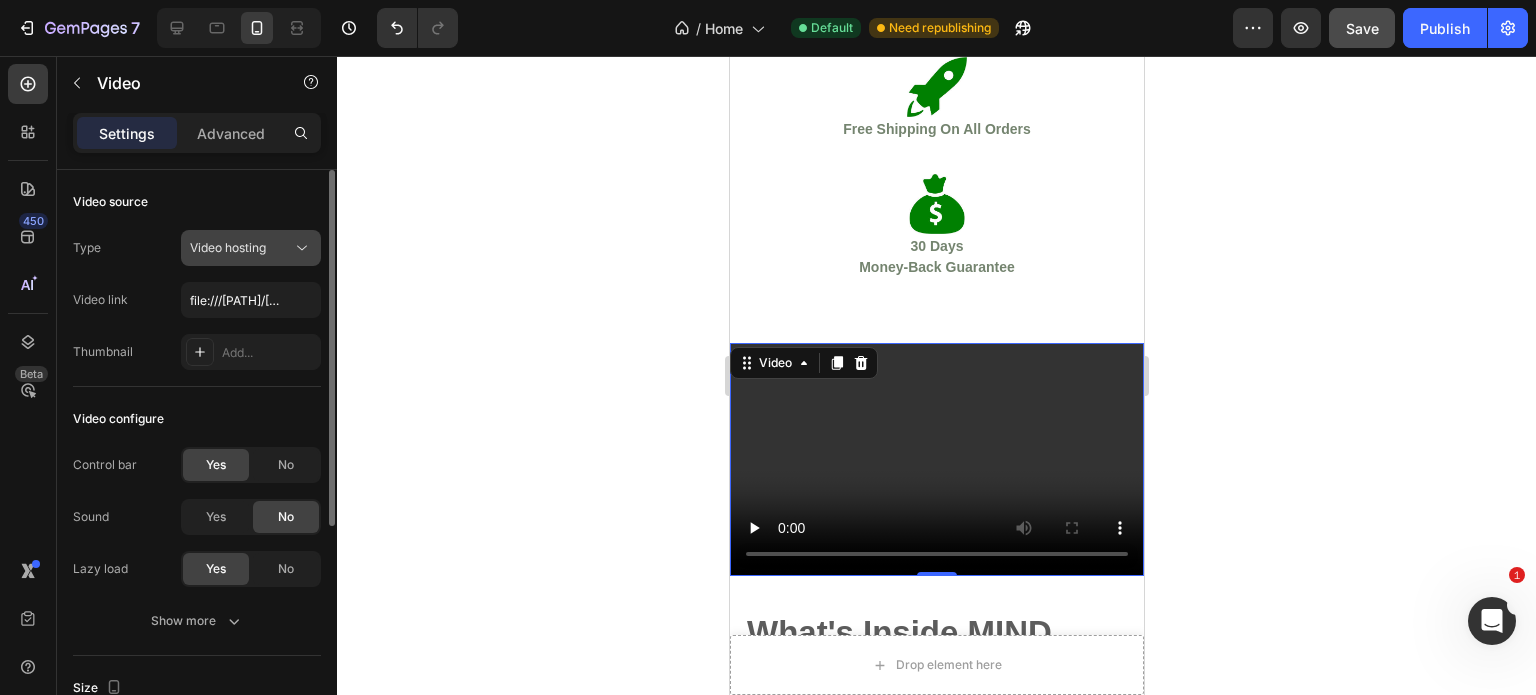 click on "Video hosting" at bounding box center [228, 247] 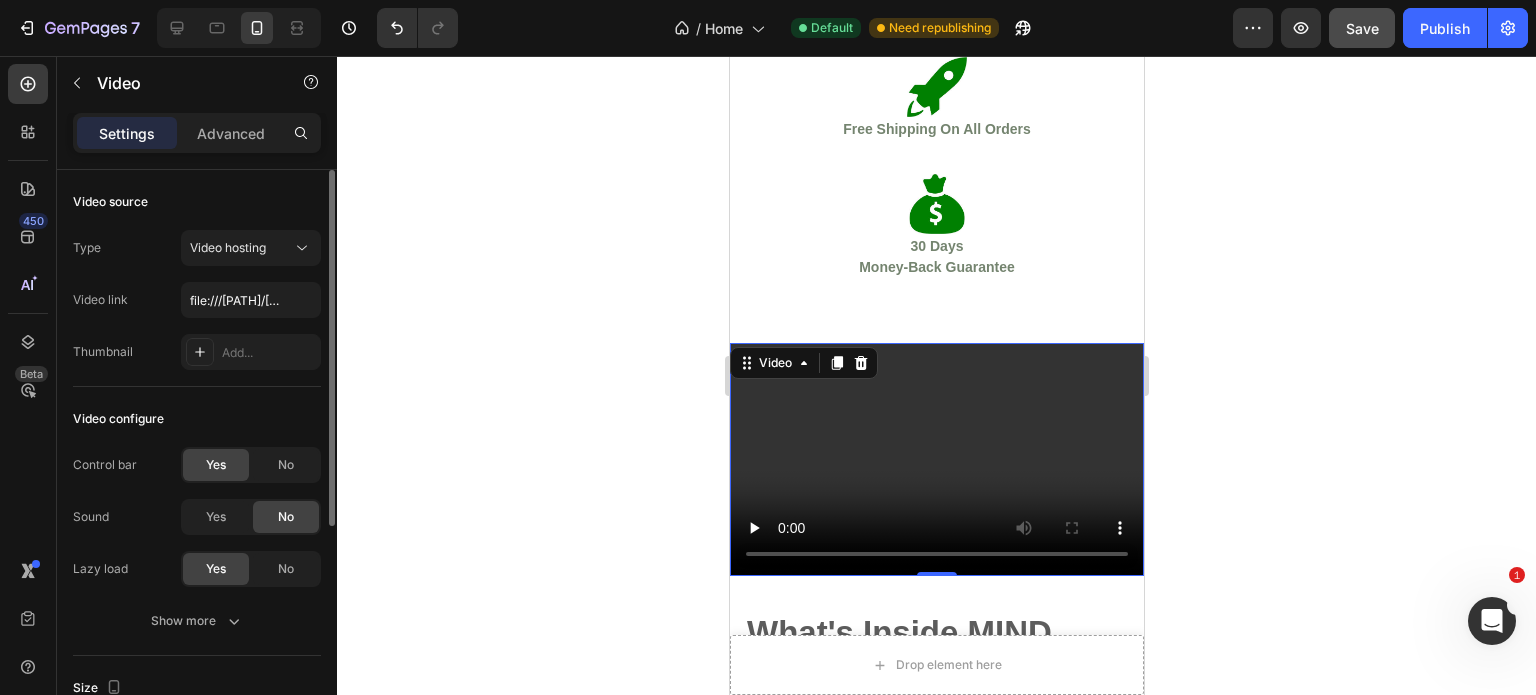 click on "Video source" at bounding box center (197, 202) 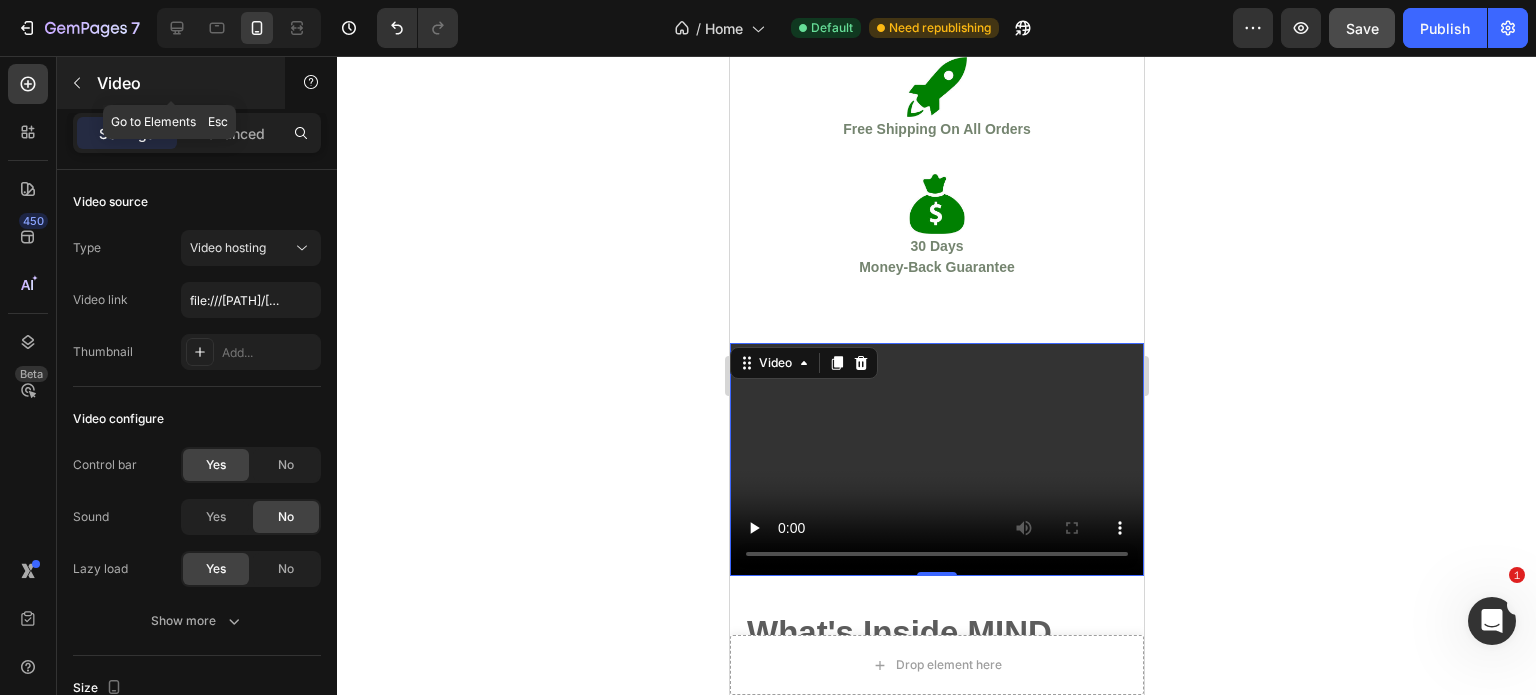 click 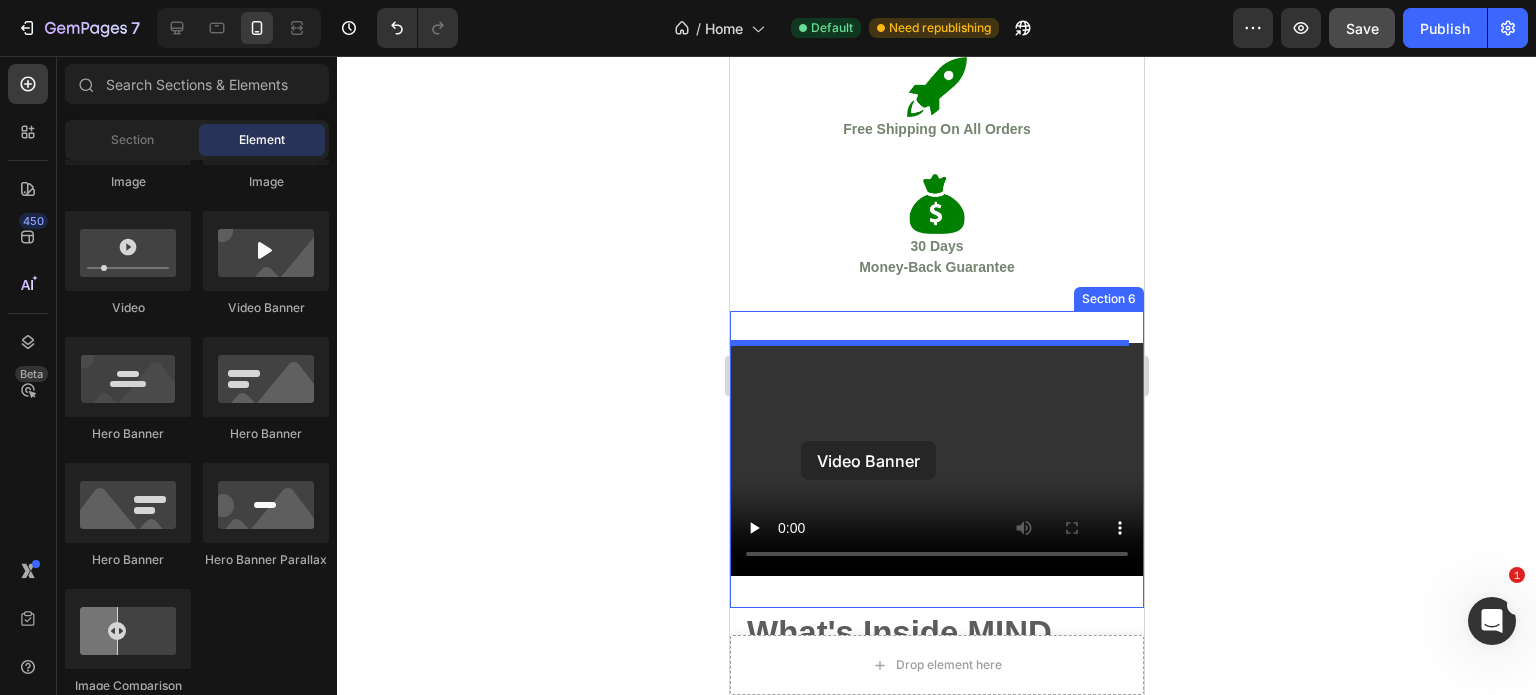 drag, startPoint x: 1005, startPoint y: 355, endPoint x: 801, endPoint y: 440, distance: 221 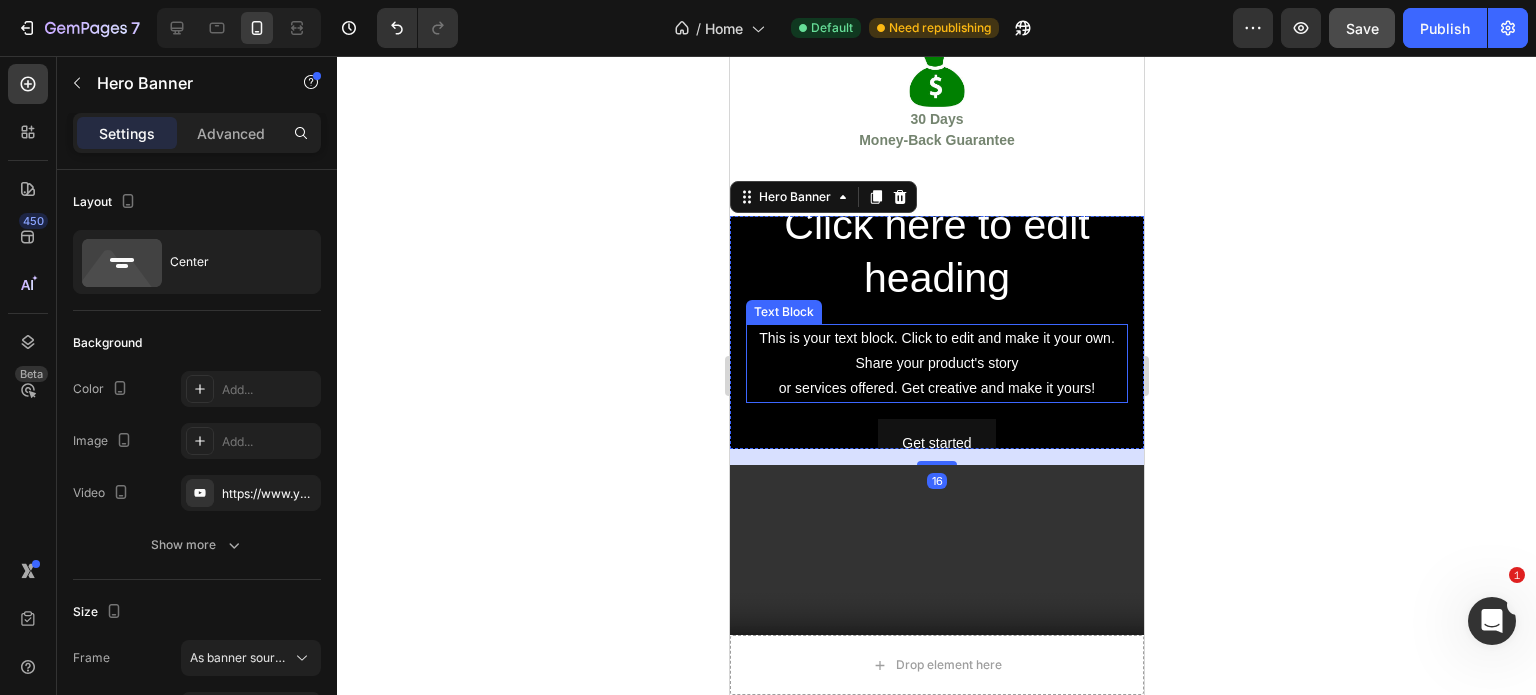 scroll, scrollTop: 1031, scrollLeft: 0, axis: vertical 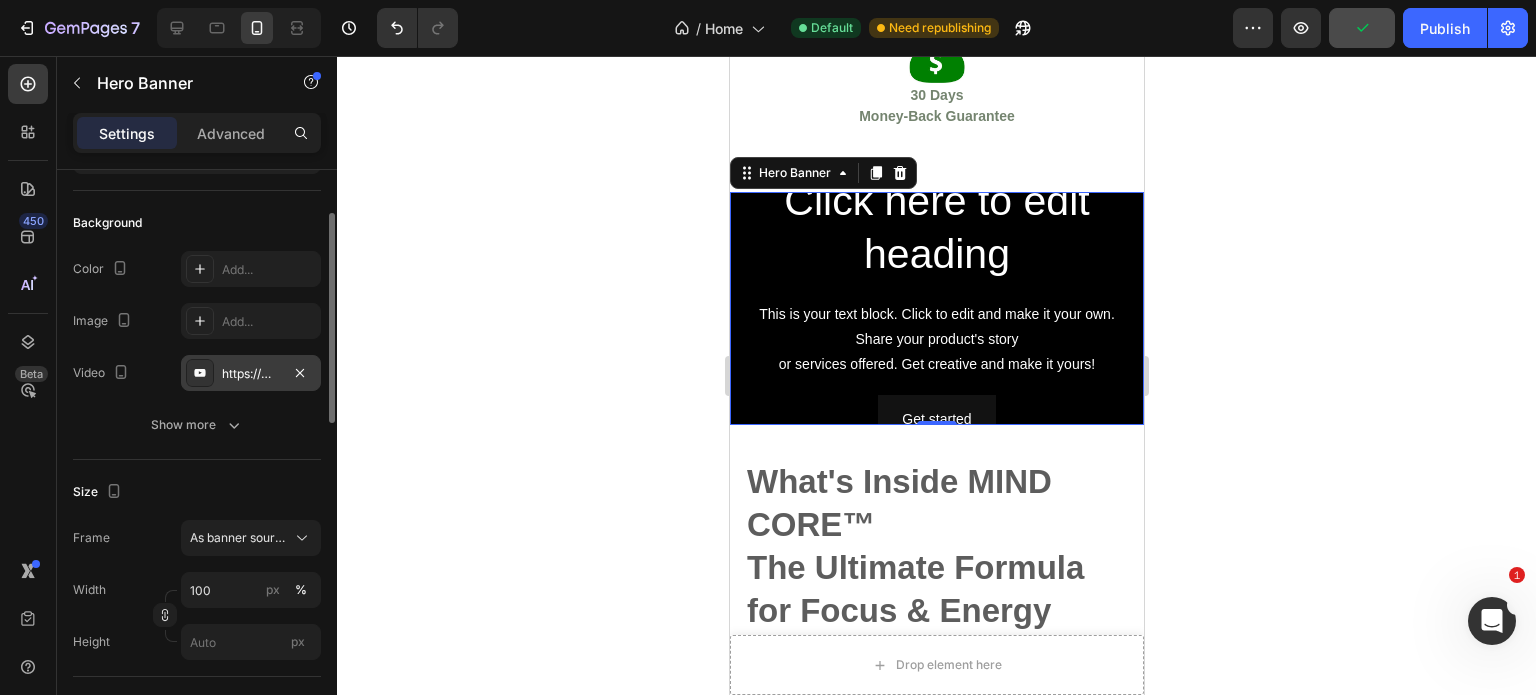 click on "https://www.youtube.com/watch?v=drIt4RH_kyQ" at bounding box center [251, 374] 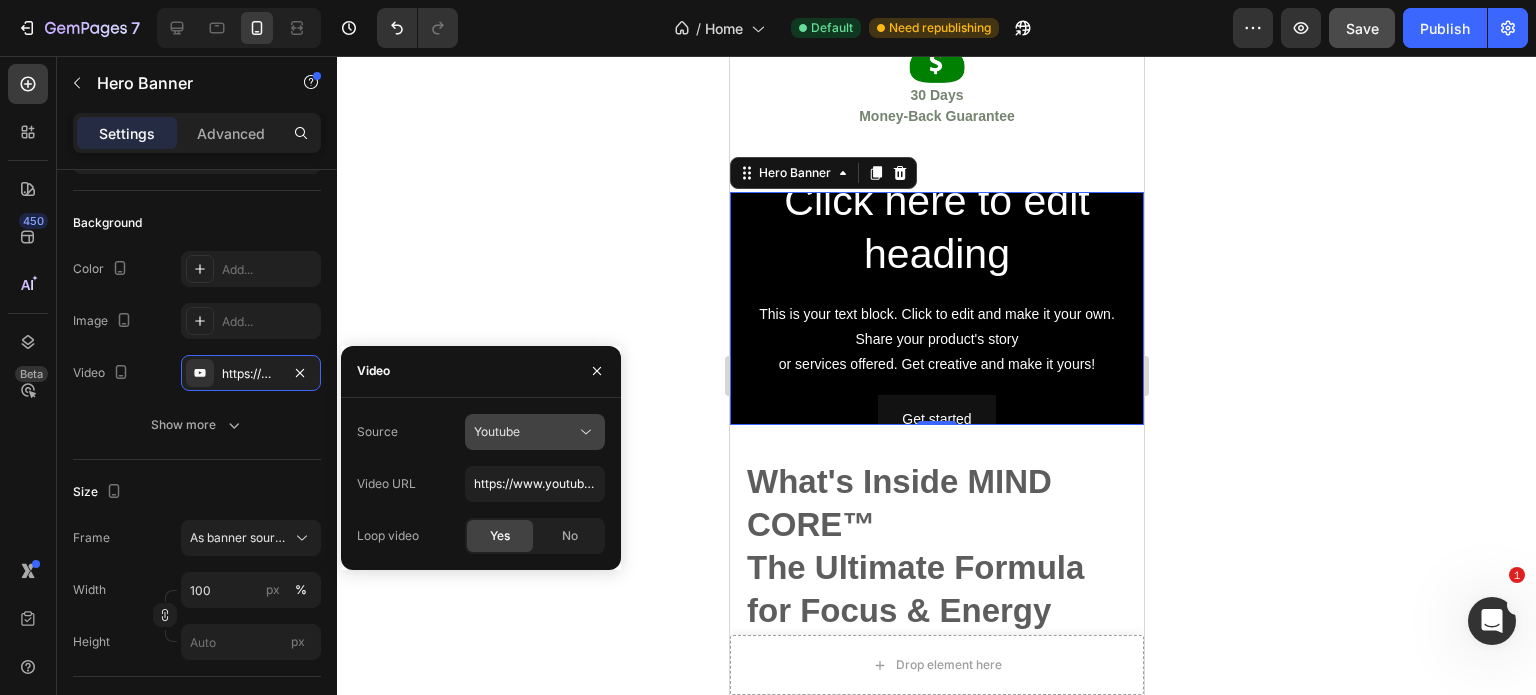 click on "Youtube" 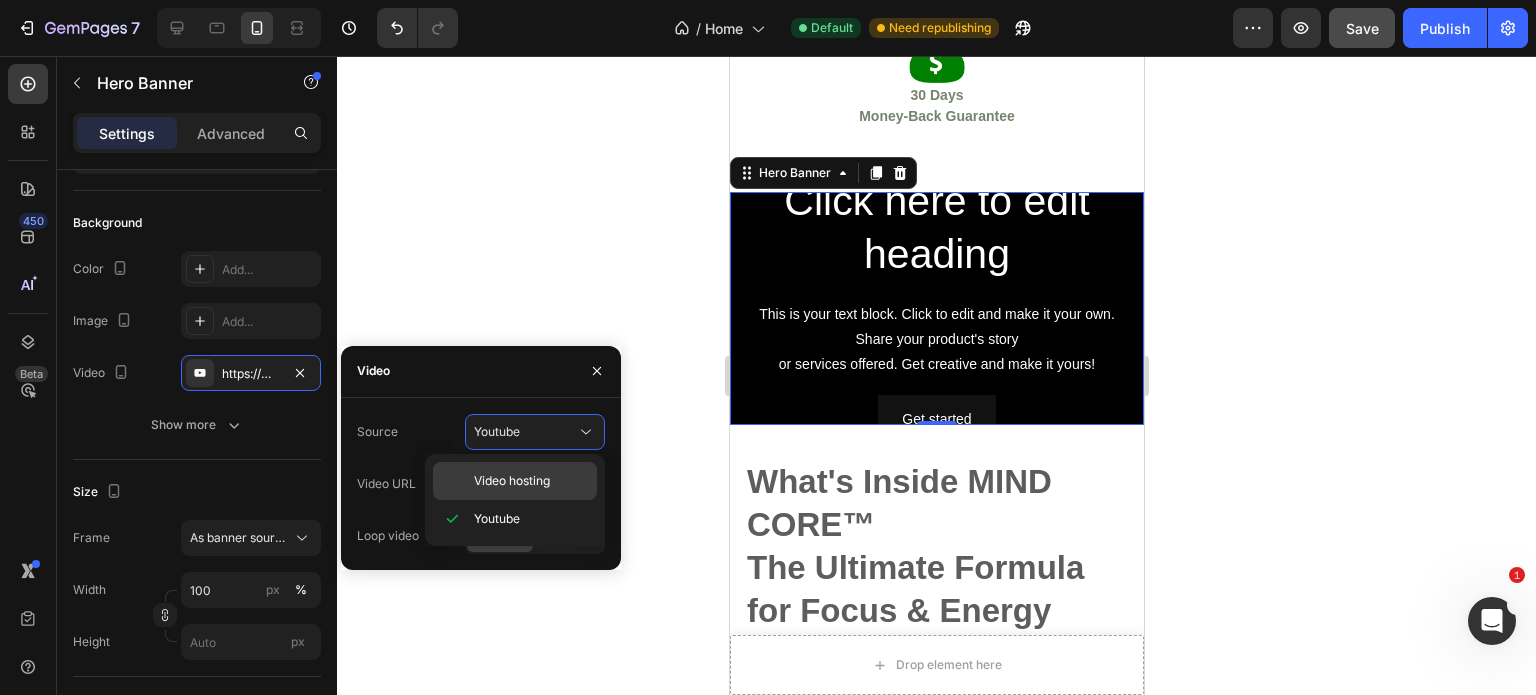click on "Video hosting" at bounding box center [512, 481] 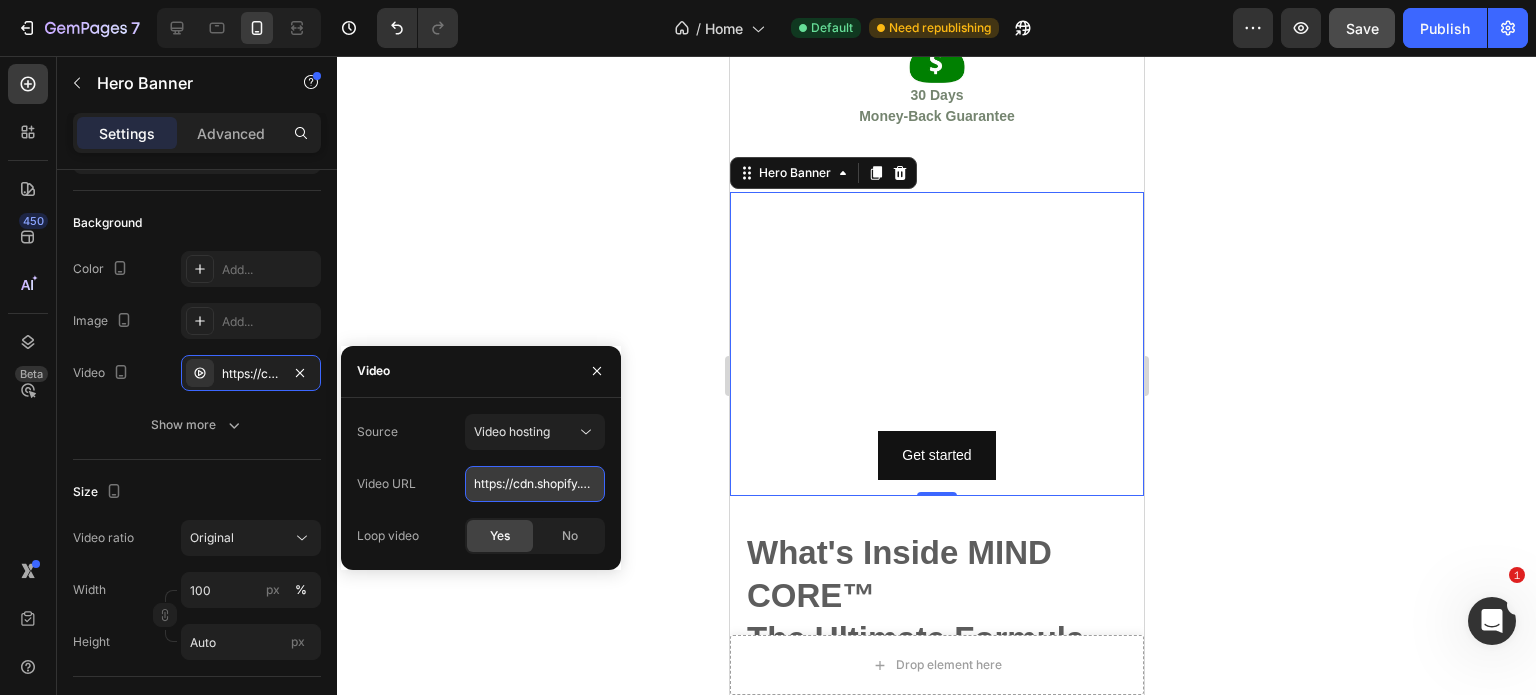 click on "https://cdn.shopify.com/videos/c/o/v/92a407d4e0c94a288eb54cac18c387dc.mp4" at bounding box center [535, 484] 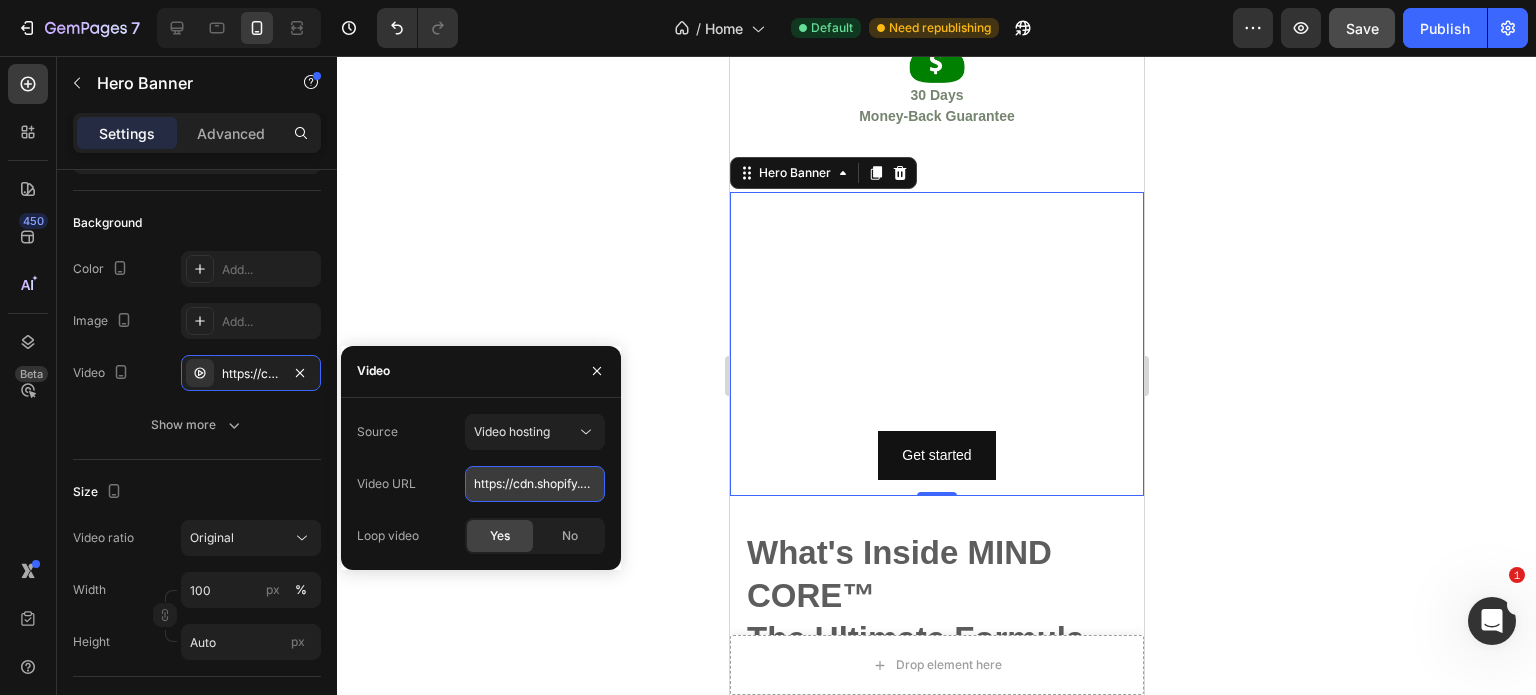 paste 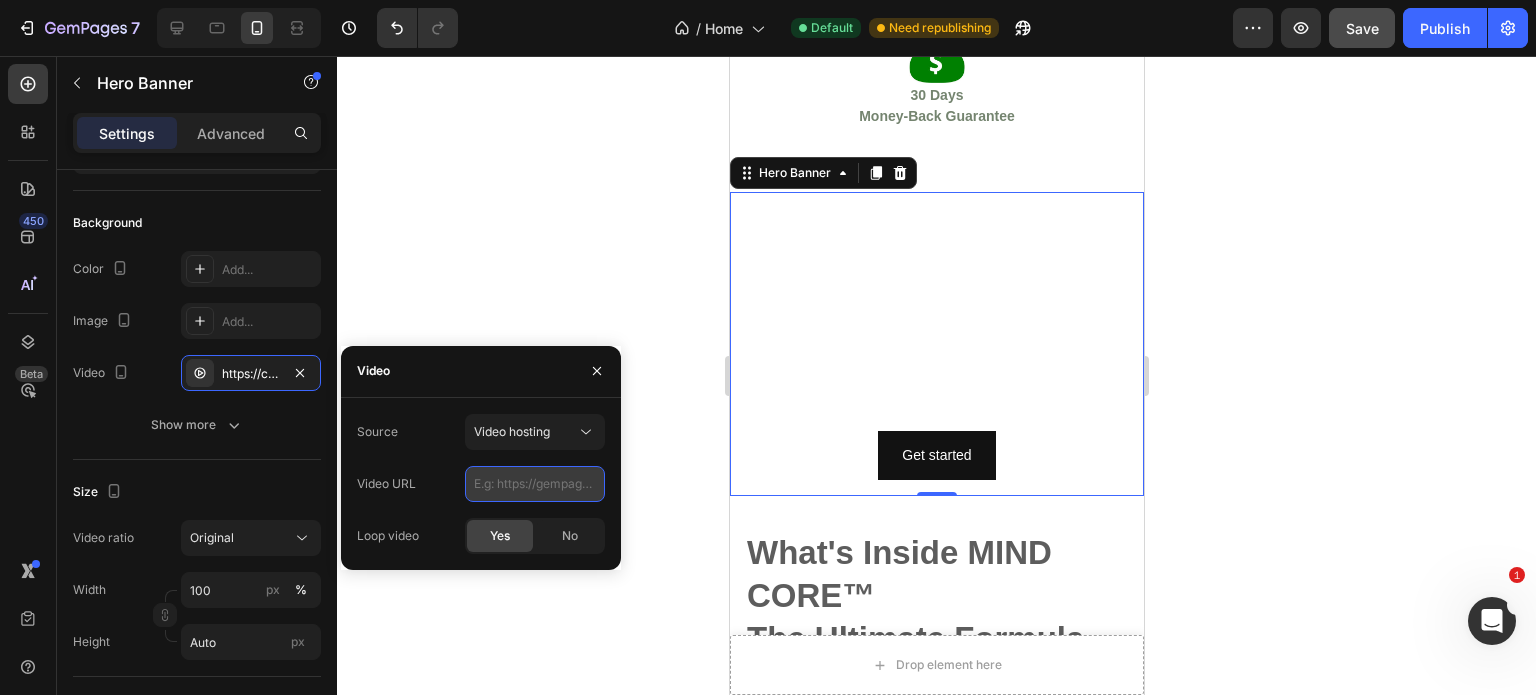 click at bounding box center [535, 484] 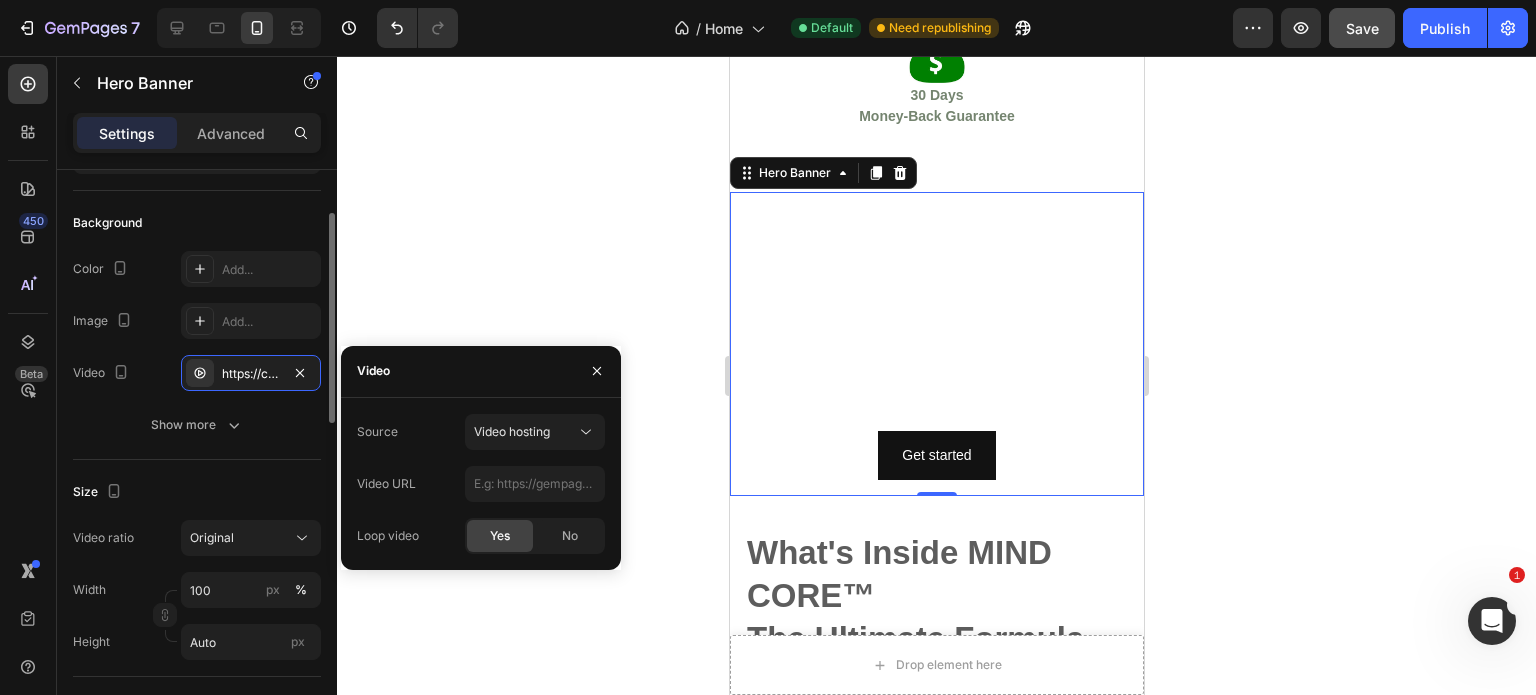 click on "Size" at bounding box center [197, 492] 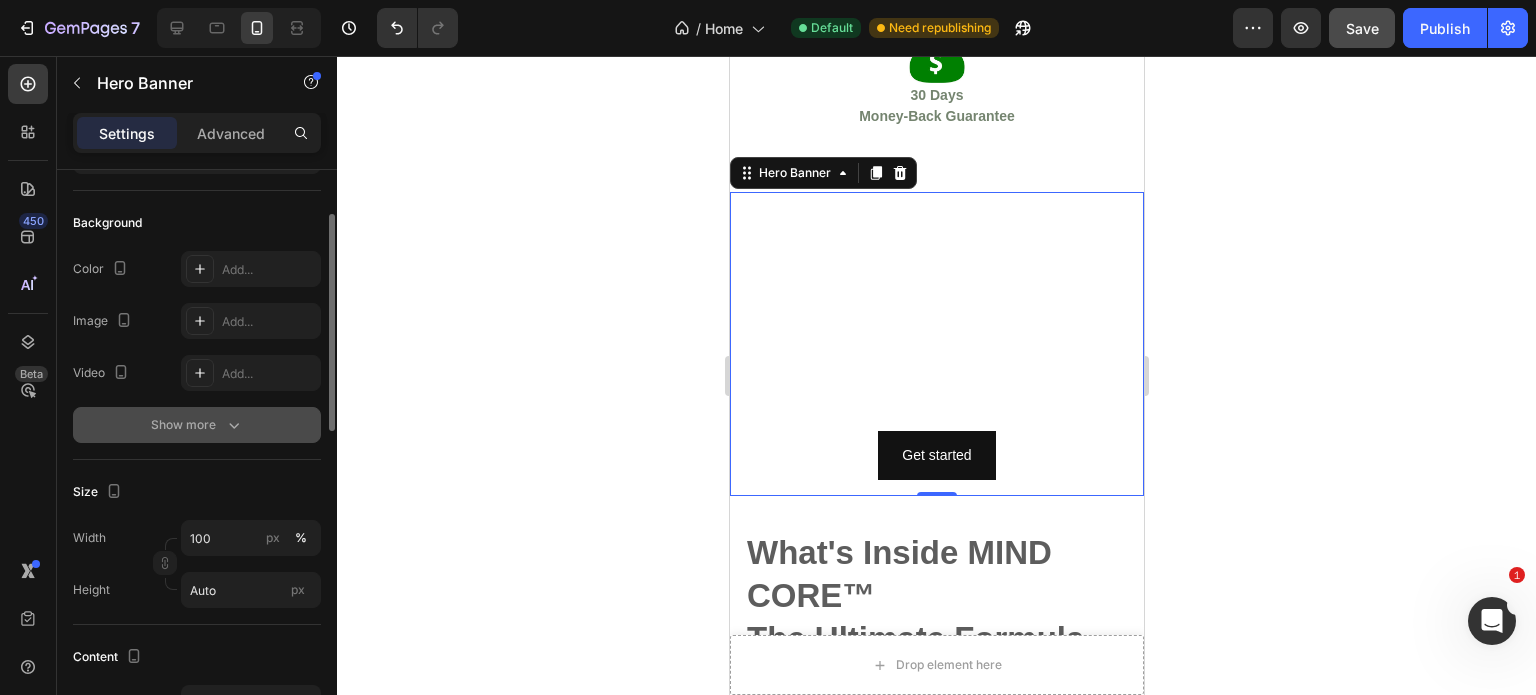 click on "Show more" at bounding box center (197, 425) 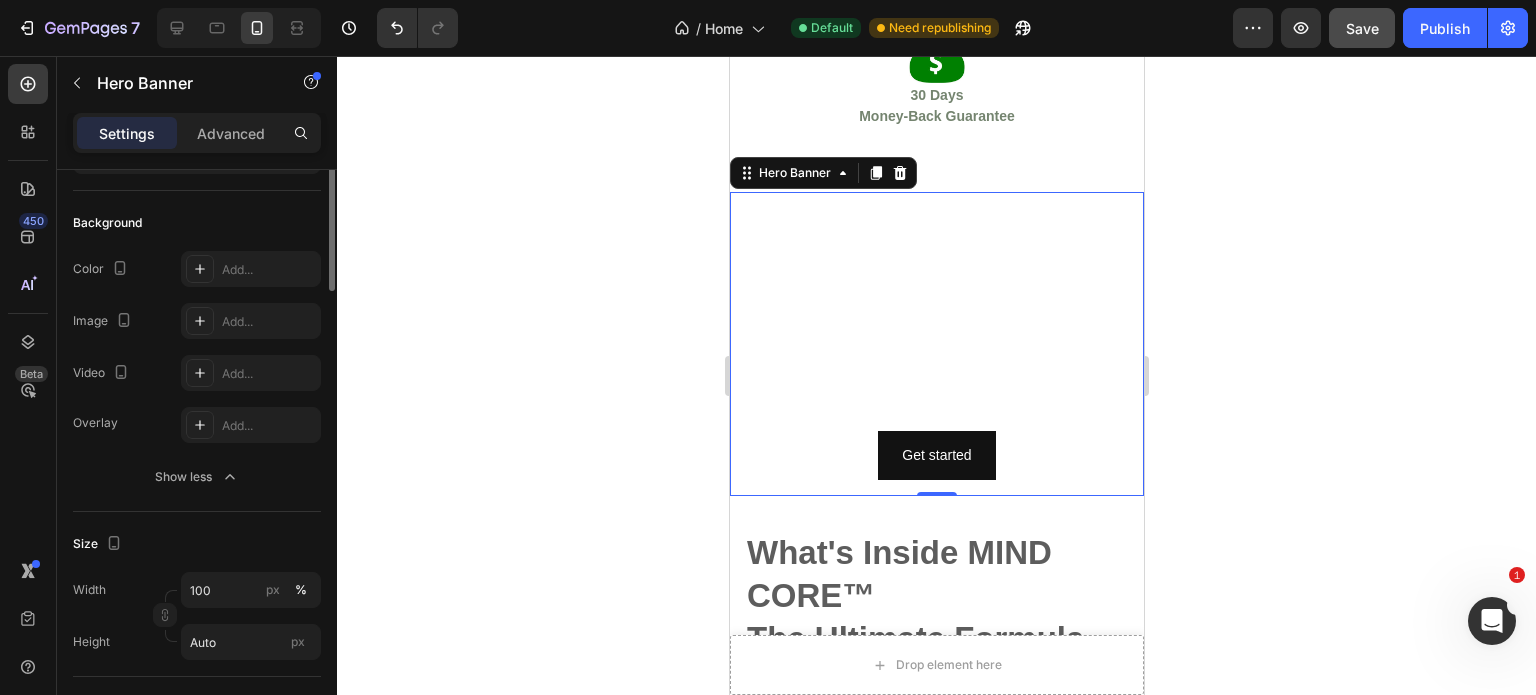 scroll, scrollTop: 0, scrollLeft: 0, axis: both 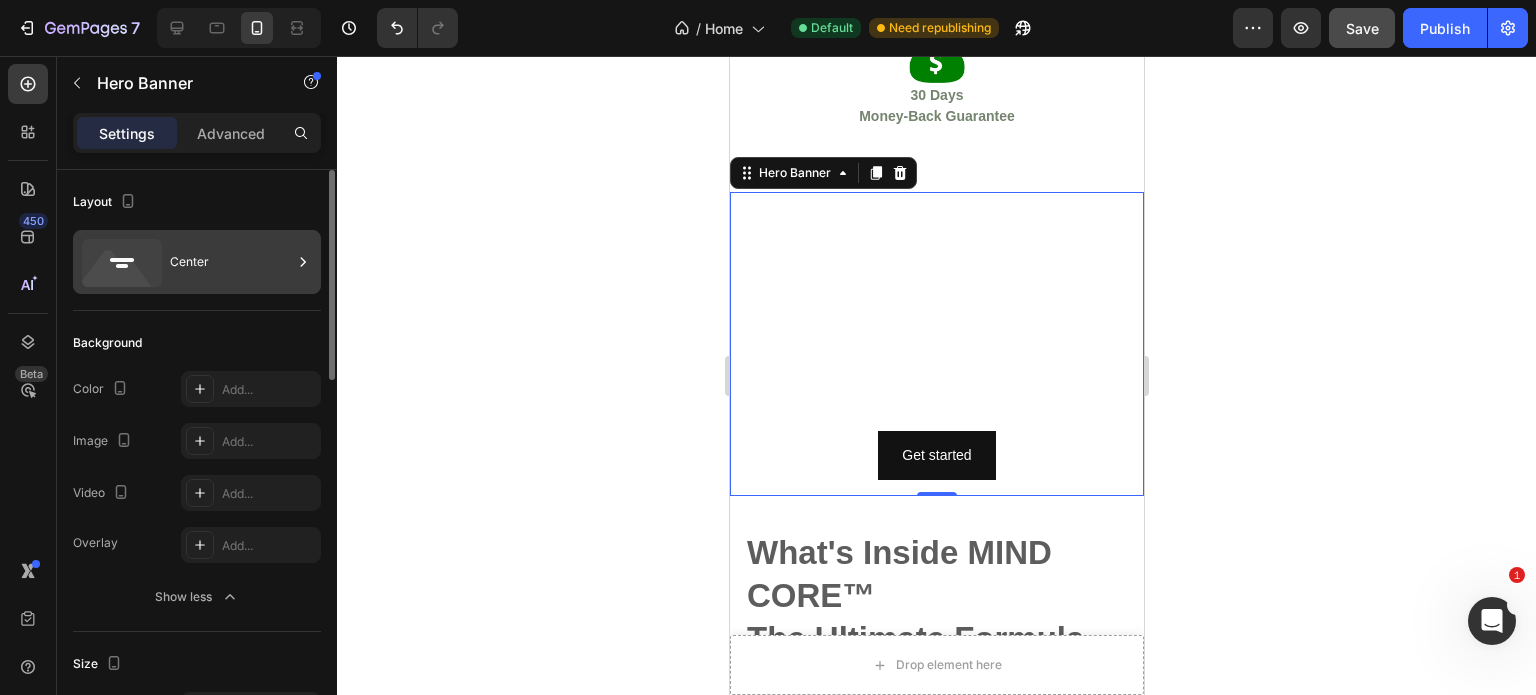 click on "Center" at bounding box center [231, 262] 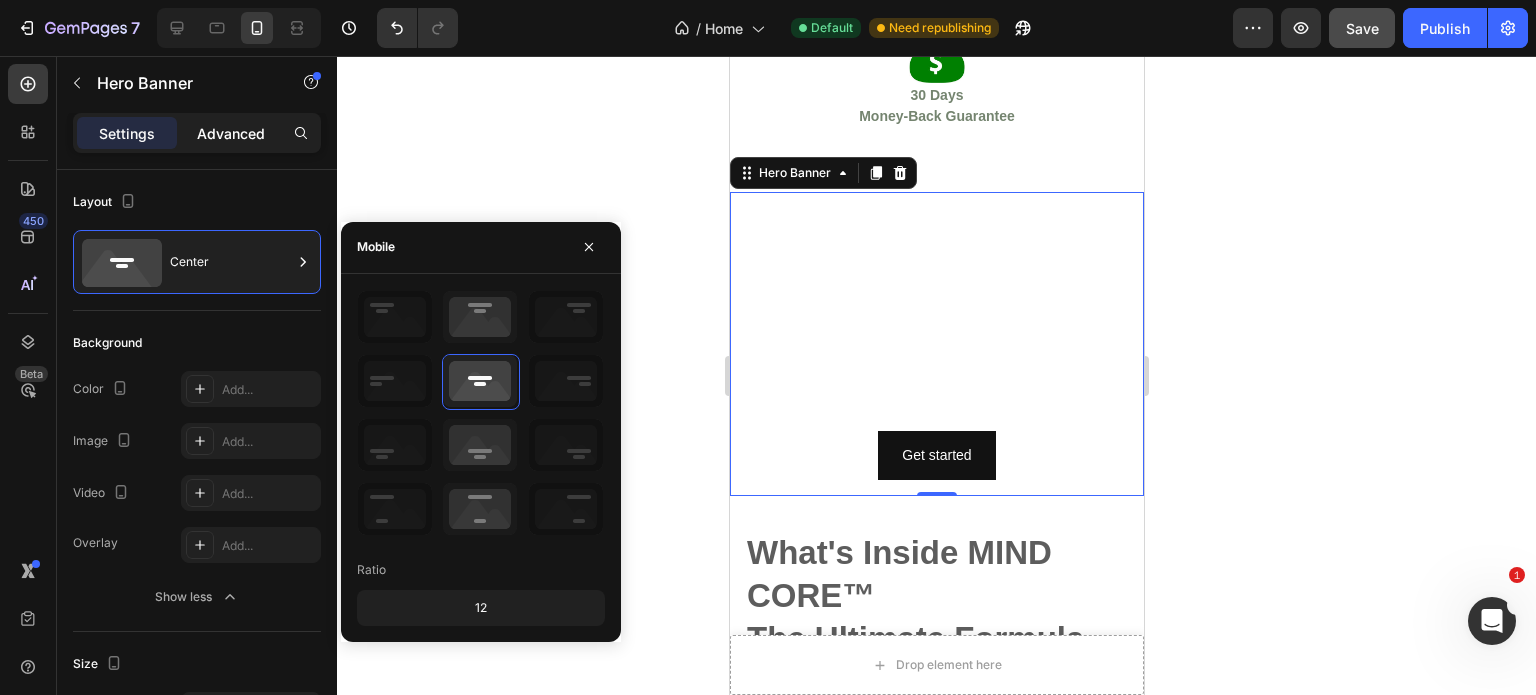click on "Advanced" at bounding box center (231, 133) 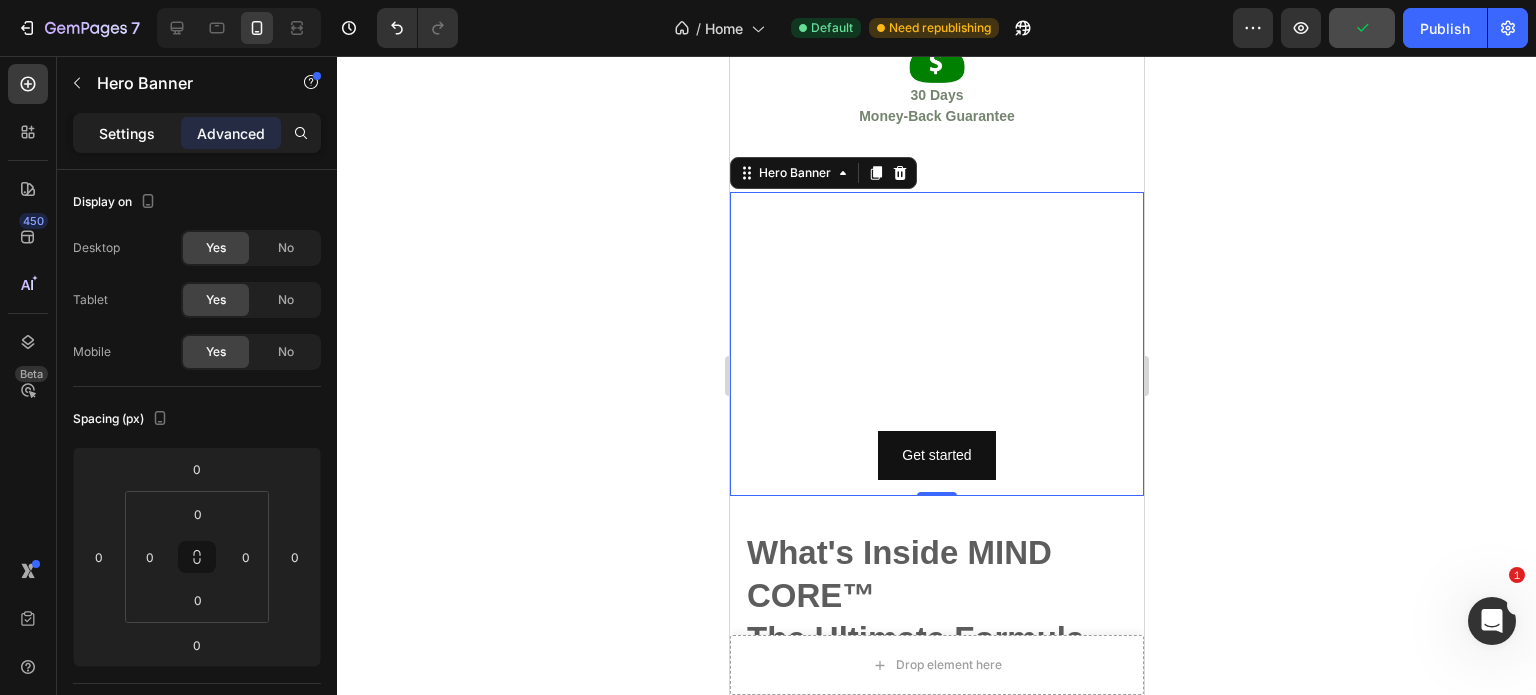 click on "Settings" at bounding box center (127, 133) 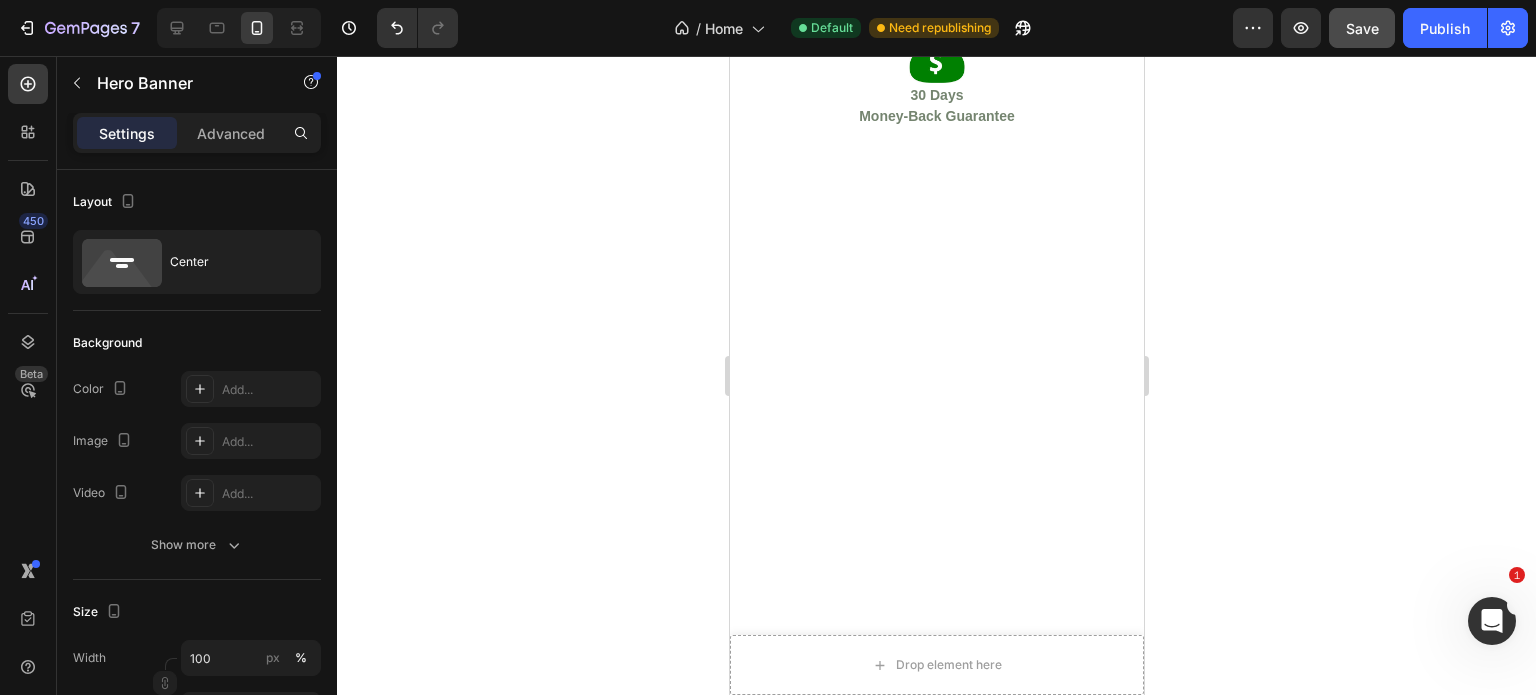 scroll, scrollTop: 0, scrollLeft: 0, axis: both 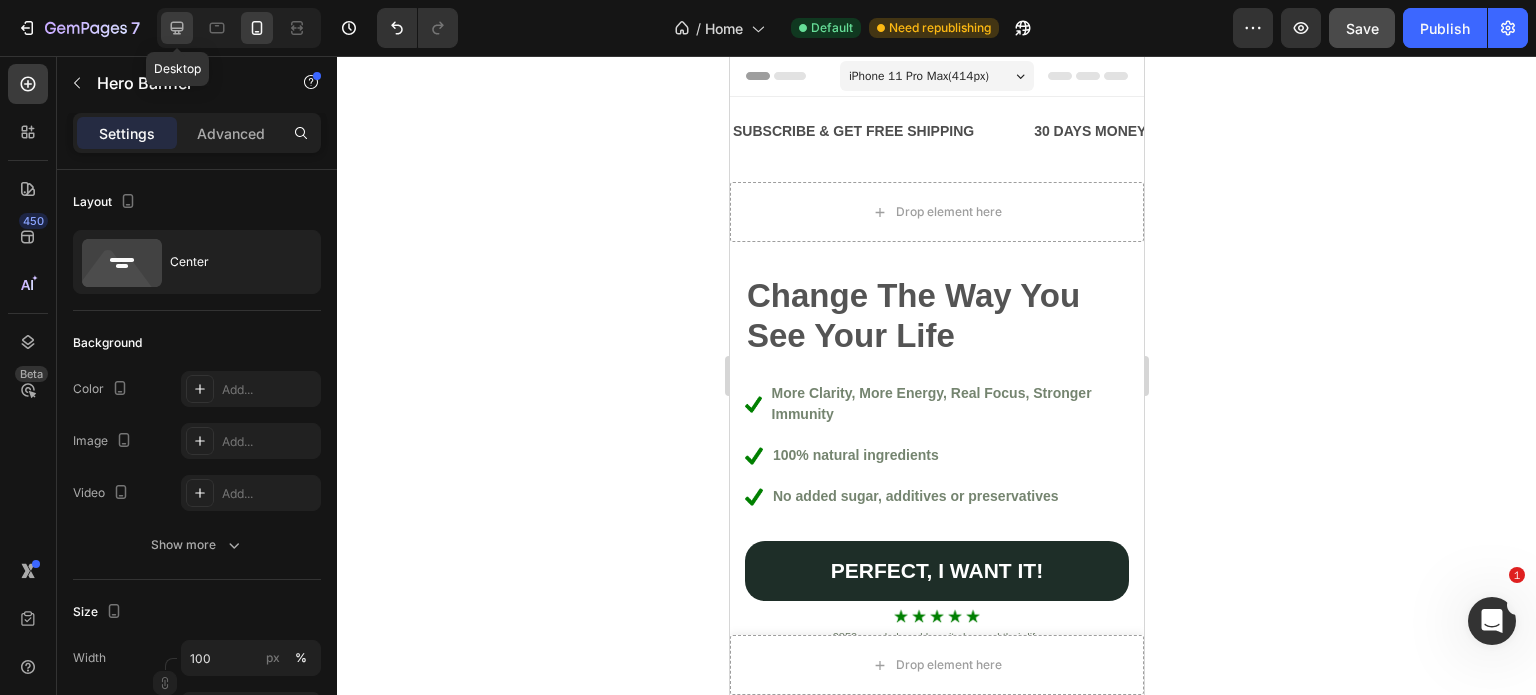 click 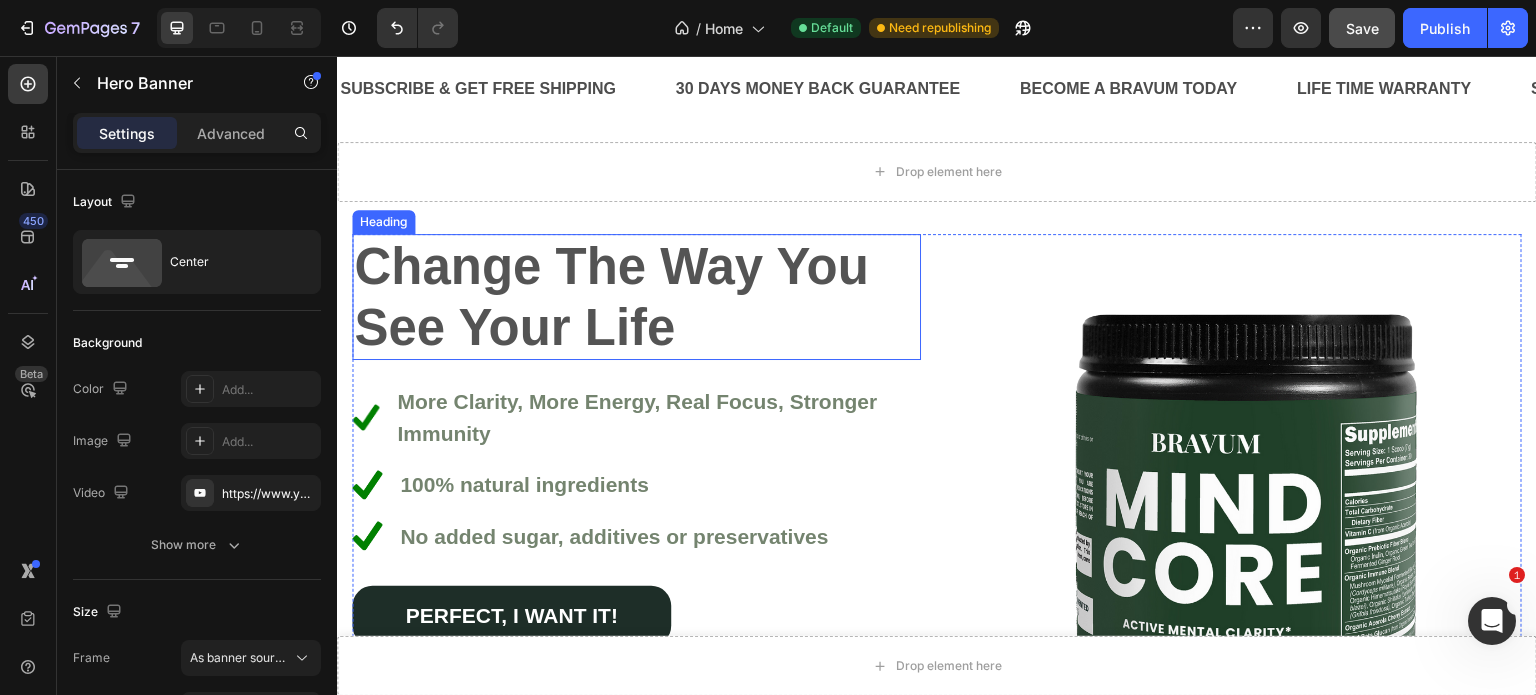 scroll, scrollTop: 118, scrollLeft: 0, axis: vertical 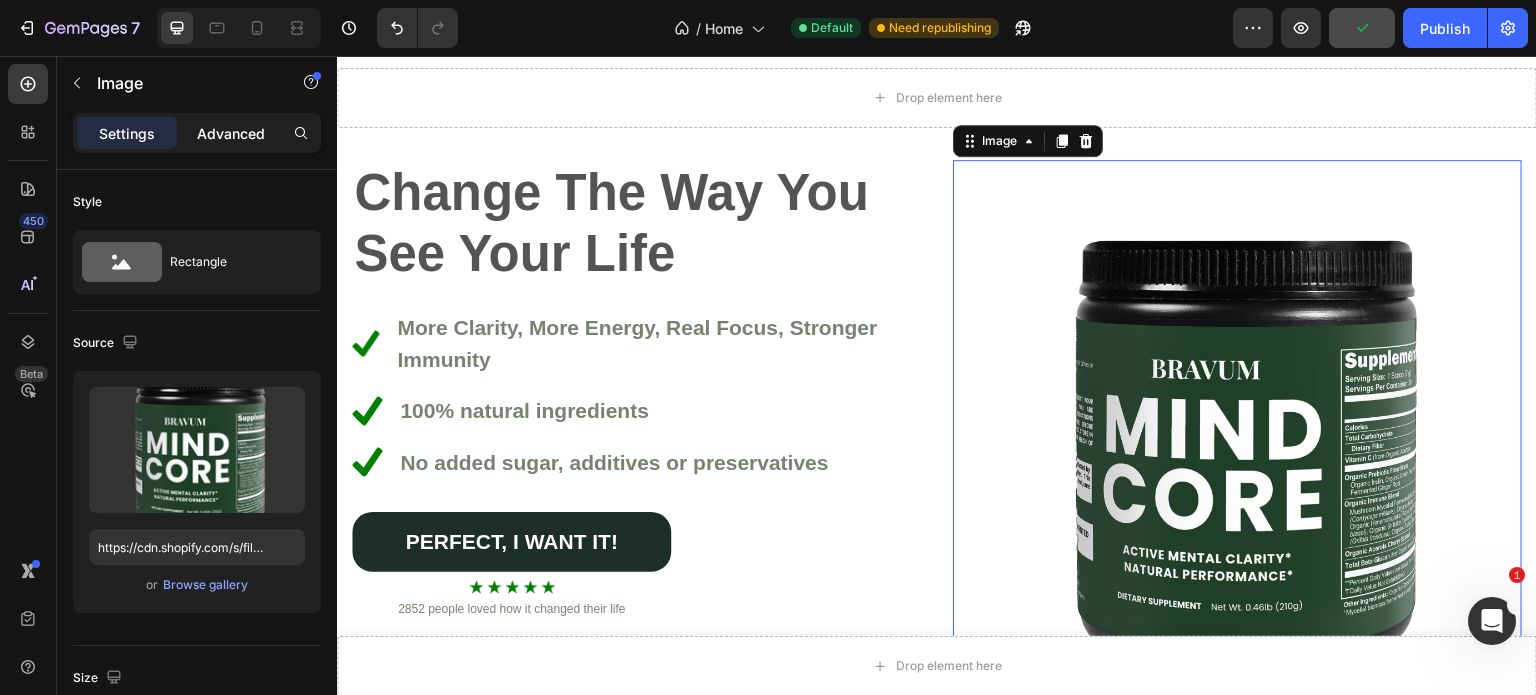click on "Advanced" at bounding box center [231, 133] 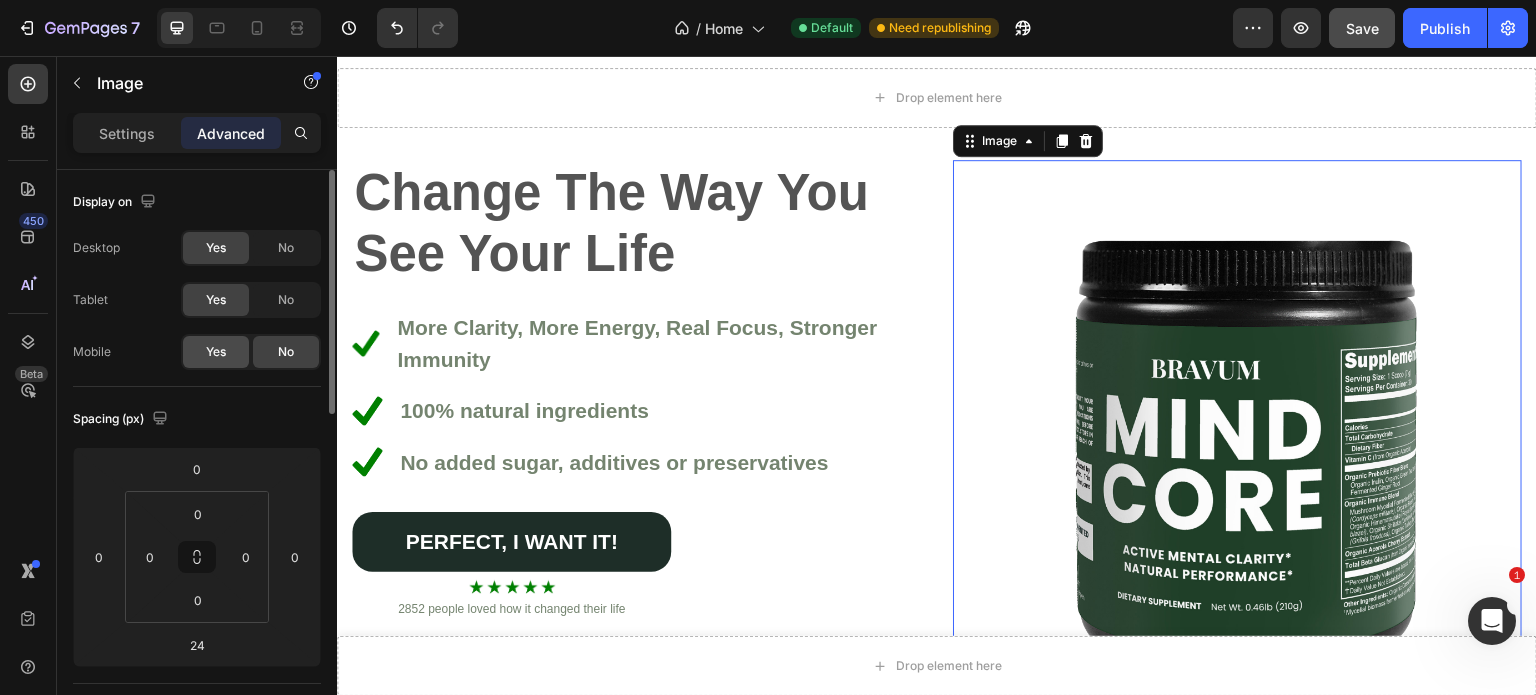 click on "Yes" 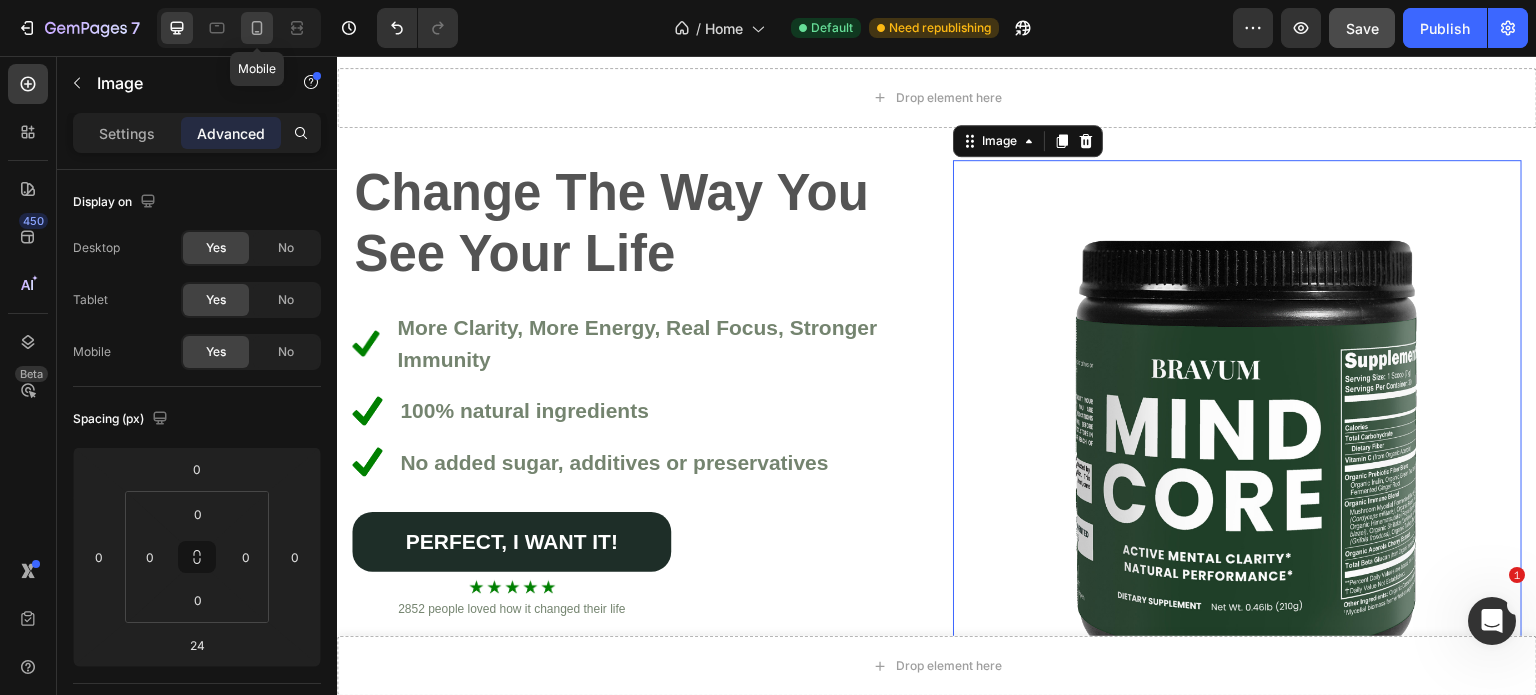 click 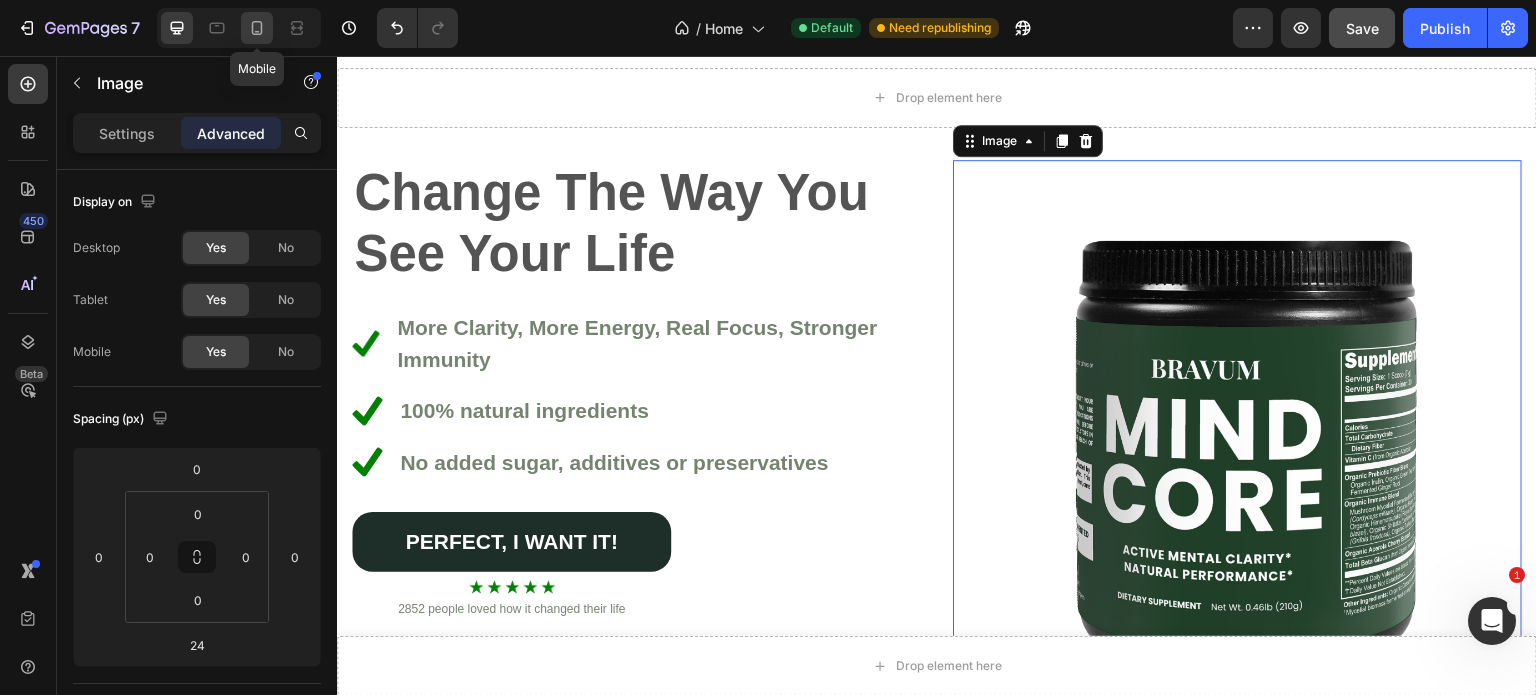 type on "0" 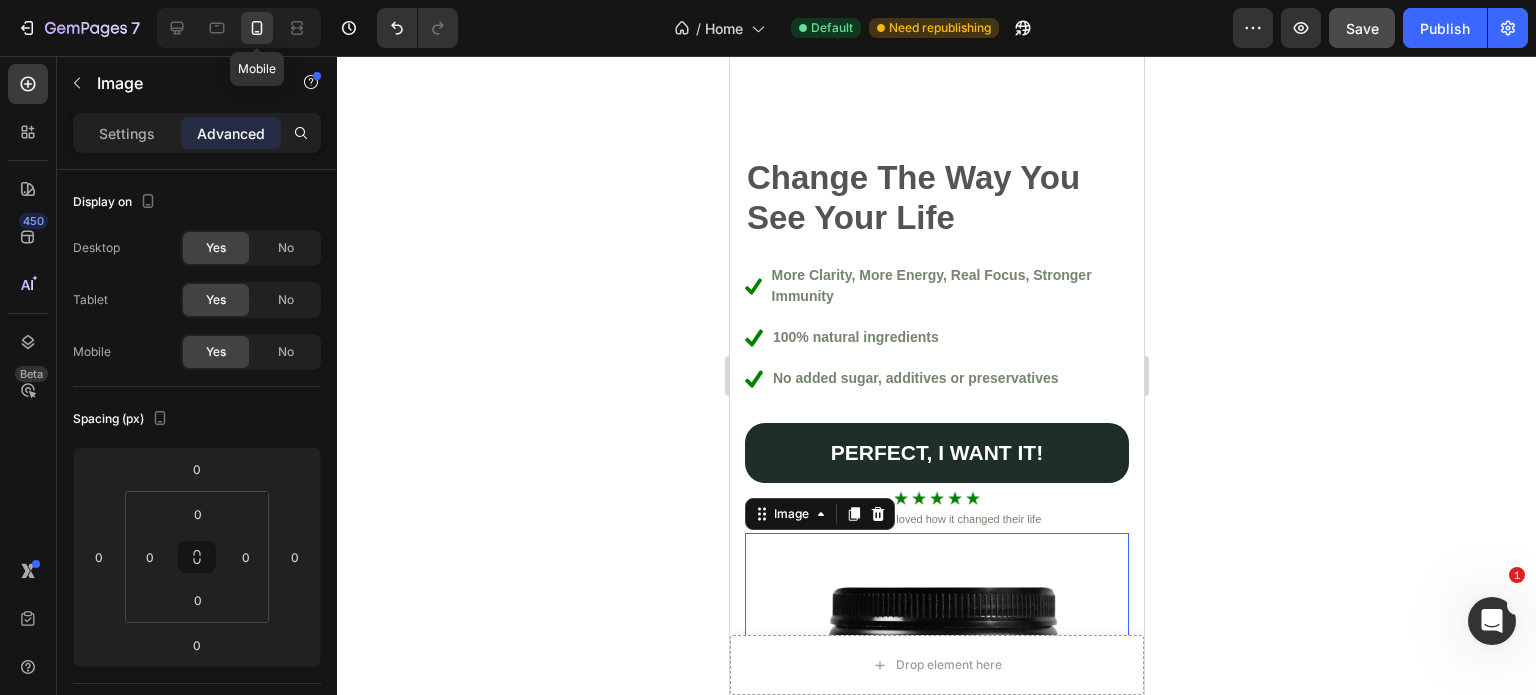 scroll, scrollTop: 525, scrollLeft: 0, axis: vertical 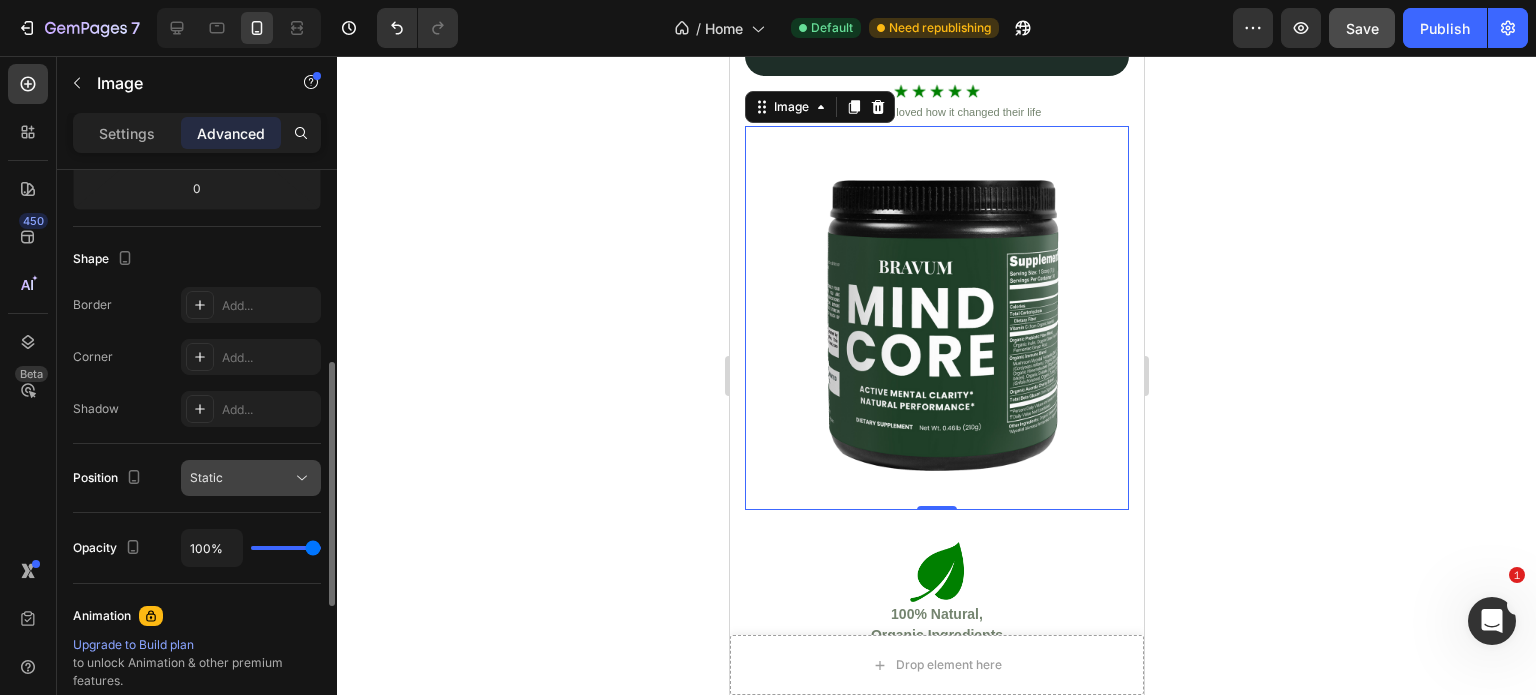 click on "Static" at bounding box center (241, 478) 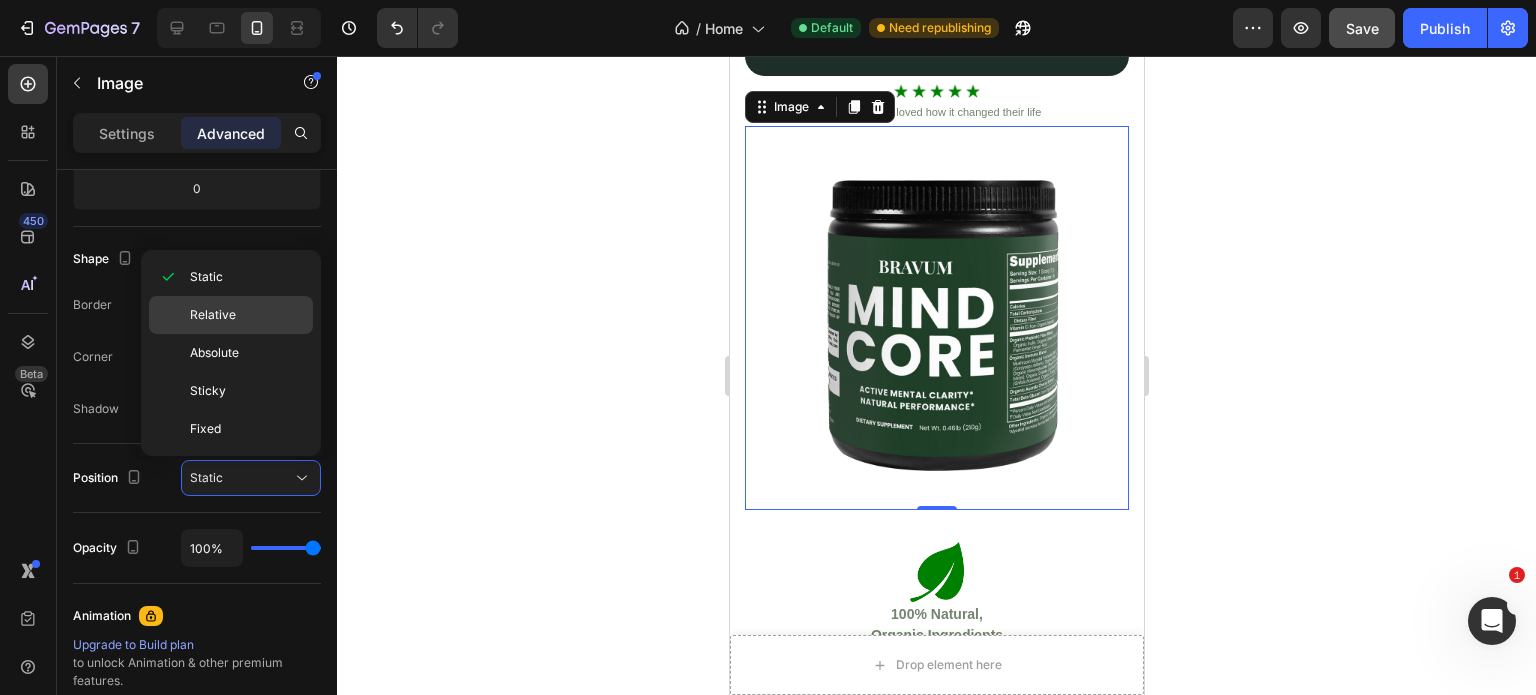 click on "Relative" at bounding box center (213, 315) 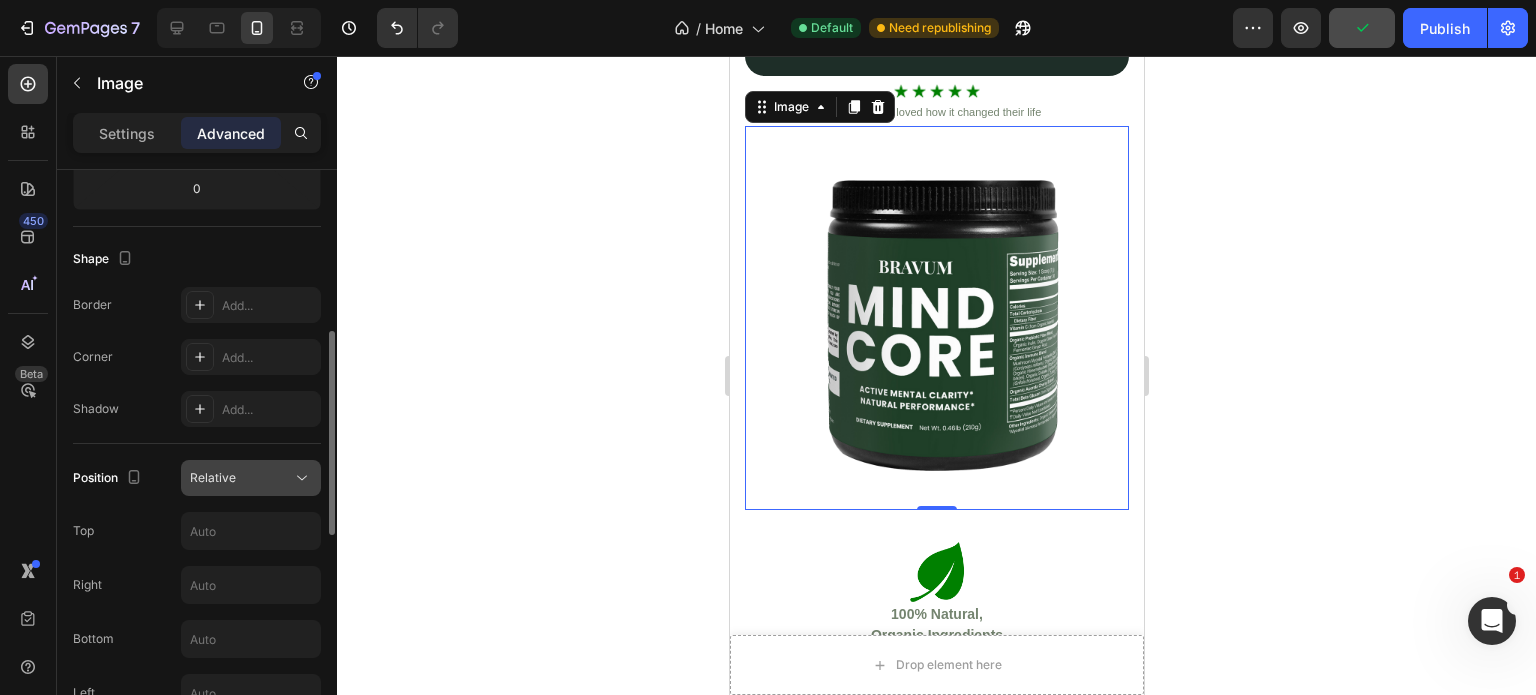 click on "Relative" 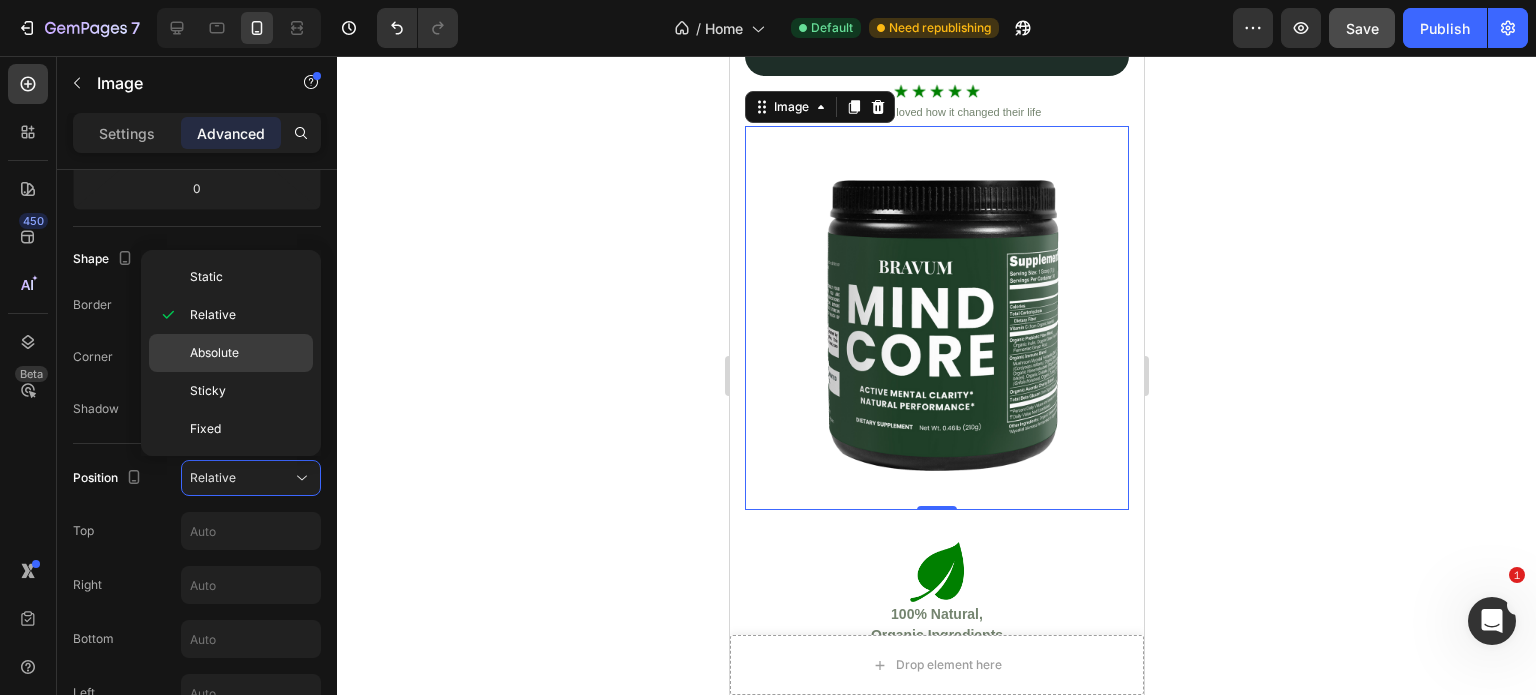 click on "Absolute" at bounding box center (214, 353) 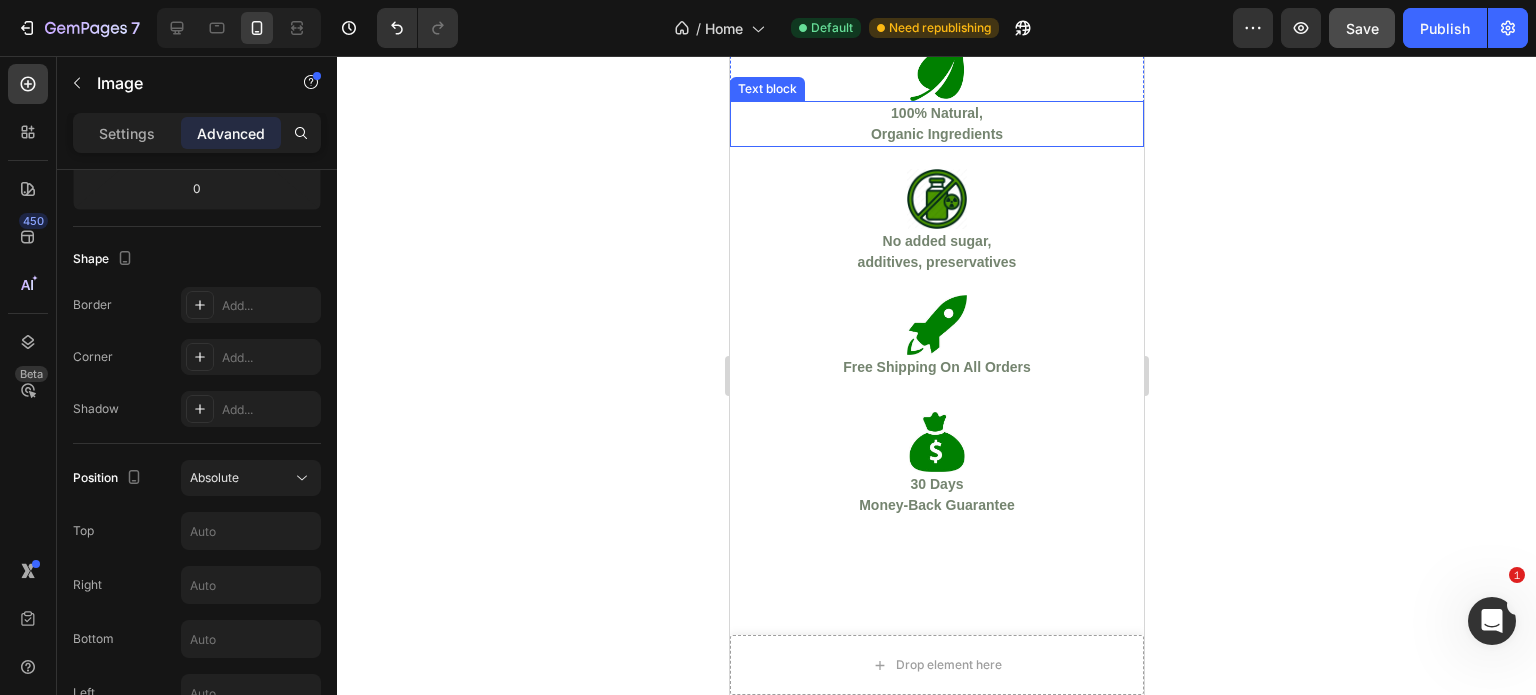 scroll, scrollTop: 626, scrollLeft: 0, axis: vertical 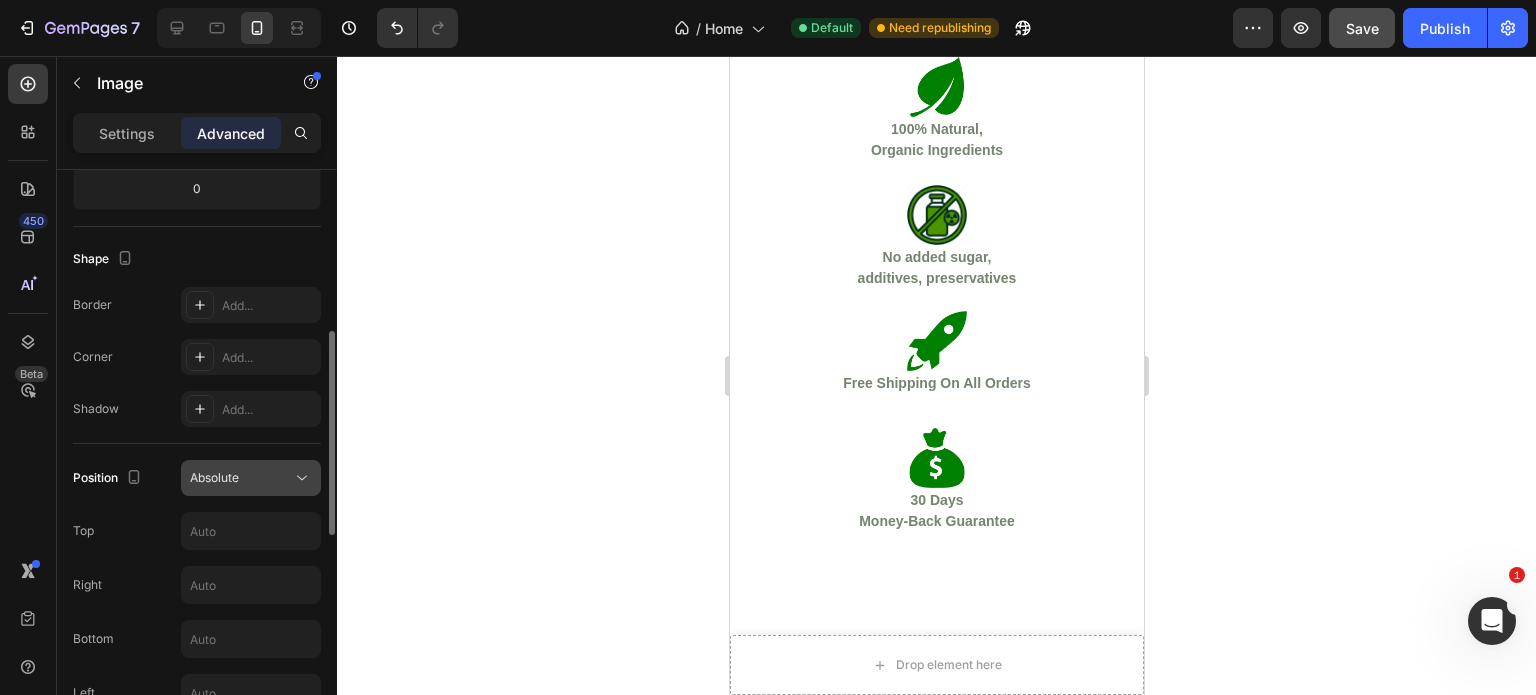click on "Absolute" 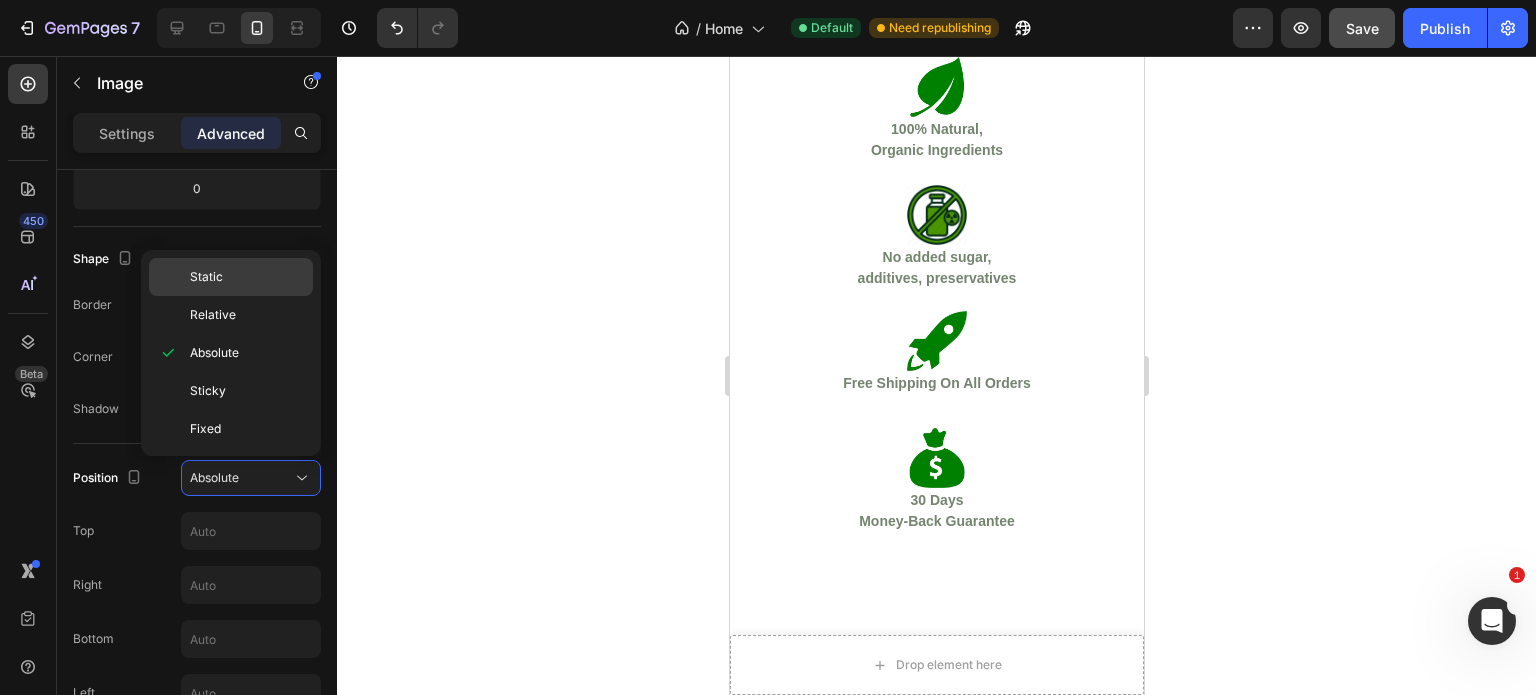click on "Static" 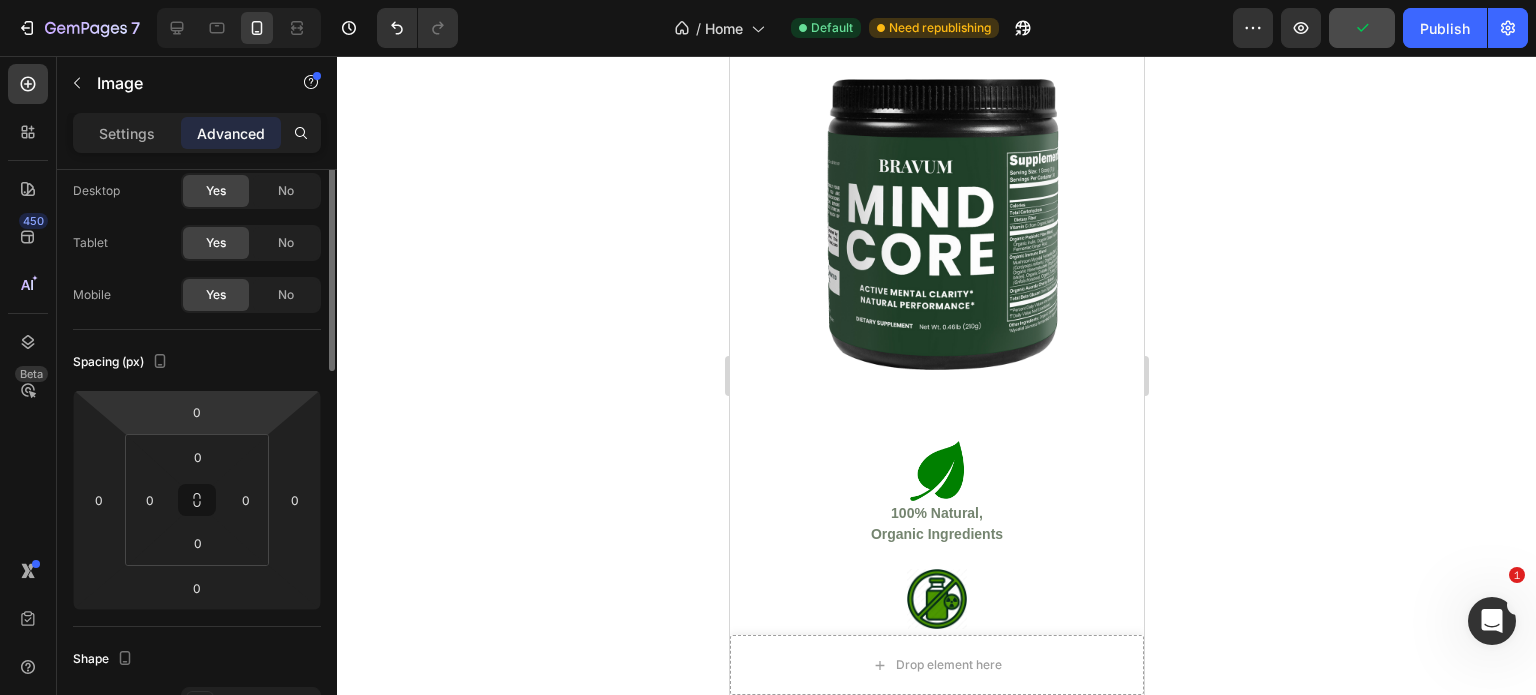 scroll, scrollTop: 0, scrollLeft: 0, axis: both 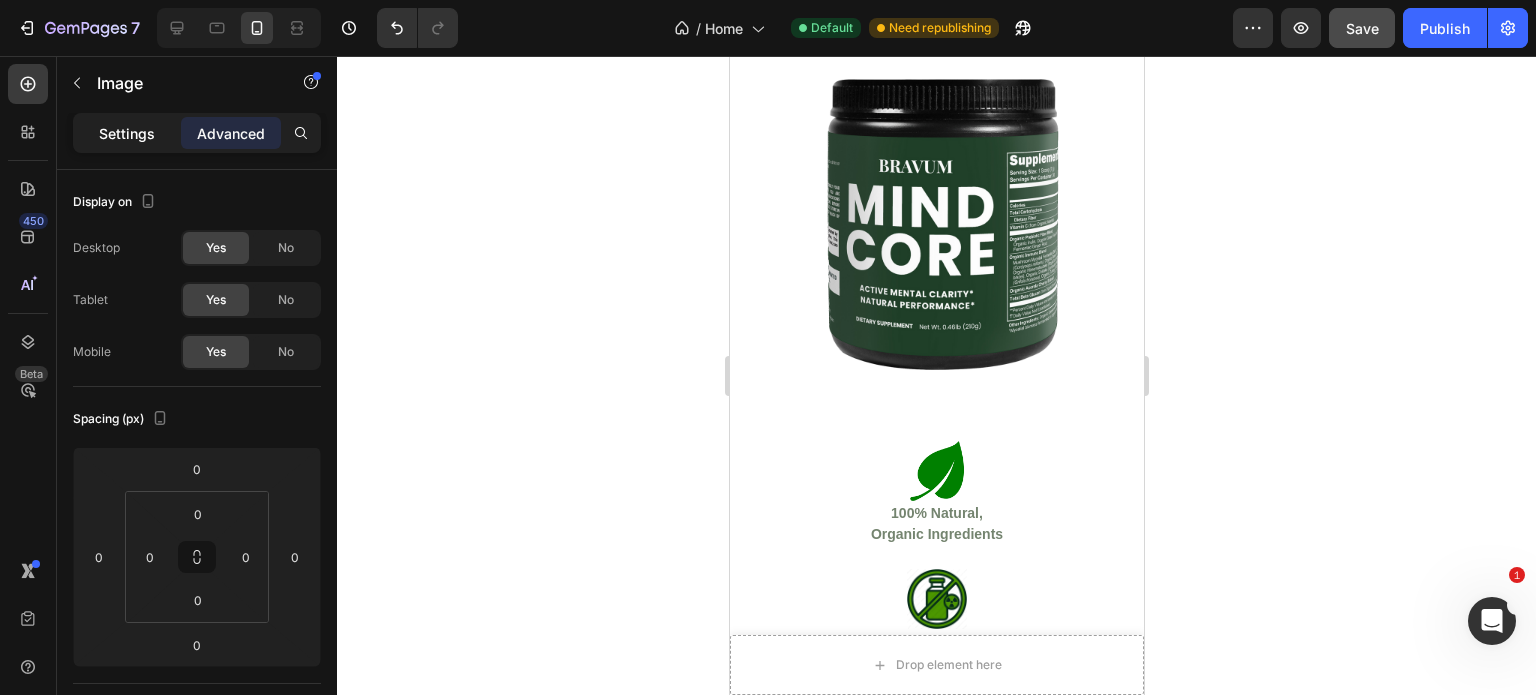 click on "Settings" at bounding box center [127, 133] 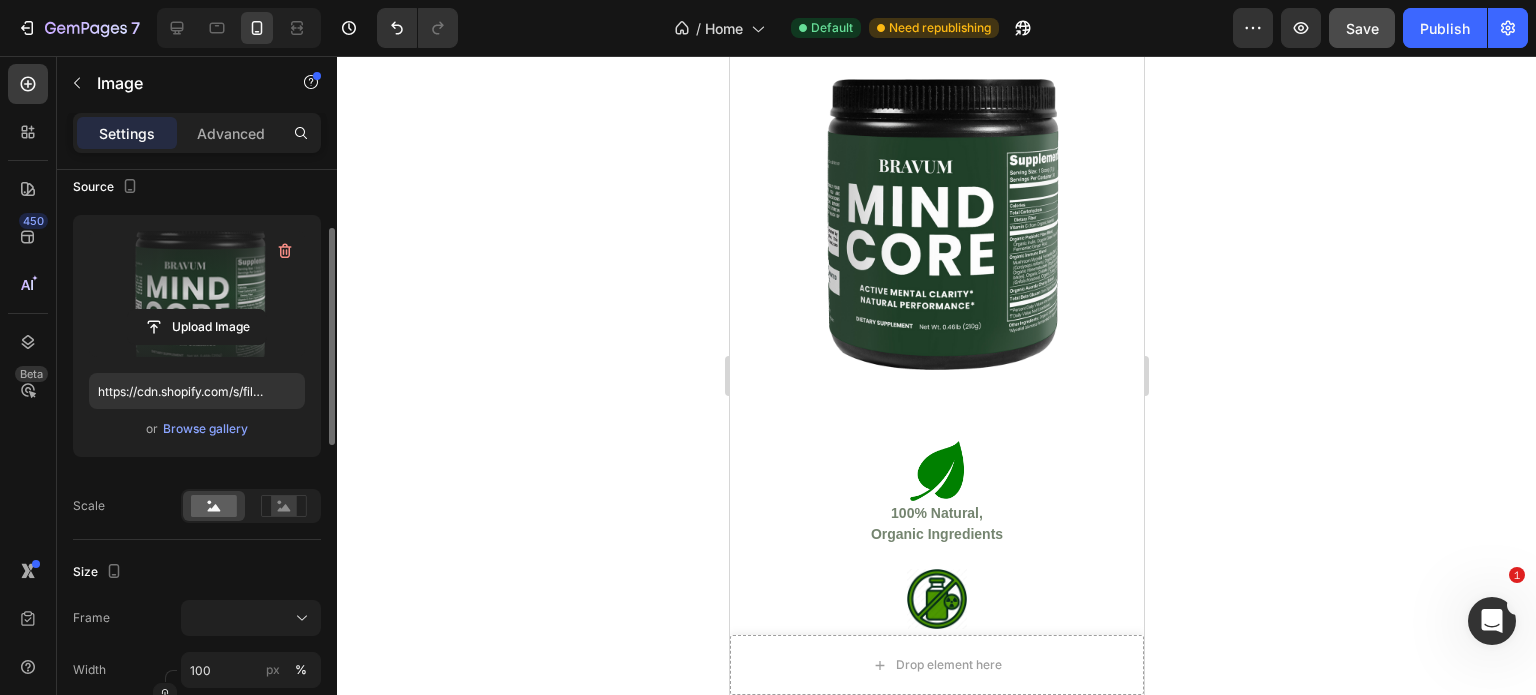scroll, scrollTop: 0, scrollLeft: 0, axis: both 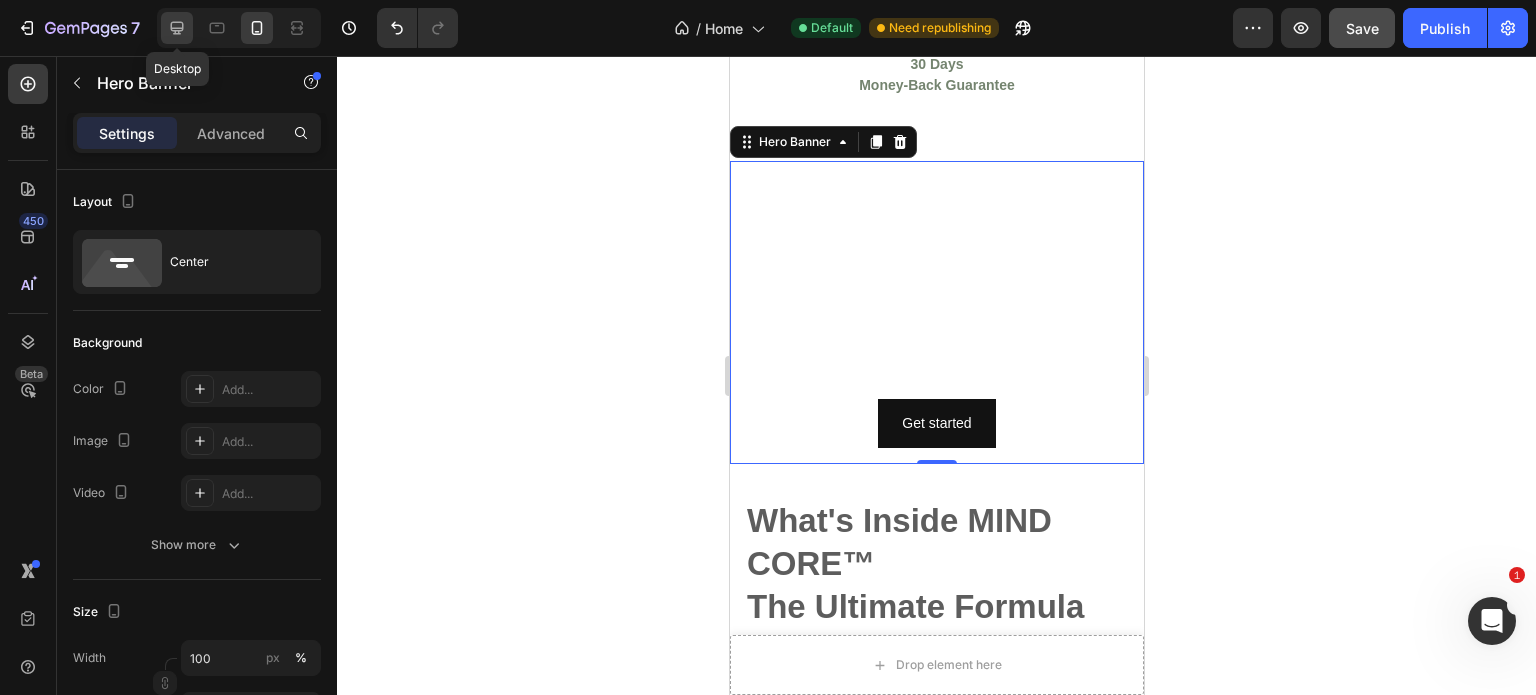 click 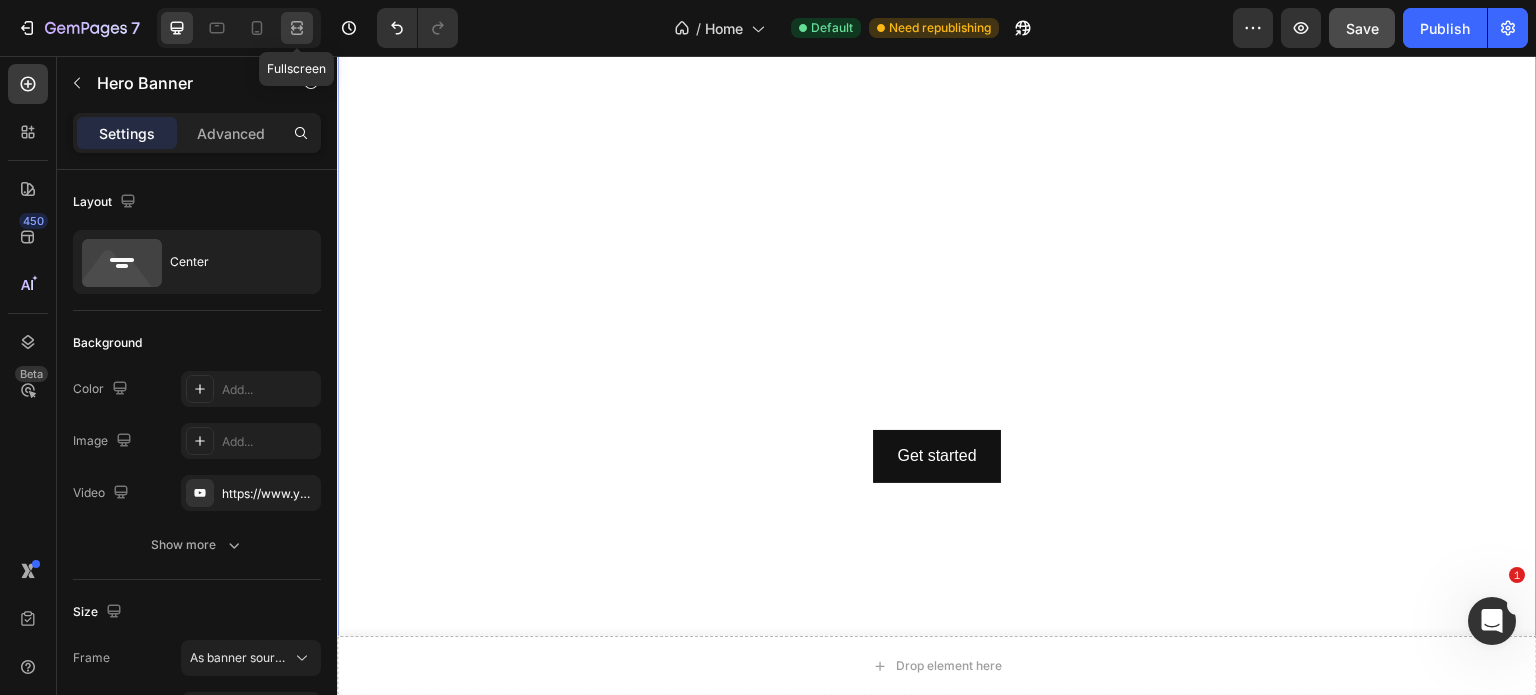 scroll, scrollTop: 1127, scrollLeft: 0, axis: vertical 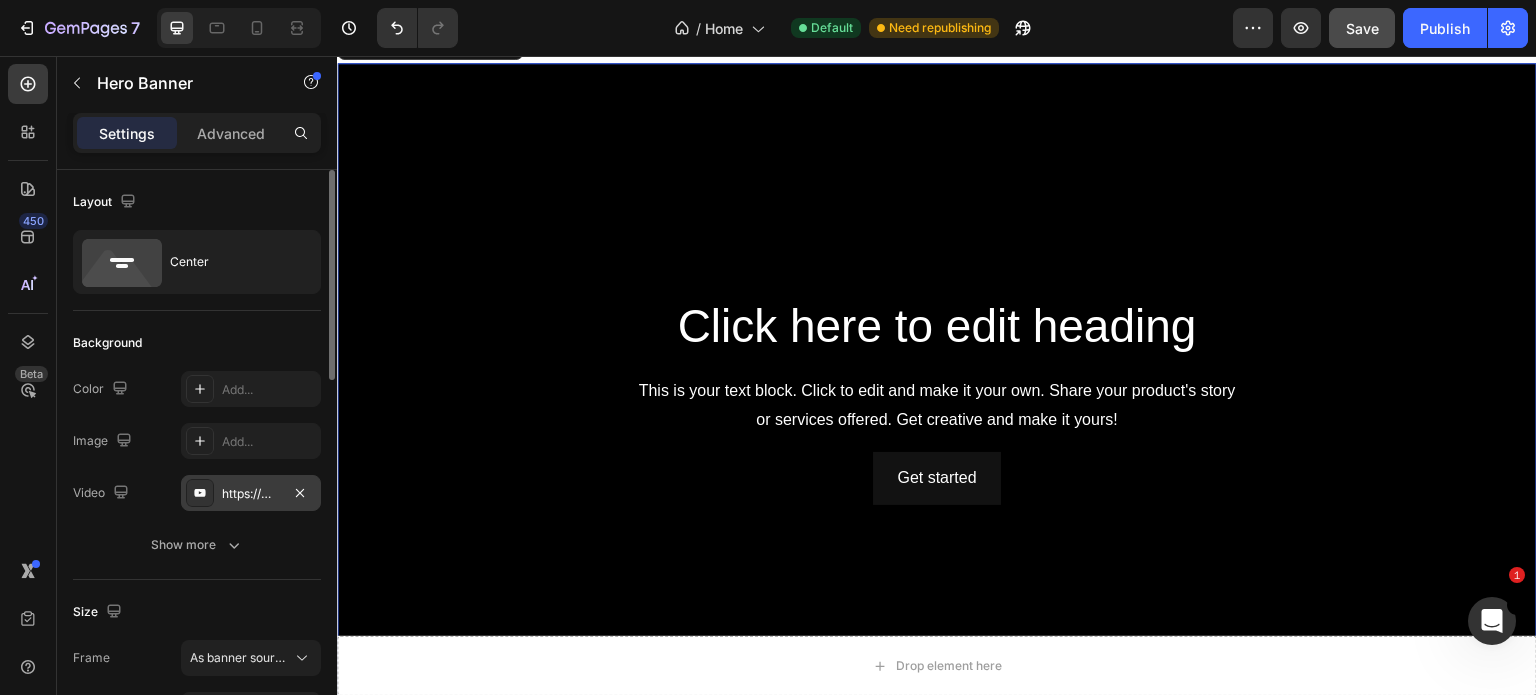 click on "https://www.youtube.com/watch?v=drIt4RH_kyQ" at bounding box center [251, 494] 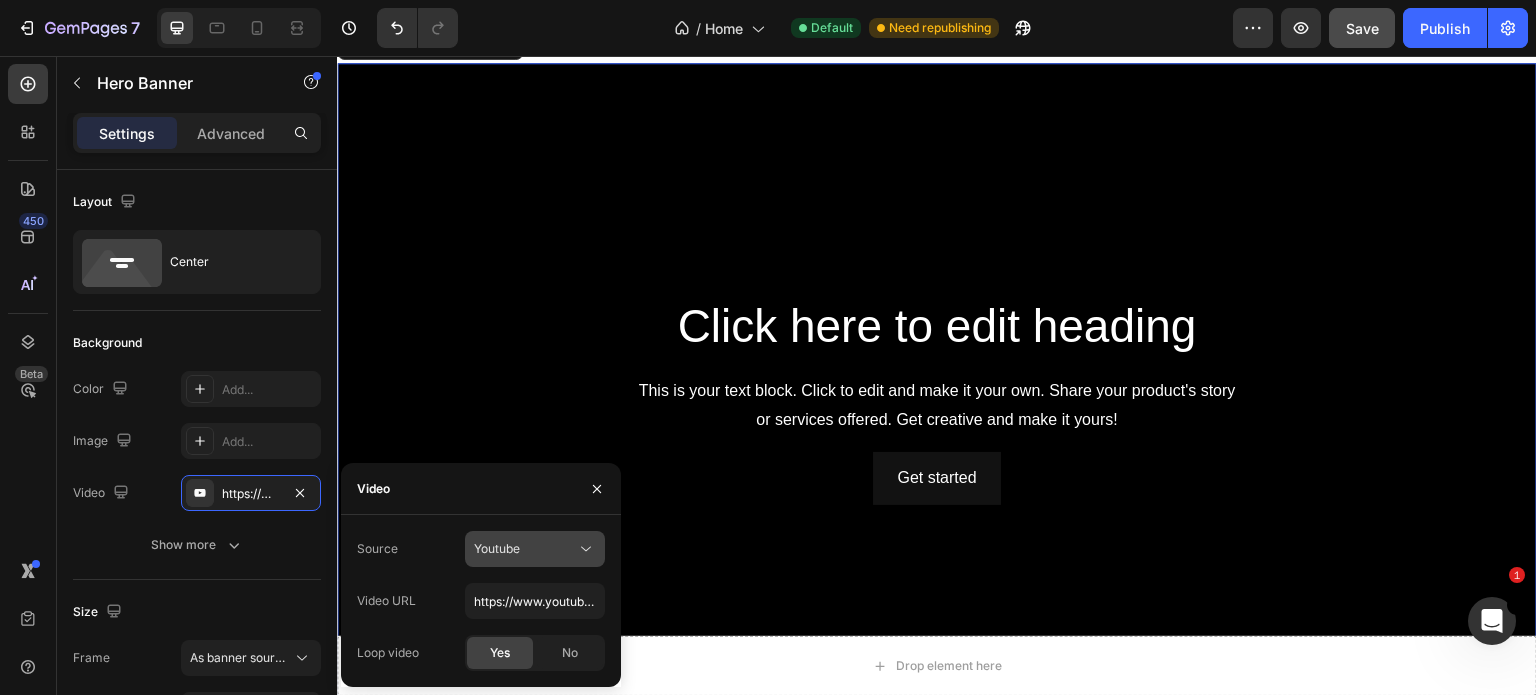 click on "Youtube" at bounding box center [497, 548] 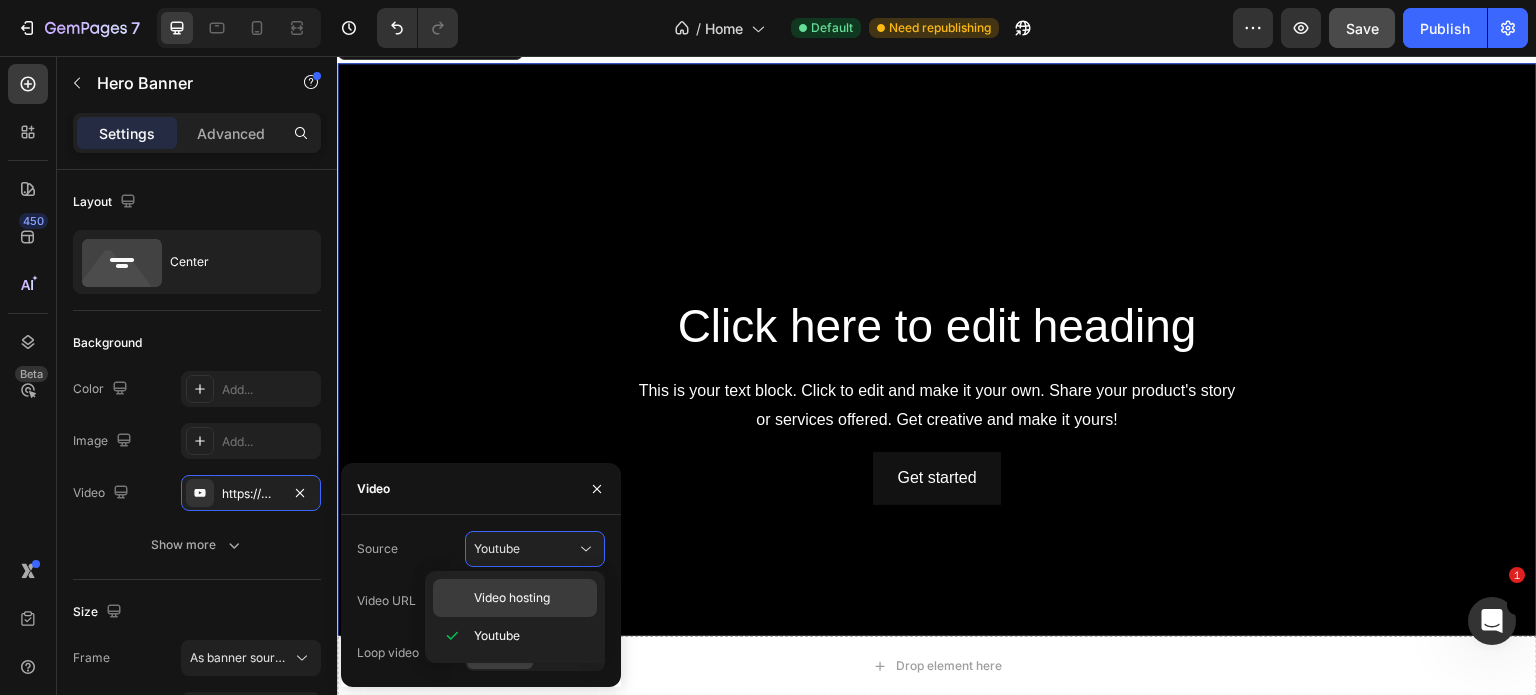 click on "Video hosting" at bounding box center (512, 598) 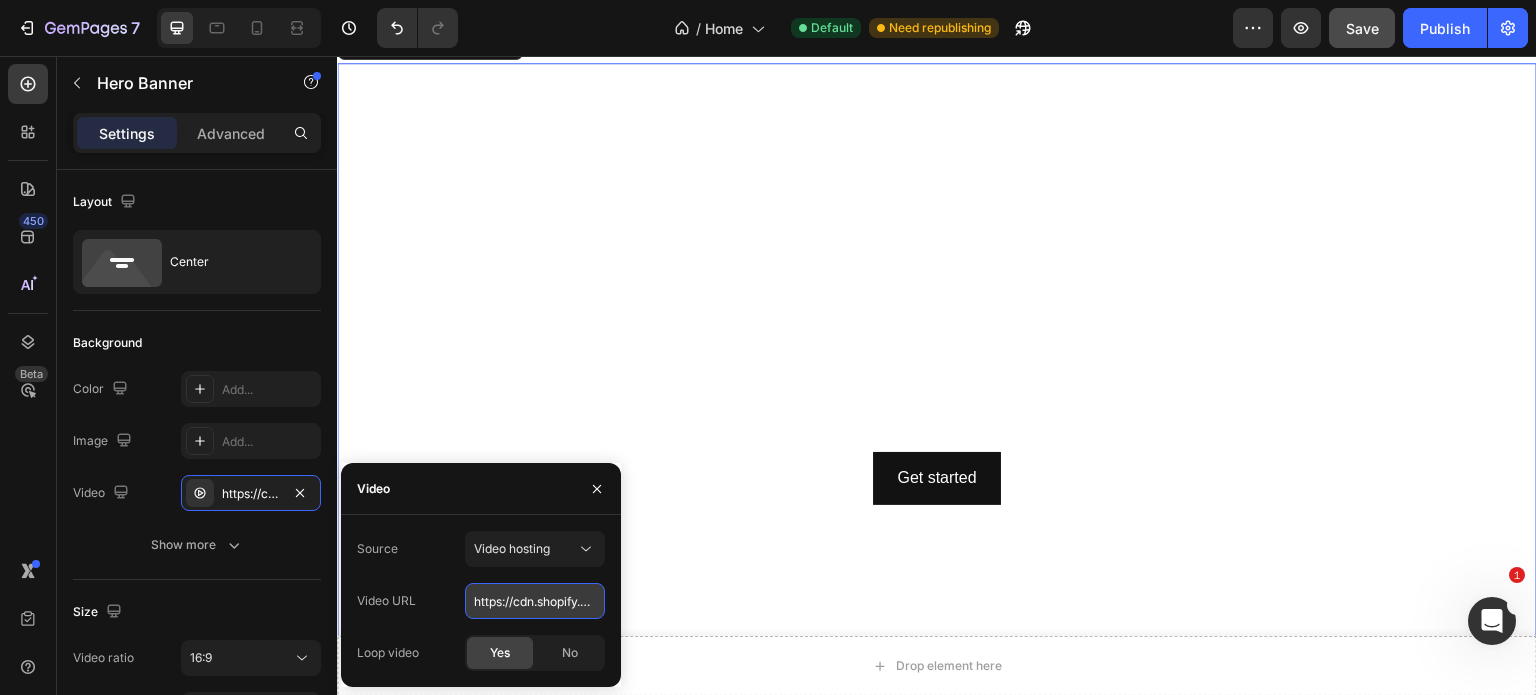 click on "https://cdn.shopify.com/videos/c/o/v/92a407d4e0c94a288eb54cac18c387dc.mp4" at bounding box center [535, 601] 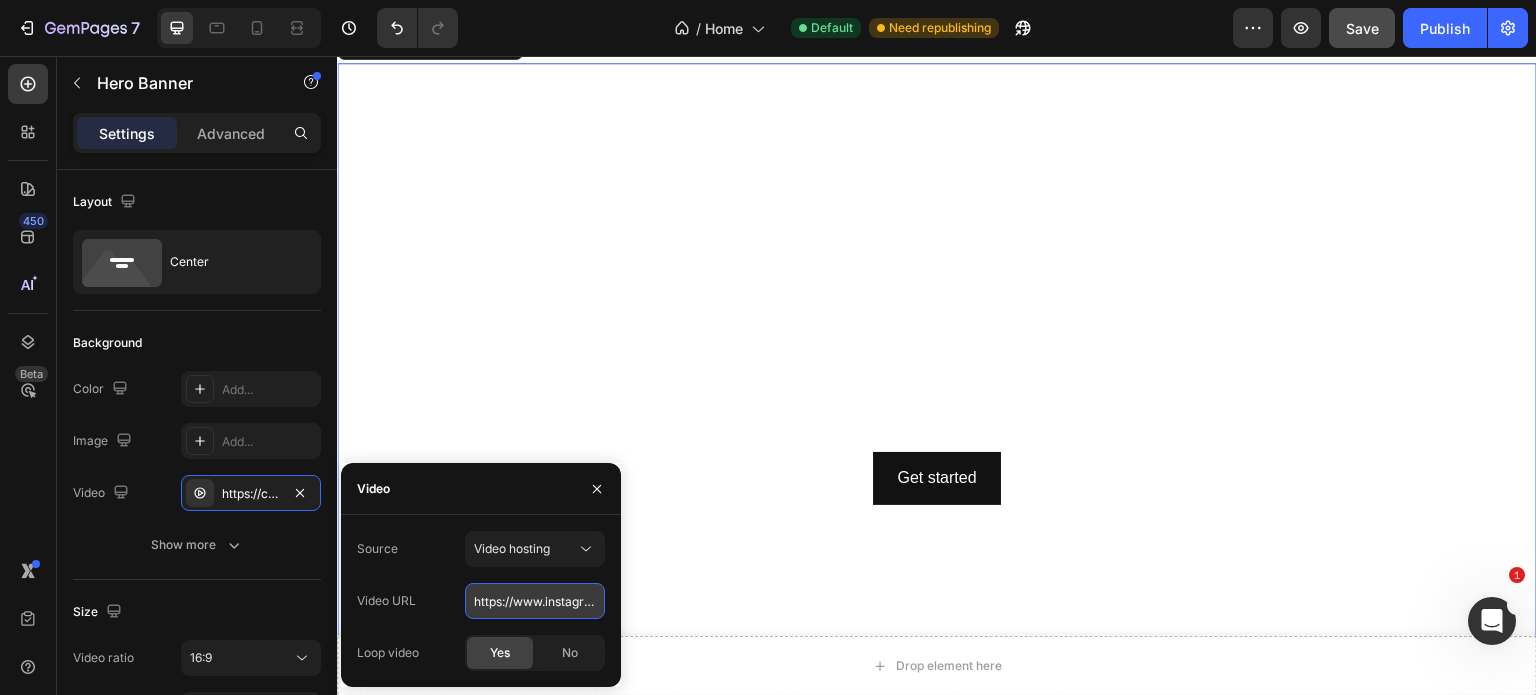 scroll, scrollTop: 0, scrollLeft: 157, axis: horizontal 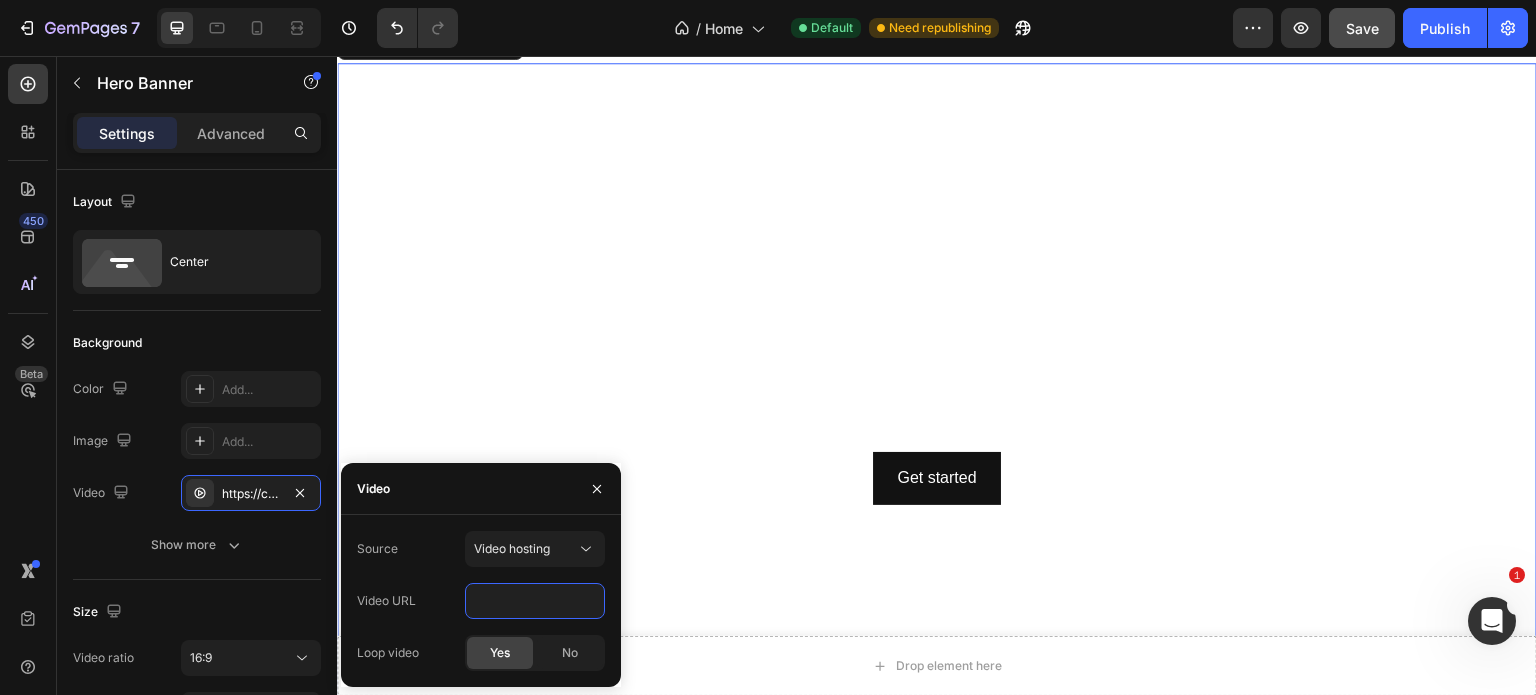 type on "https://www.instagram.com/reel/DMTAMJusJO6/" 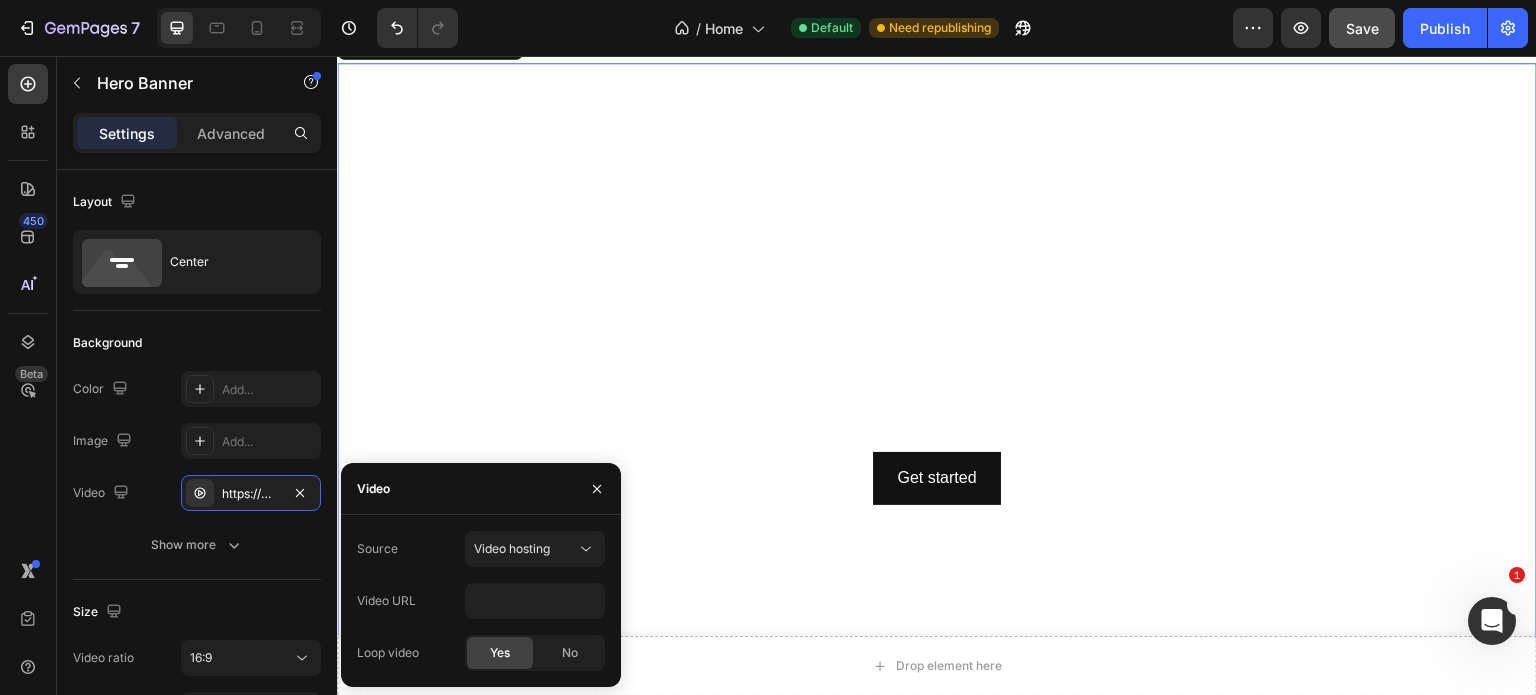 scroll, scrollTop: 0, scrollLeft: 0, axis: both 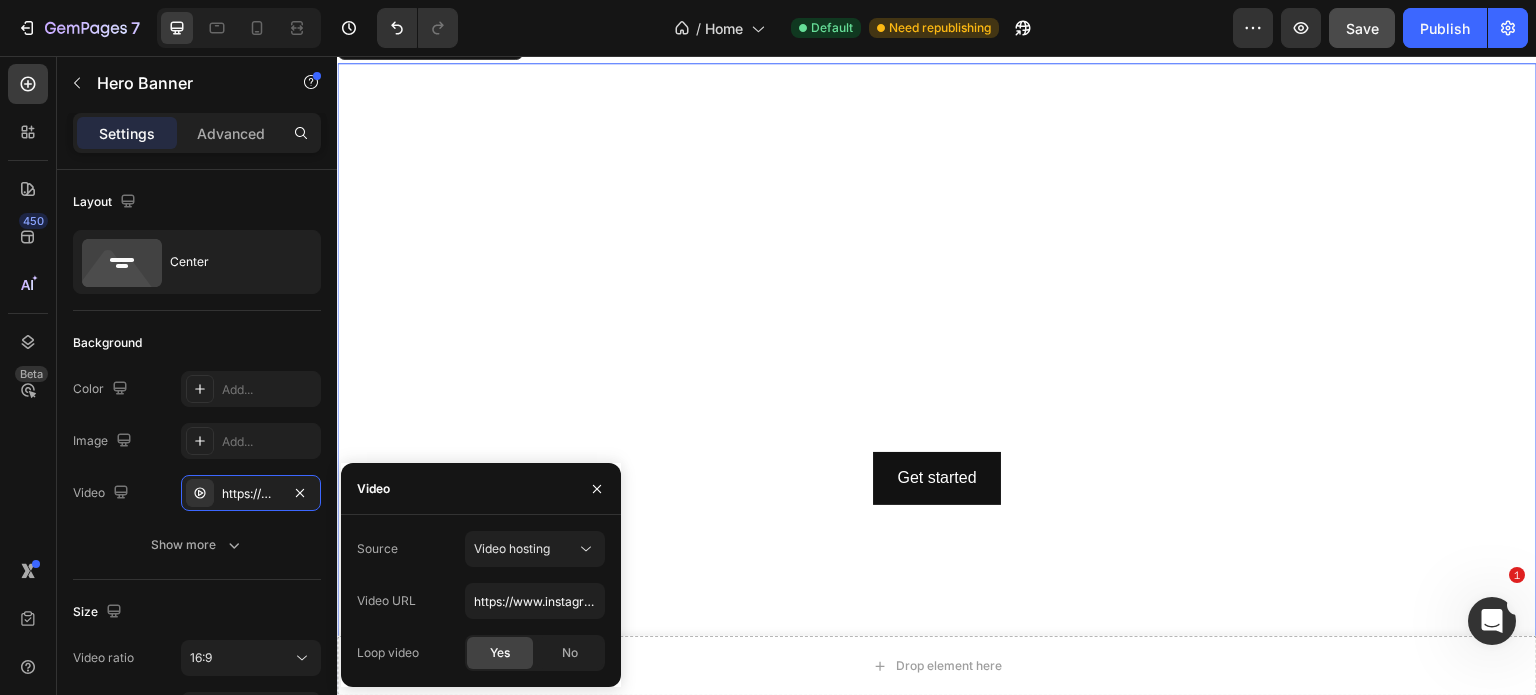 click on "Source Video hosting Video URL https://www.instagram.com/reel/DMTAMJusJO6/ Loop video Yes No" at bounding box center (481, 601) 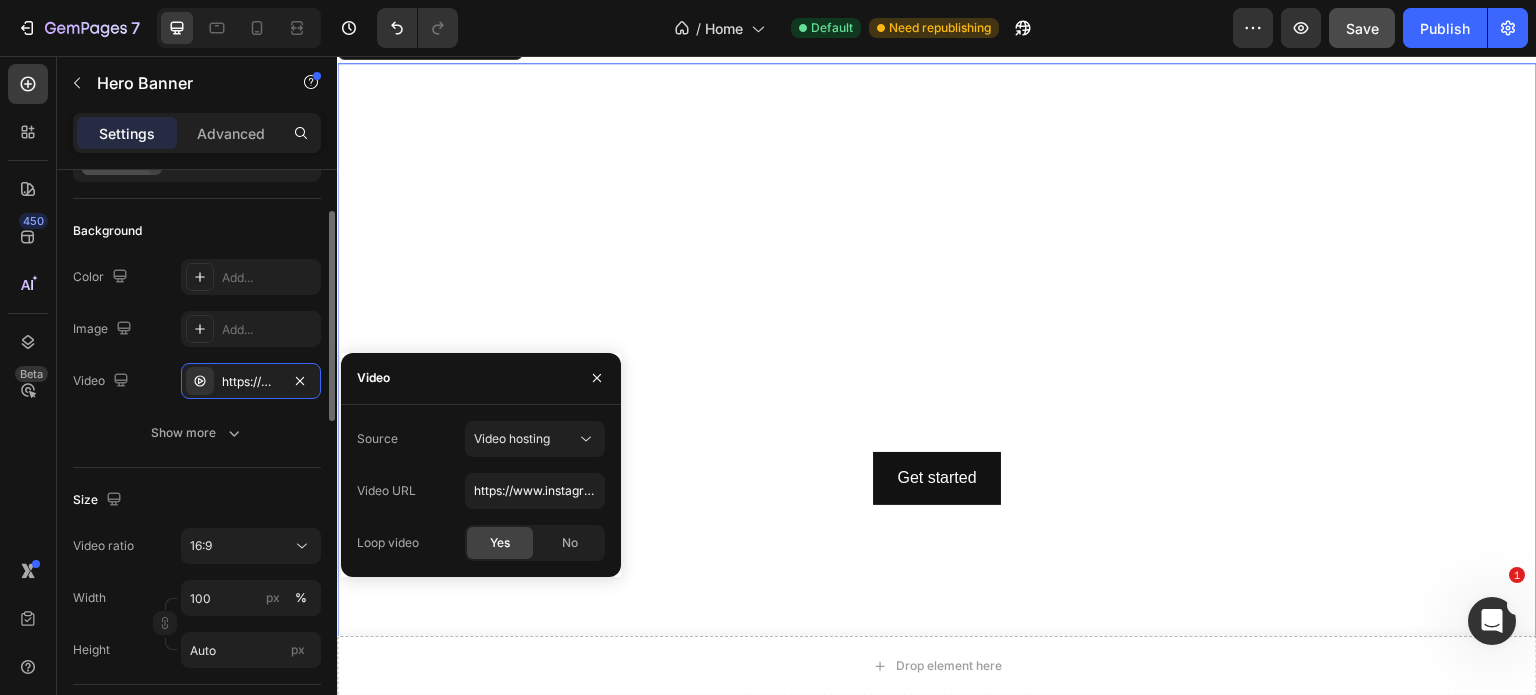 scroll, scrollTop: 113, scrollLeft: 0, axis: vertical 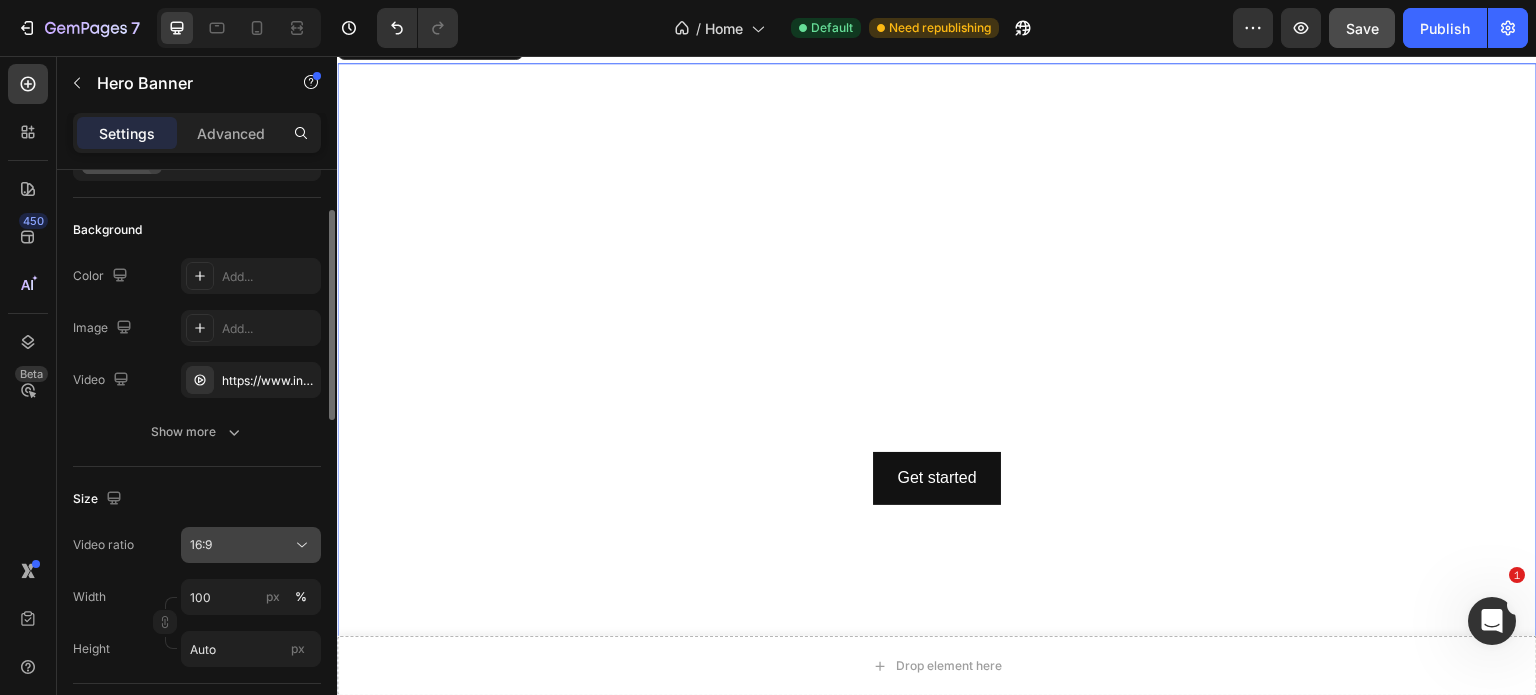 click on "16:9" at bounding box center (241, 545) 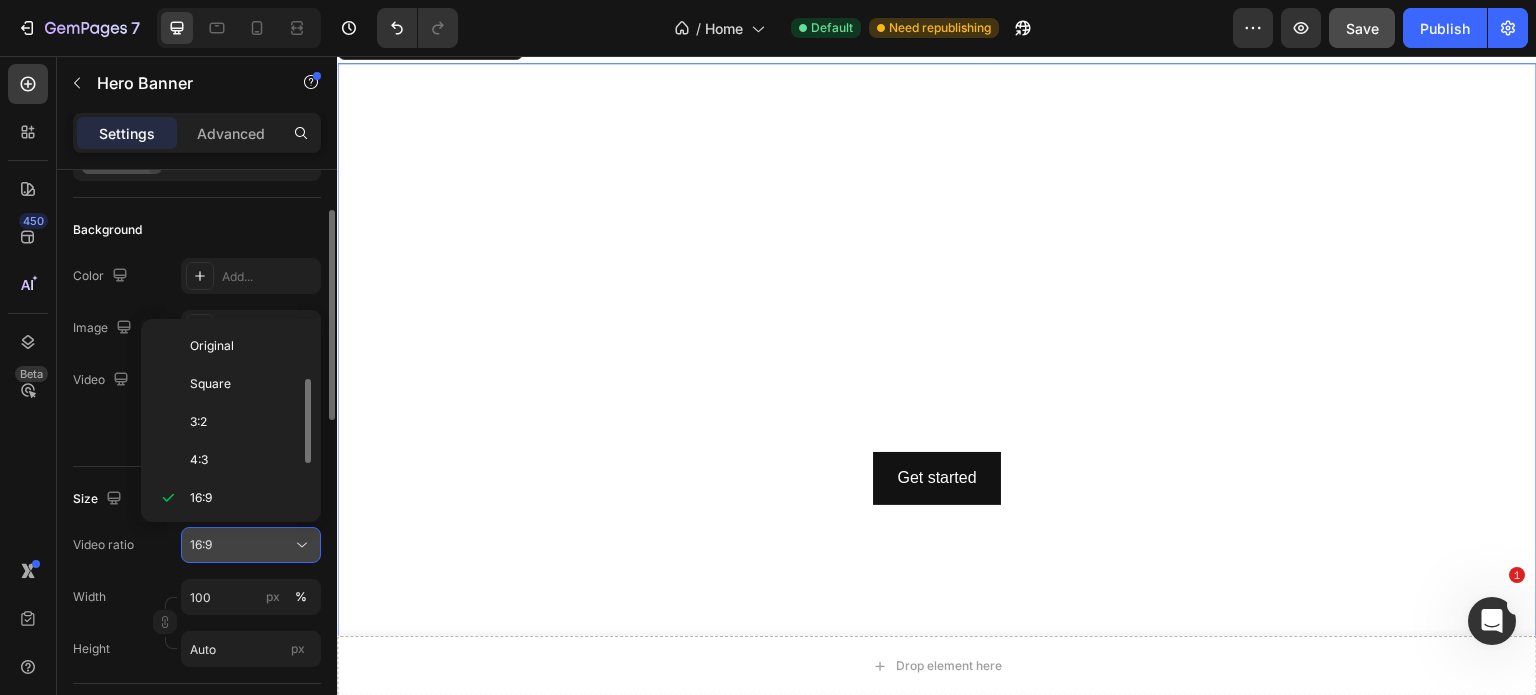 scroll, scrollTop: 36, scrollLeft: 0, axis: vertical 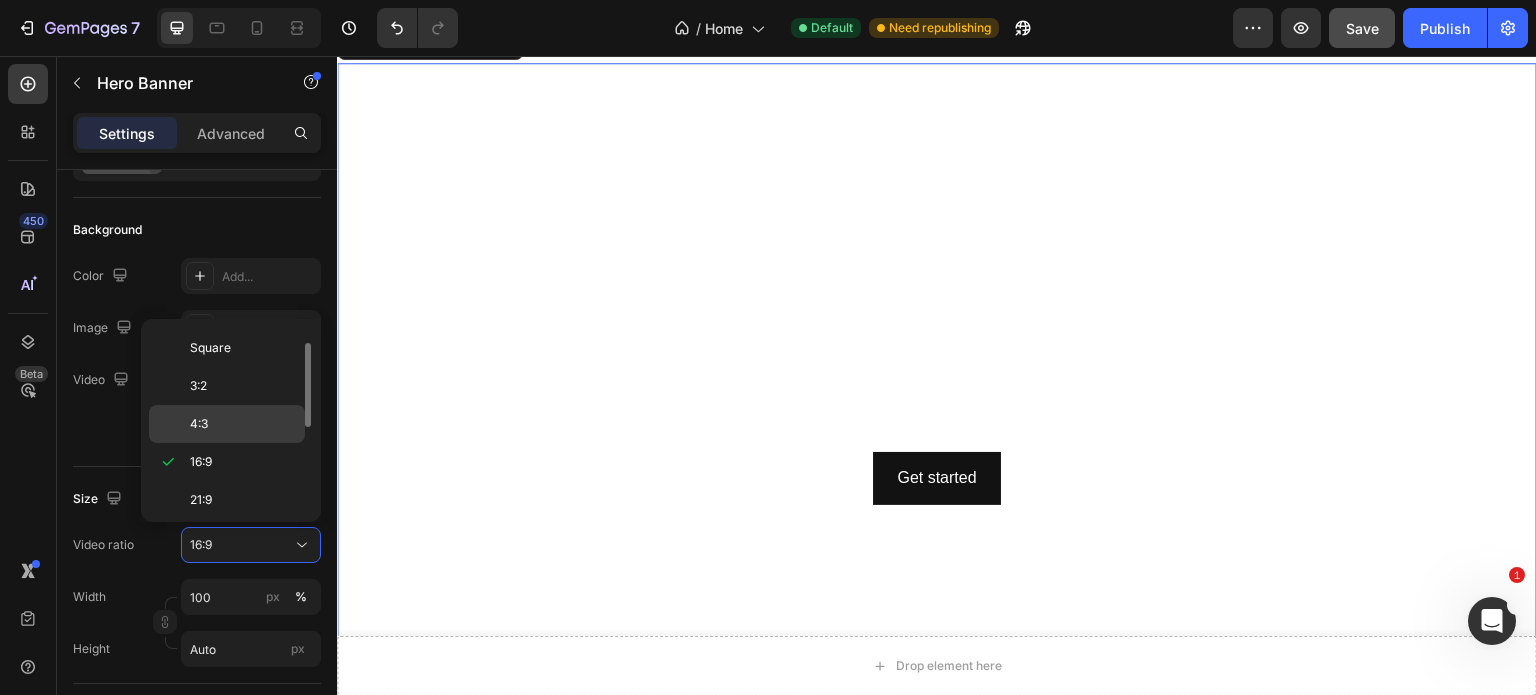 click on "4:3" at bounding box center (199, 424) 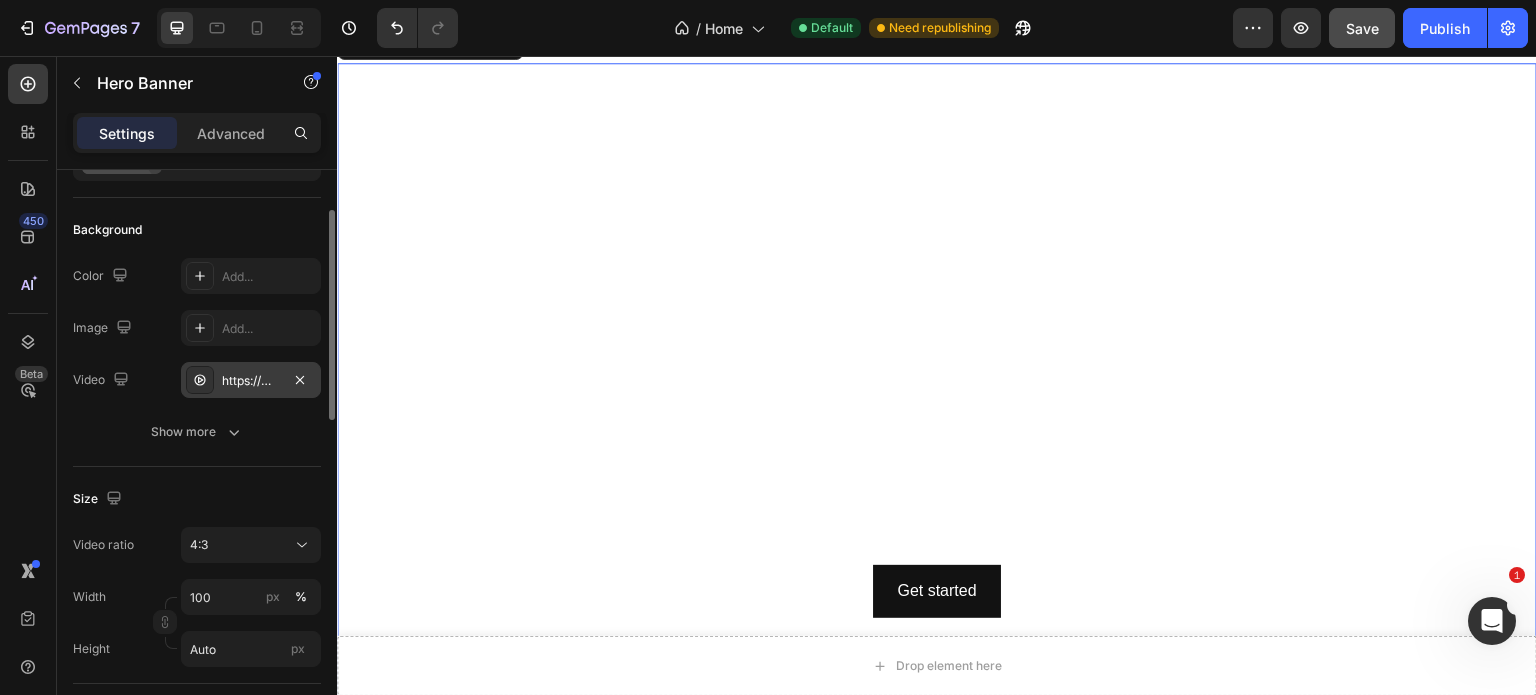 click on "https://www.instagram.com/reel/DMTAMJusJO6/" at bounding box center [251, 381] 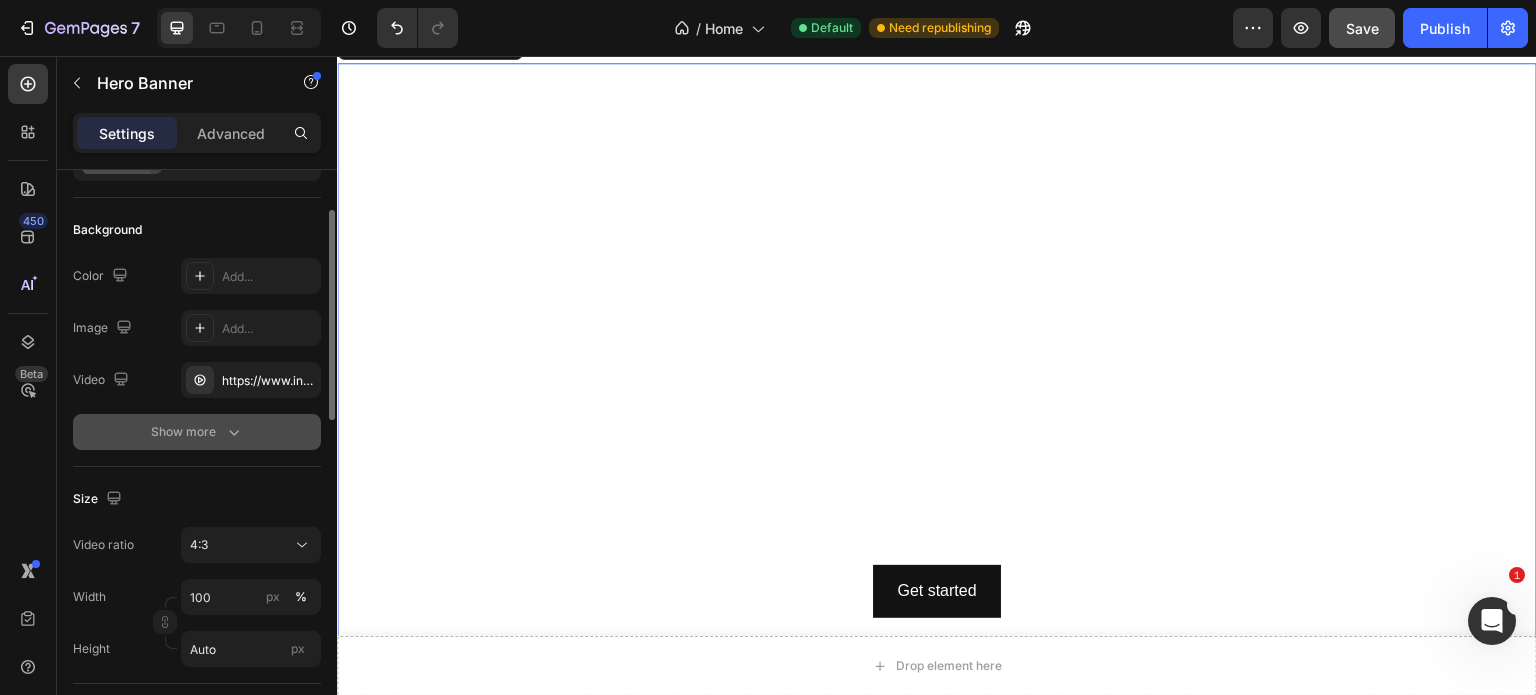 click 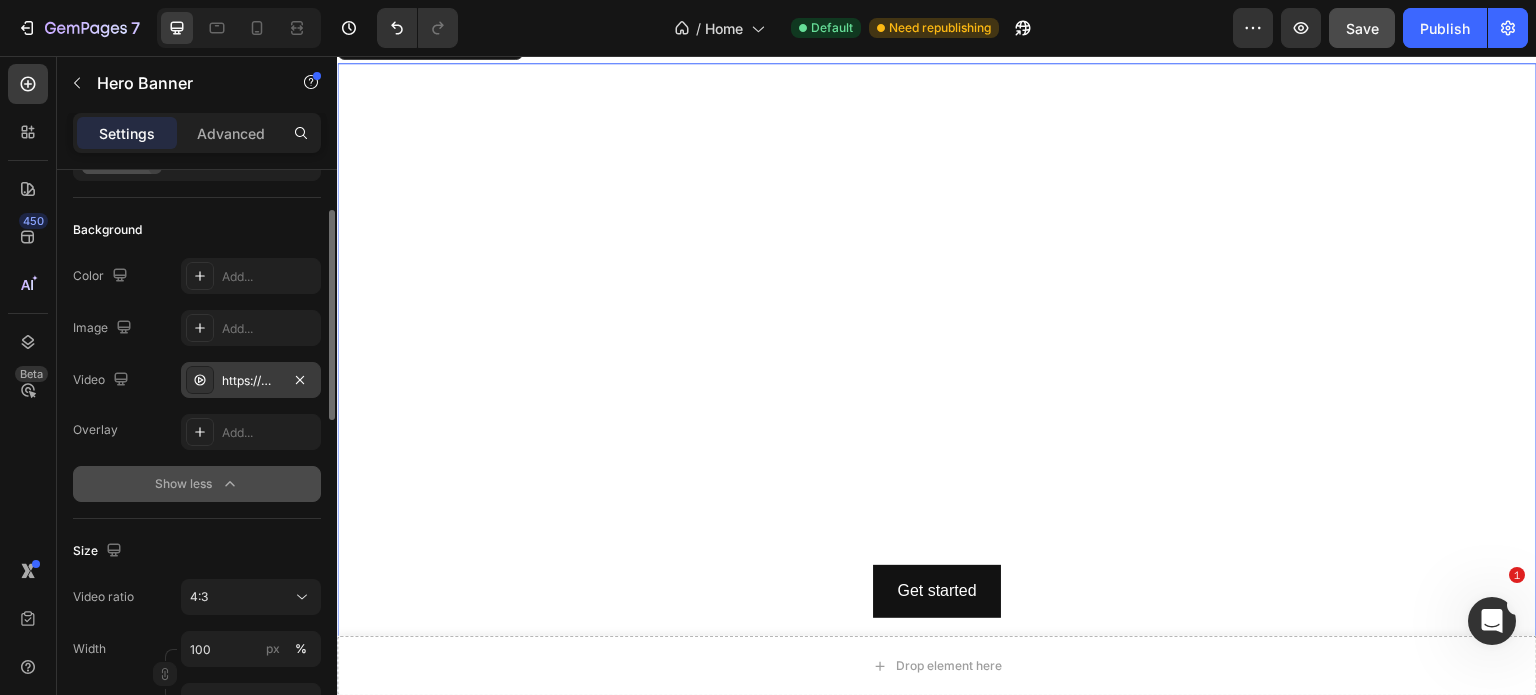 click on "https://www.instagram.com/reel/DMTAMJusJO6/" at bounding box center [251, 381] 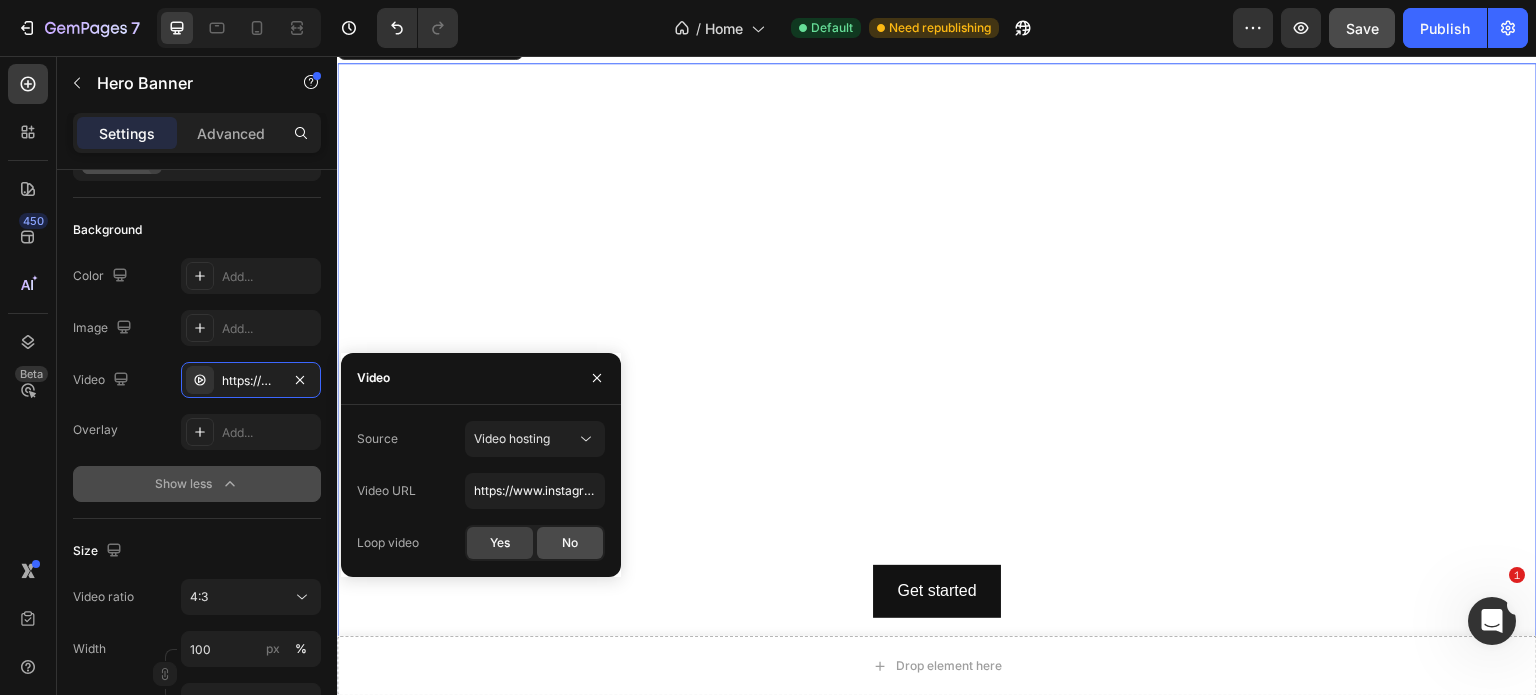 click on "No" 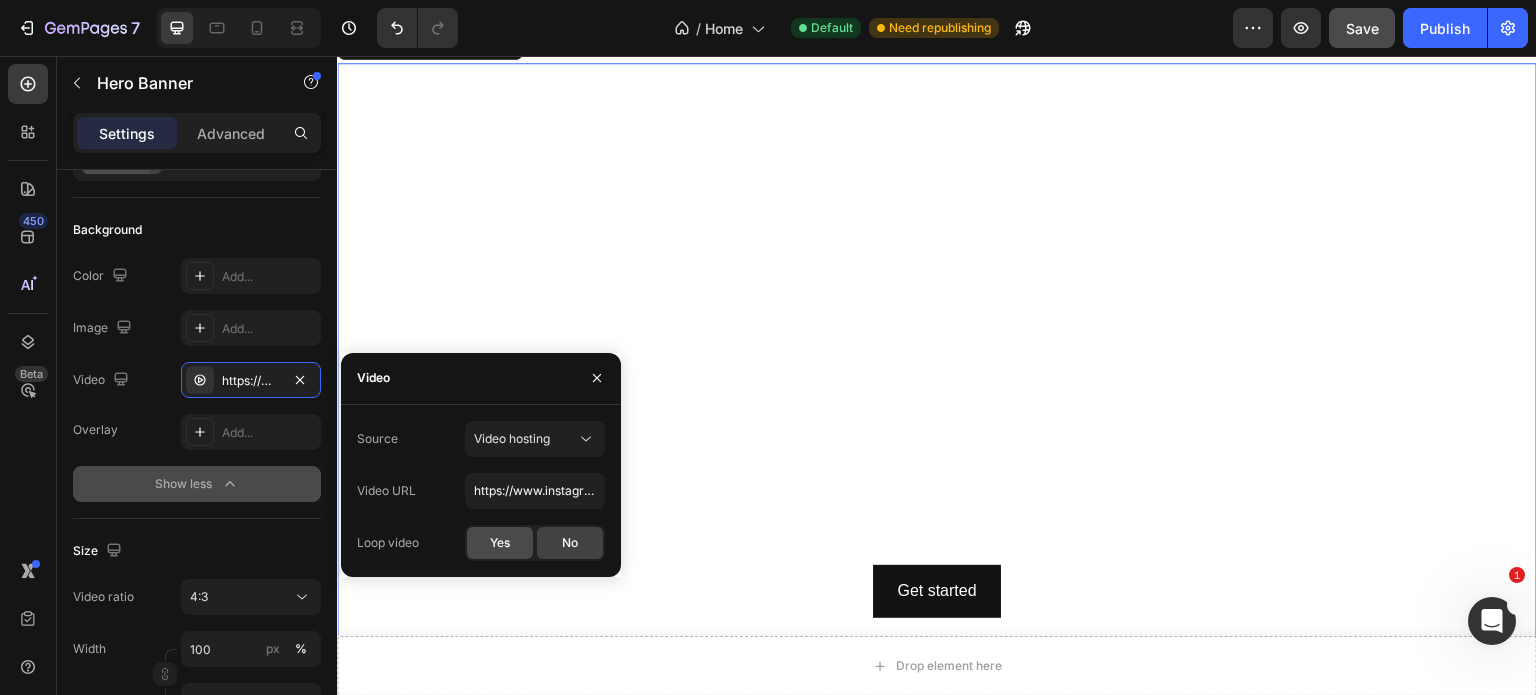 click on "Yes" 